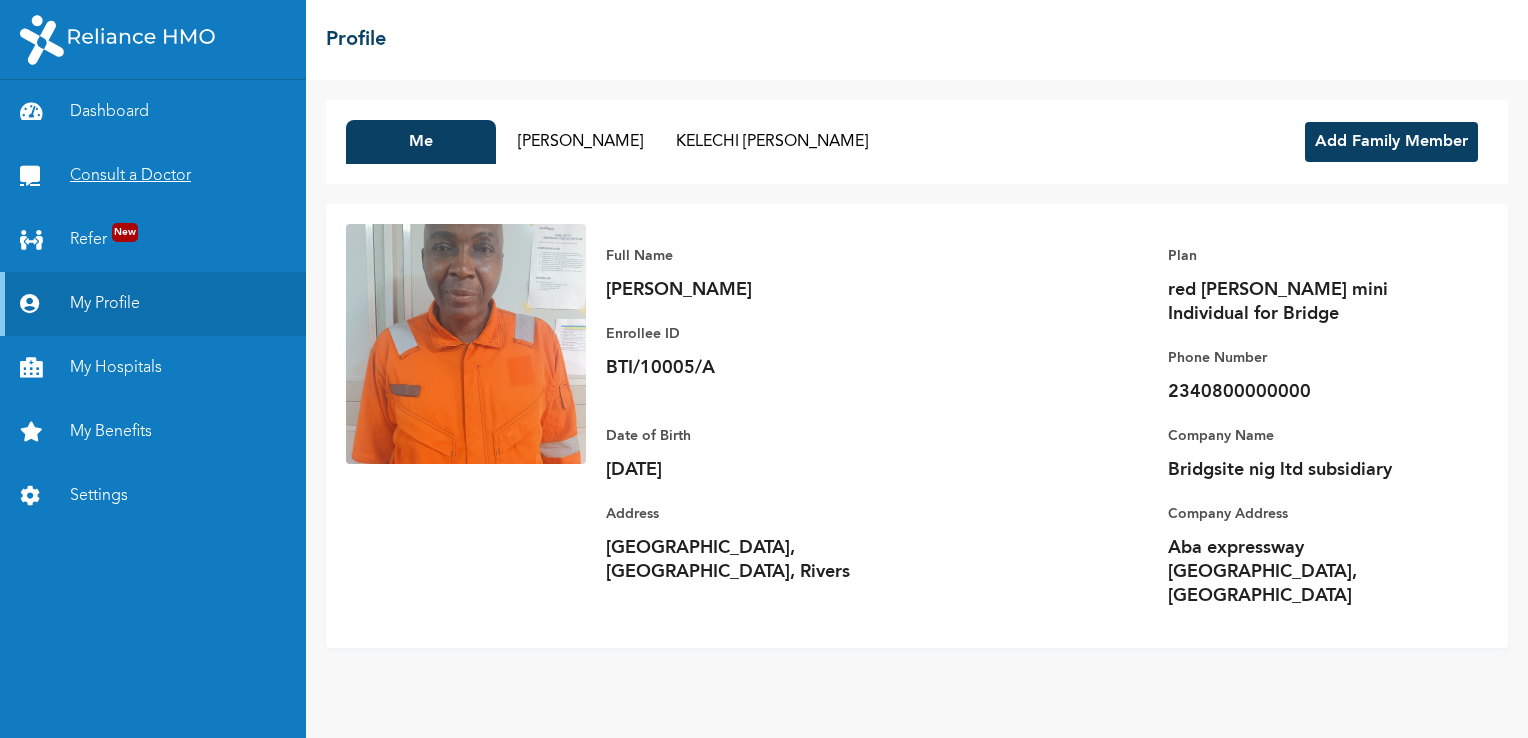 scroll, scrollTop: 0, scrollLeft: 0, axis: both 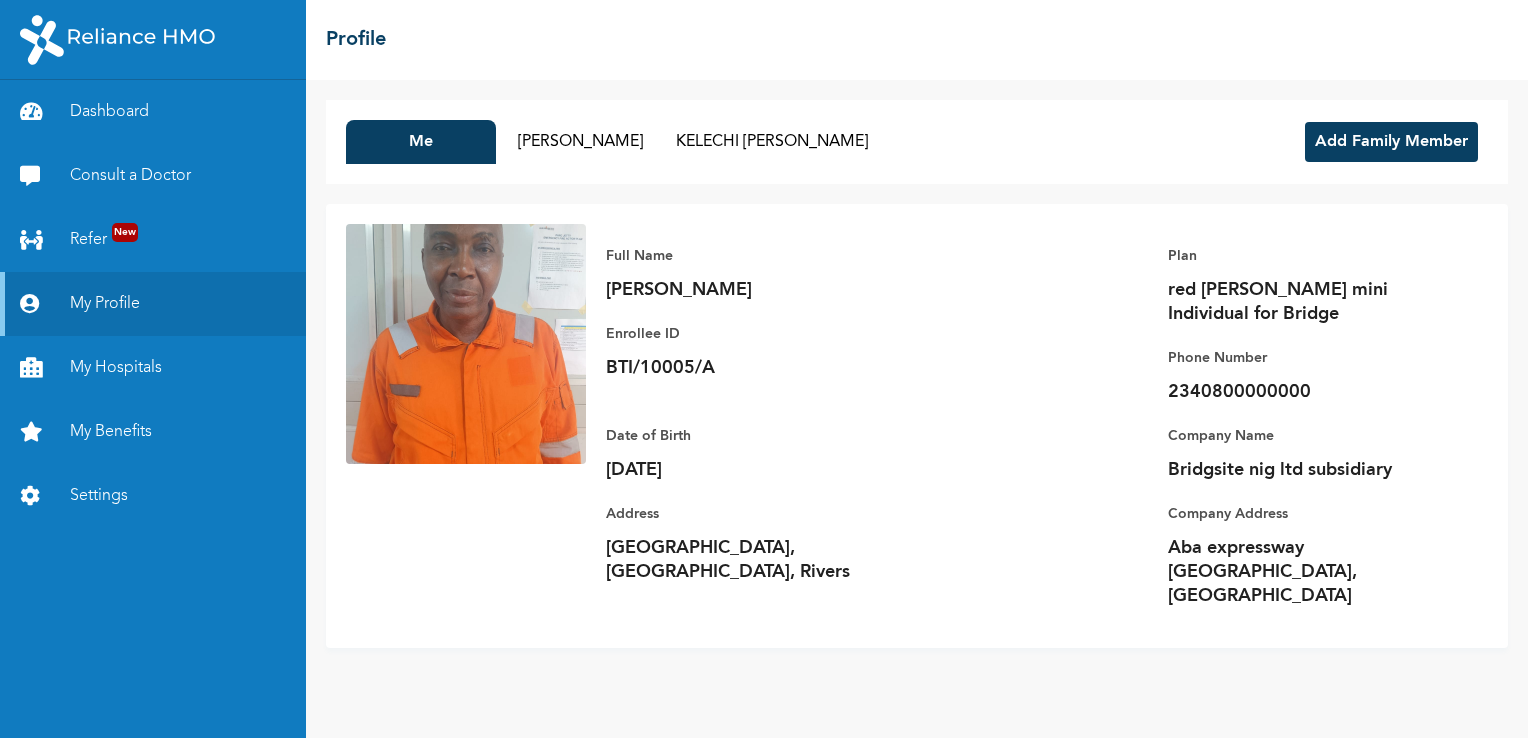 click on "Add Family Member" at bounding box center (1391, 142) 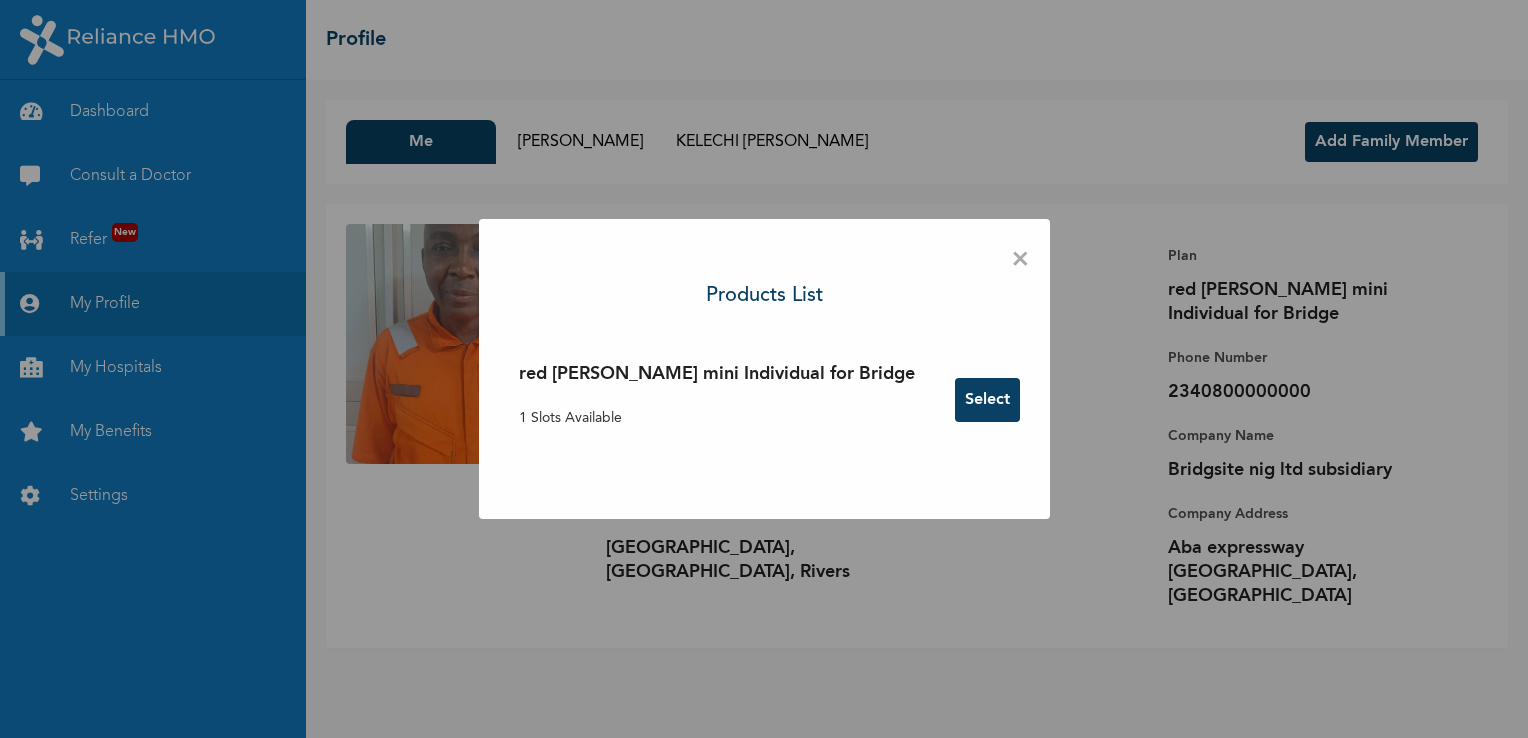 click on "Select" at bounding box center [987, 400] 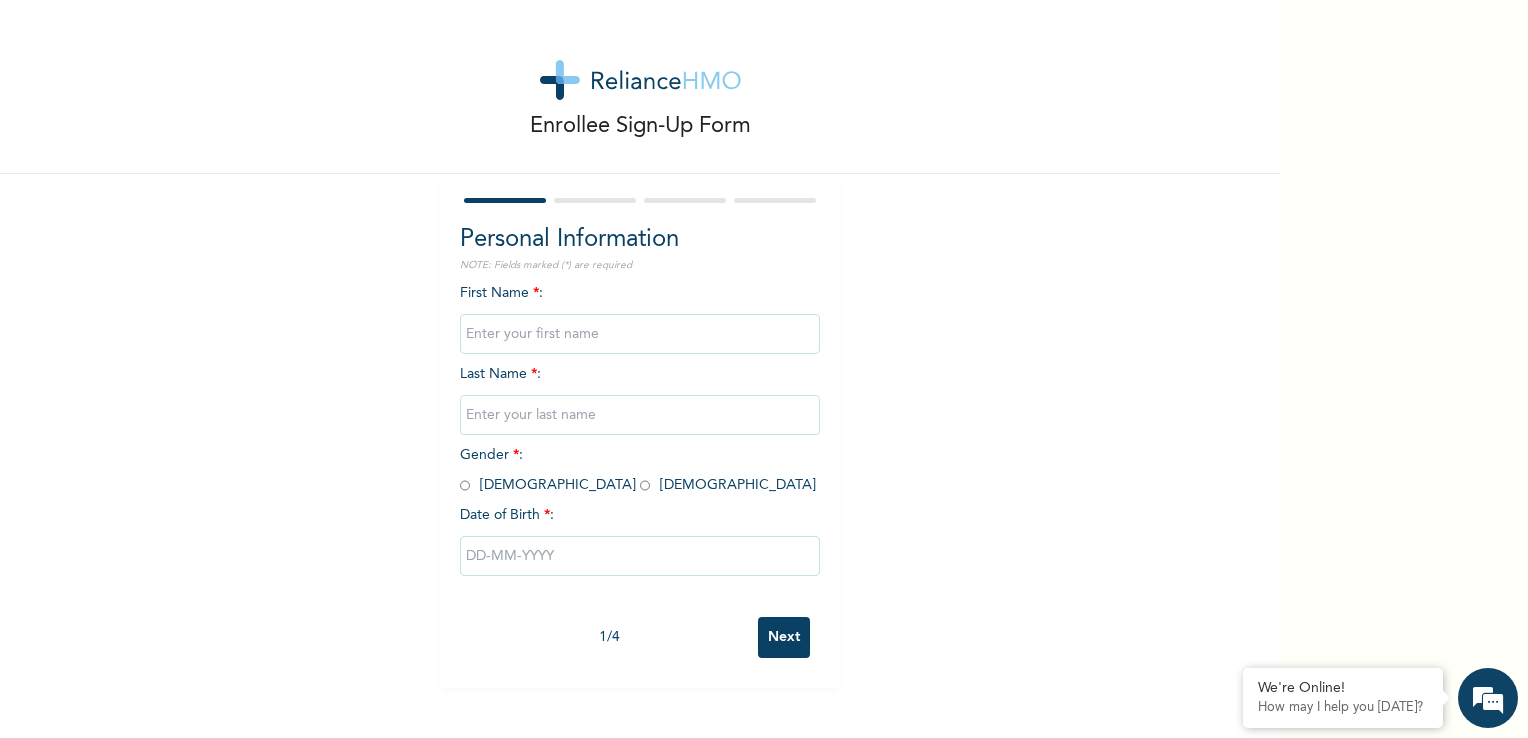 click at bounding box center (640, 334) 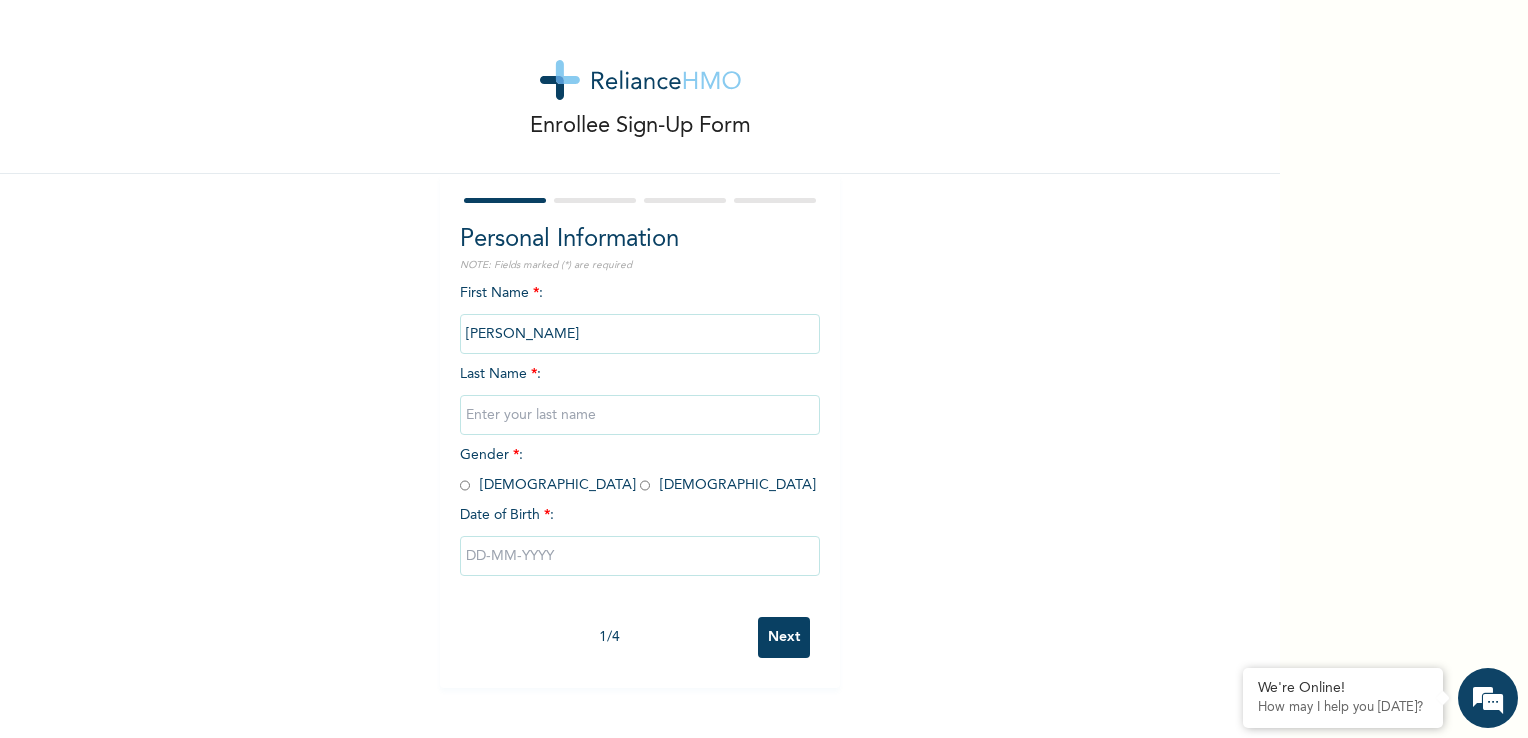 type on "[PERSON_NAME]" 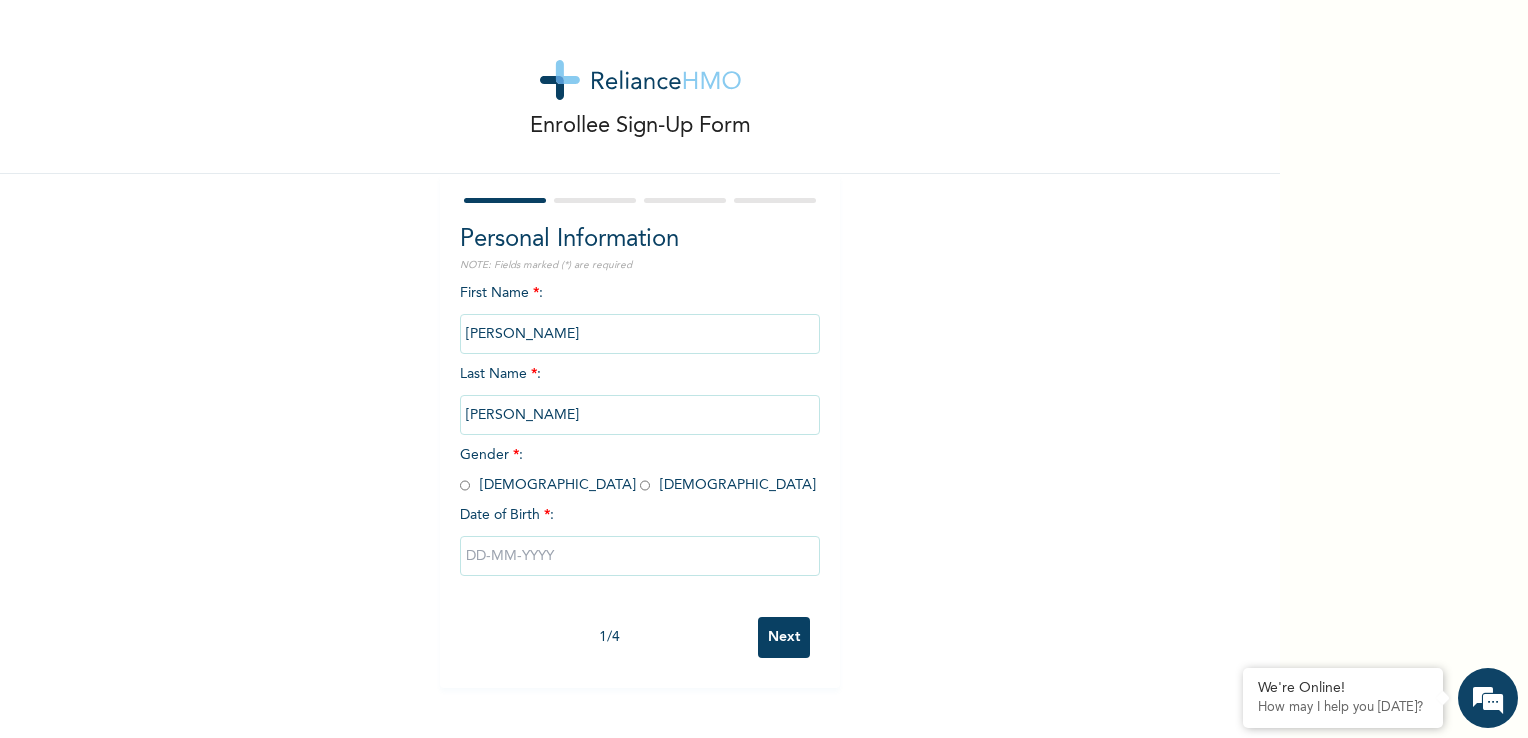 click at bounding box center [645, 485] 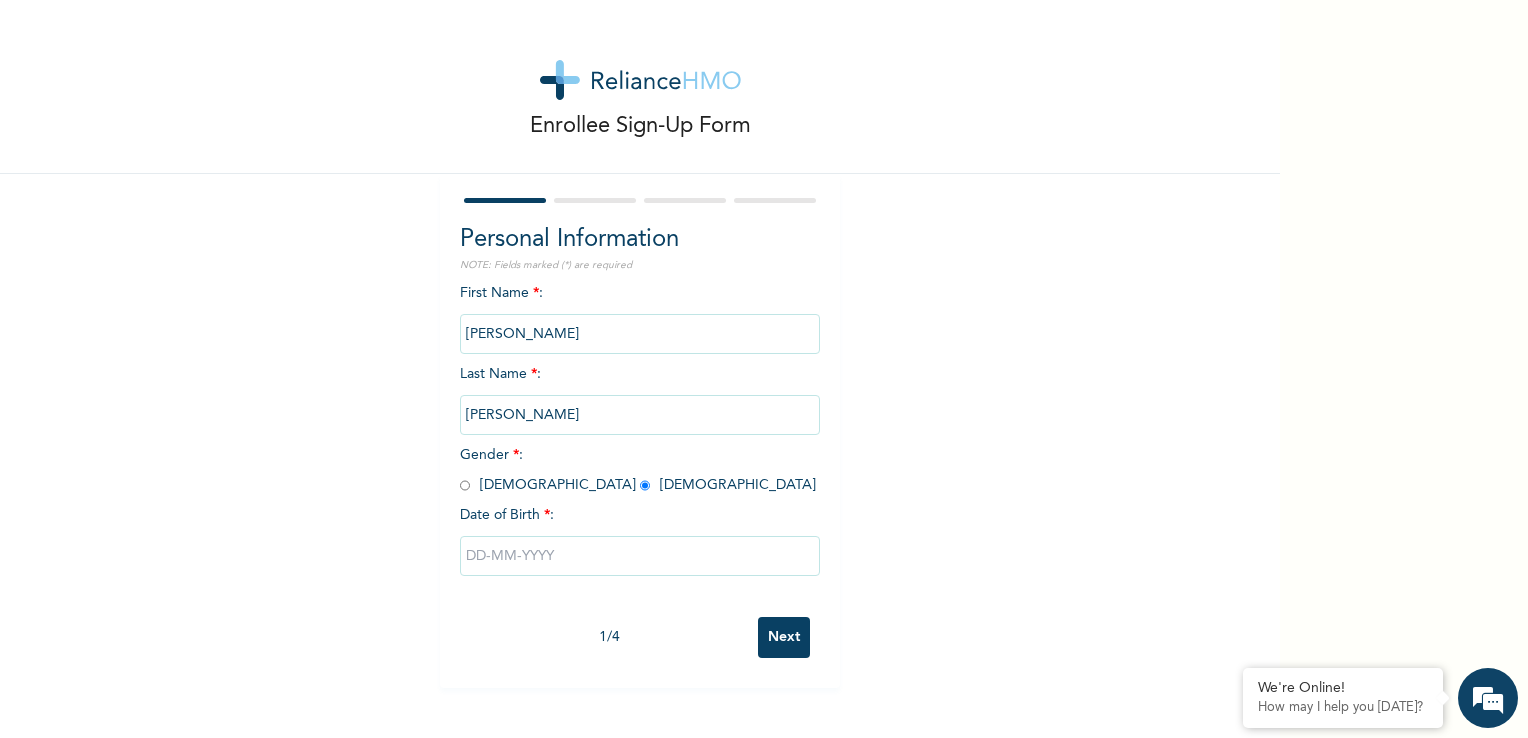radio on "true" 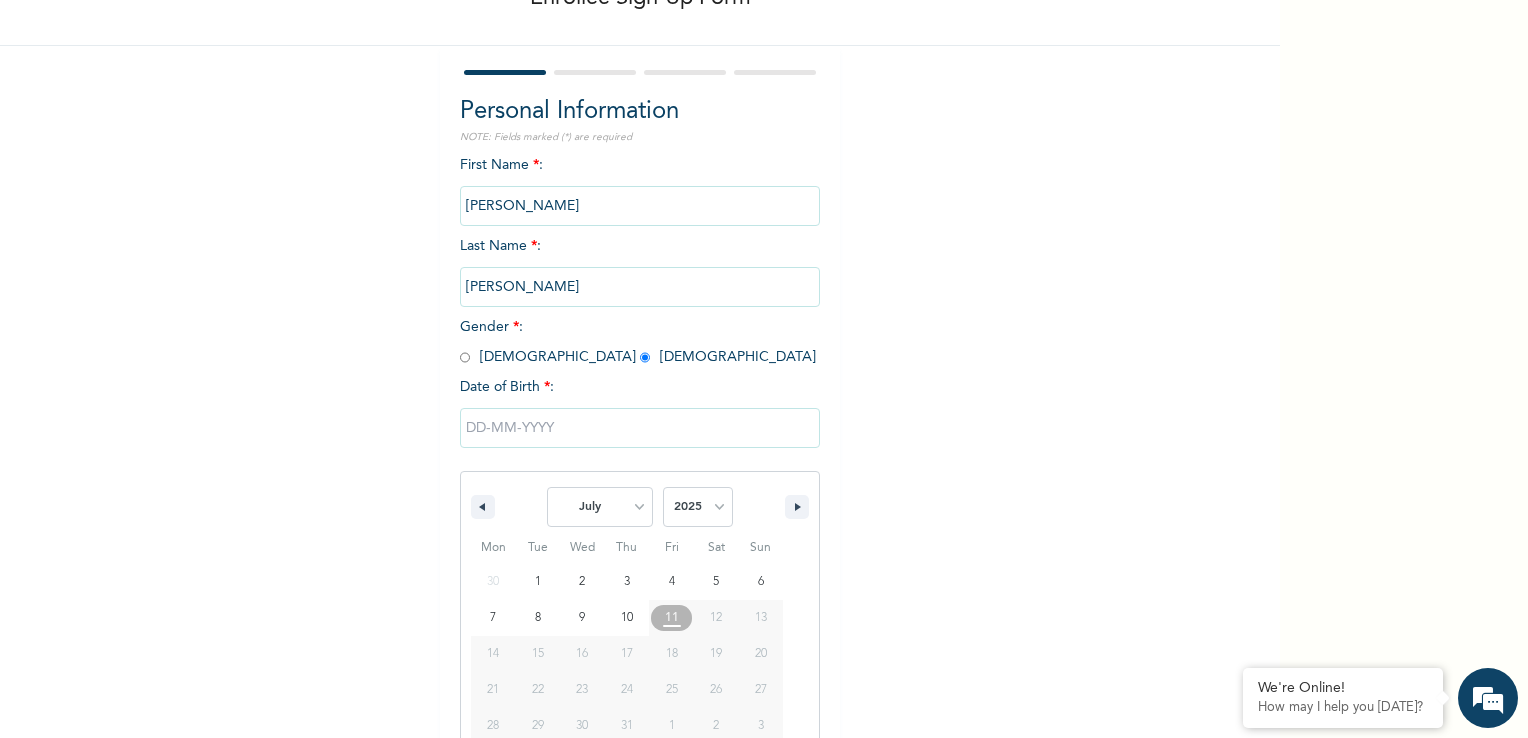 scroll, scrollTop: 170, scrollLeft: 0, axis: vertical 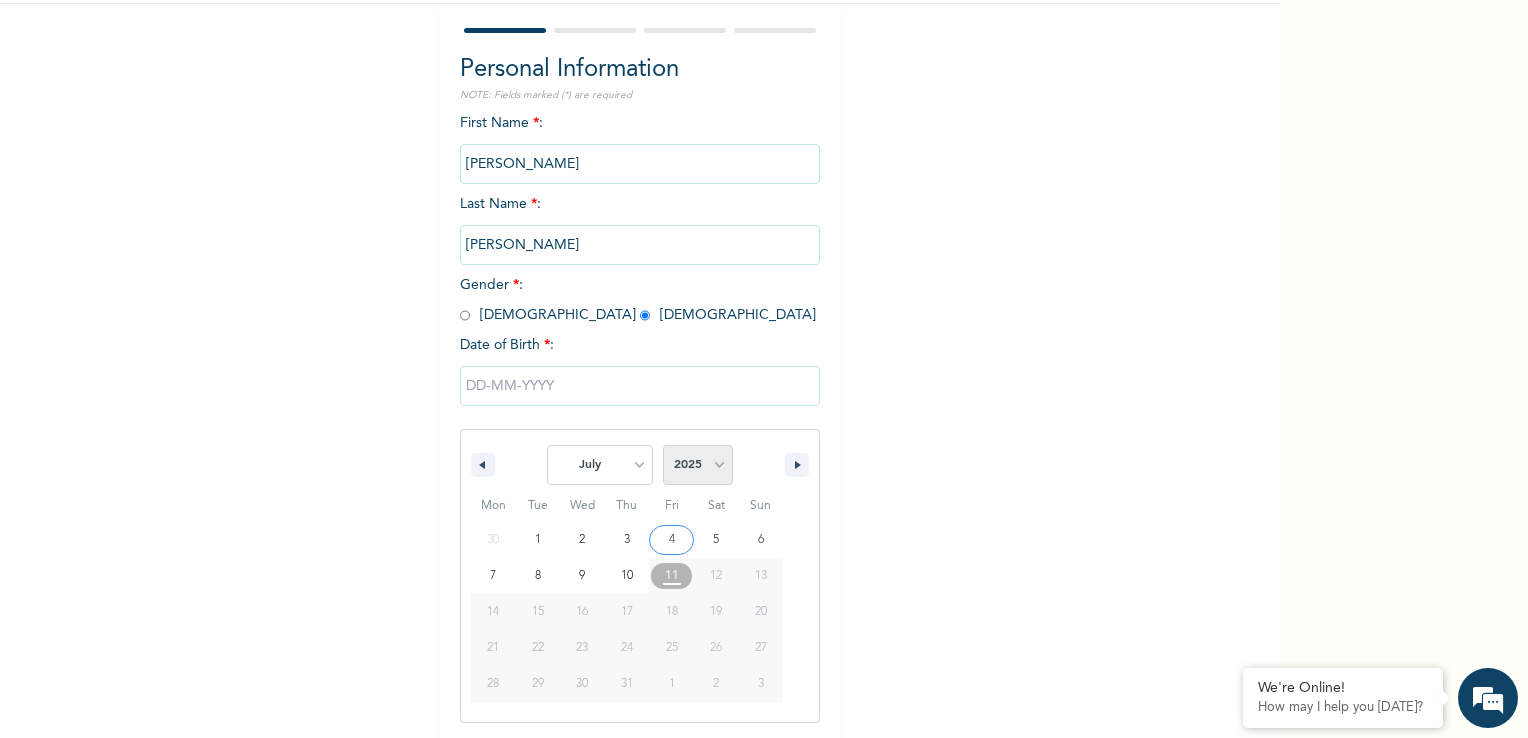 click on "2025 2024 2023 2022 2021 2020 2019 2018 2017 2016 2015 2014 2013 2012 2011 2010 2009 2008 2007 2006 2005 2004 2003 2002 2001 2000 1999 1998 1997 1996 1995 1994 1993 1992 1991 1990 1989 1988 1987 1986 1985 1984 1983 1982 1981 1980 1979 1978 1977 1976 1975 1974 1973 1972 1971 1970 1969 1968 1967 1966 1965 1964 1963 1962 1961 1960 1959 1958 1957 1956 1955 1954 1953 1952 1951 1950 1949 1948 1947 1946 1945 1944 1943 1942 1941 1940 1939 1938 1937 1936 1935 1934 1933 1932 1931 1930 1929 1928 1927 1926 1925 1924 1923 1922 1921 1920 1919 1918 1917 1916 1915 1914 1913 1912 1911 1910 1909 1908 1907 1906 1905" at bounding box center [698, 465] 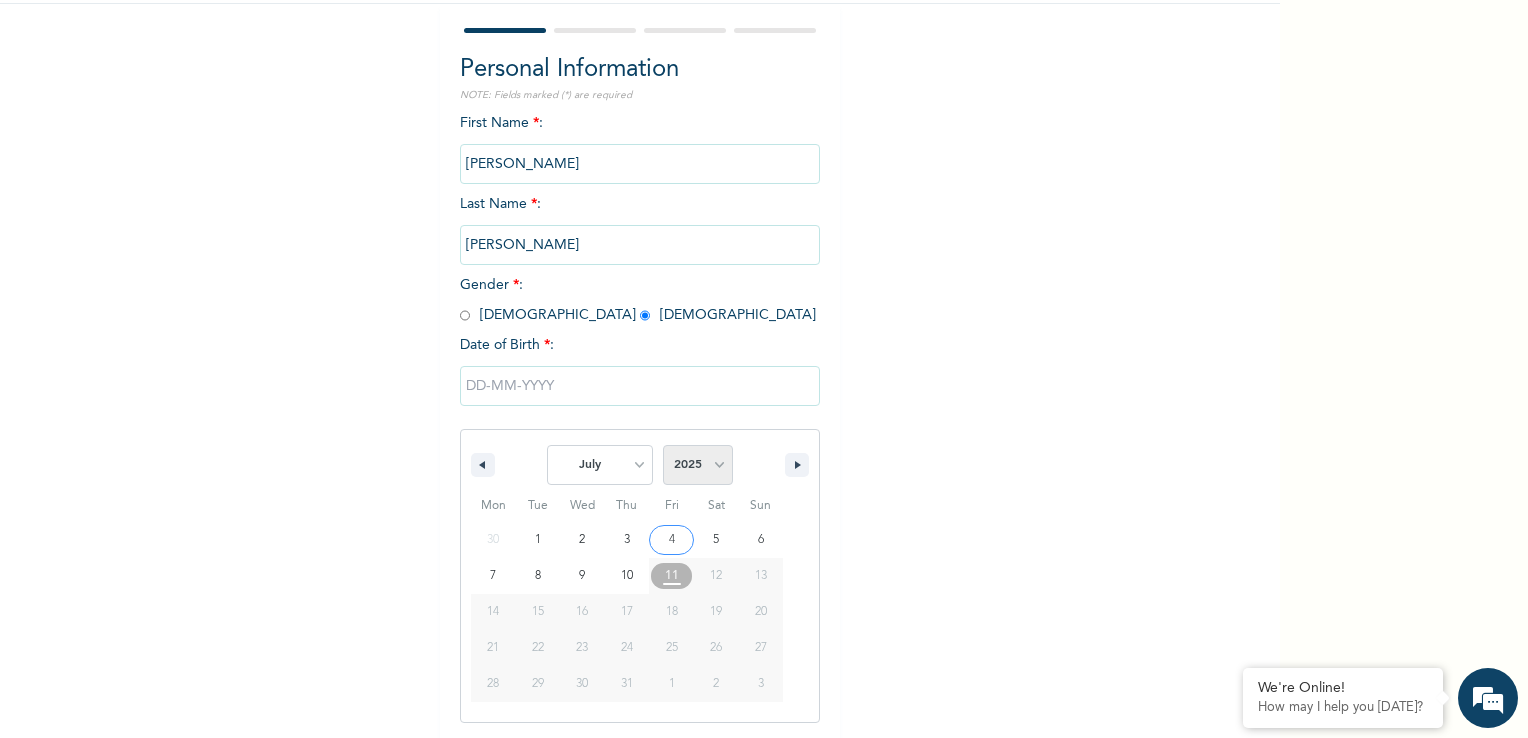 select on "2009" 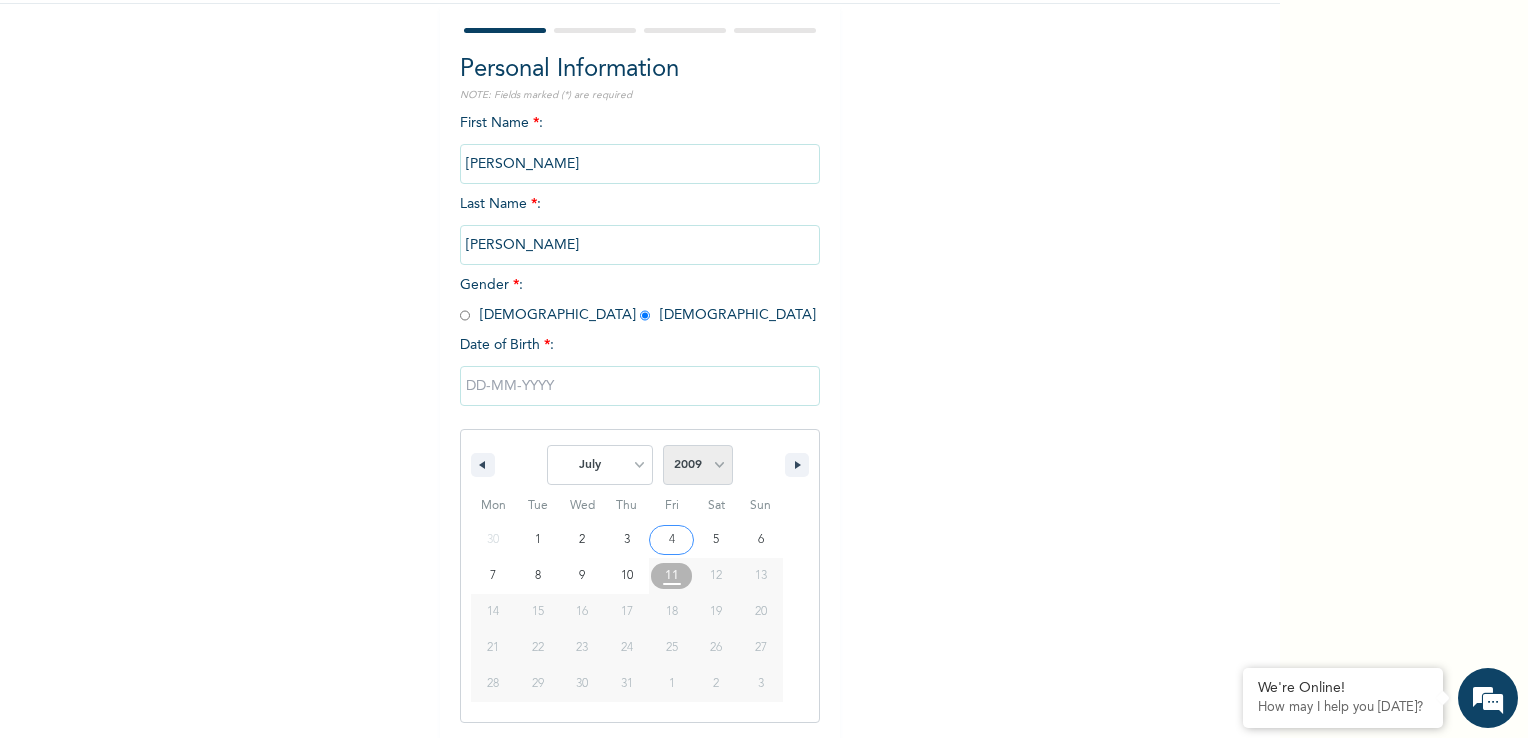 click on "2025 2024 2023 2022 2021 2020 2019 2018 2017 2016 2015 2014 2013 2012 2011 2010 2009 2008 2007 2006 2005 2004 2003 2002 2001 2000 1999 1998 1997 1996 1995 1994 1993 1992 1991 1990 1989 1988 1987 1986 1985 1984 1983 1982 1981 1980 1979 1978 1977 1976 1975 1974 1973 1972 1971 1970 1969 1968 1967 1966 1965 1964 1963 1962 1961 1960 1959 1958 1957 1956 1955 1954 1953 1952 1951 1950 1949 1948 1947 1946 1945 1944 1943 1942 1941 1940 1939 1938 1937 1936 1935 1934 1933 1932 1931 1930 1929 1928 1927 1926 1925 1924 1923 1922 1921 1920 1919 1918 1917 1916 1915 1914 1913 1912 1911 1910 1909 1908 1907 1906 1905" at bounding box center (698, 465) 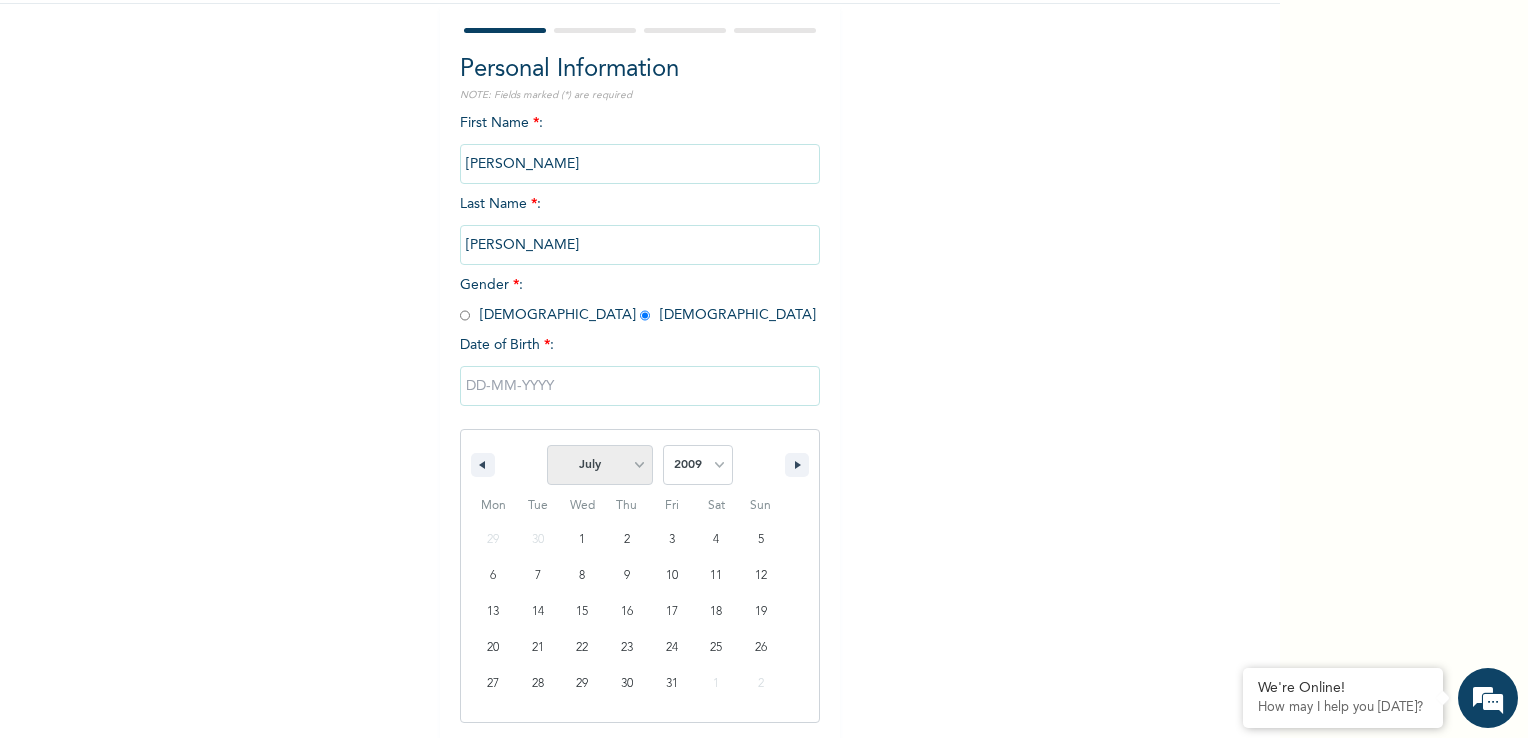 click on "January February March April May June July August September October November December" at bounding box center (600, 465) 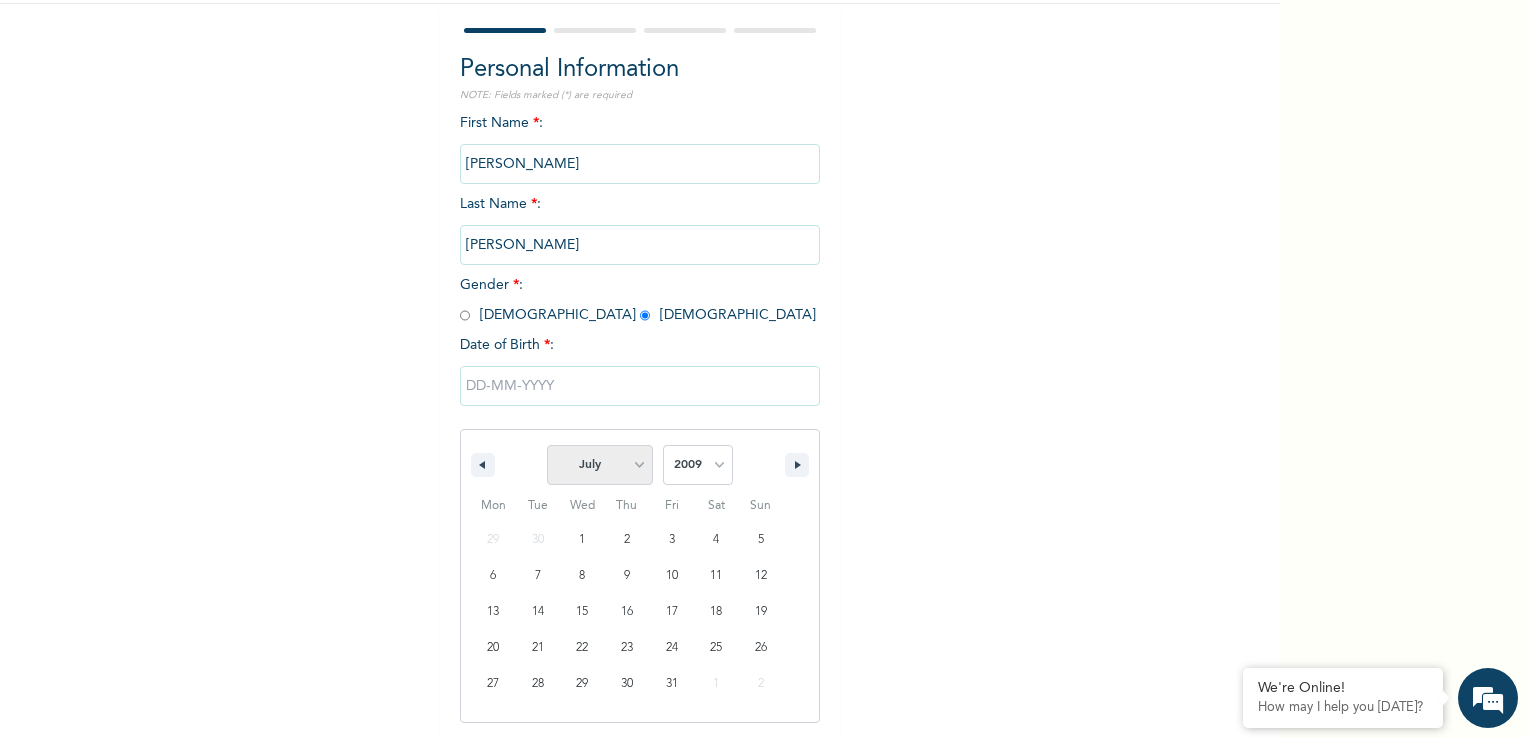 select on "9" 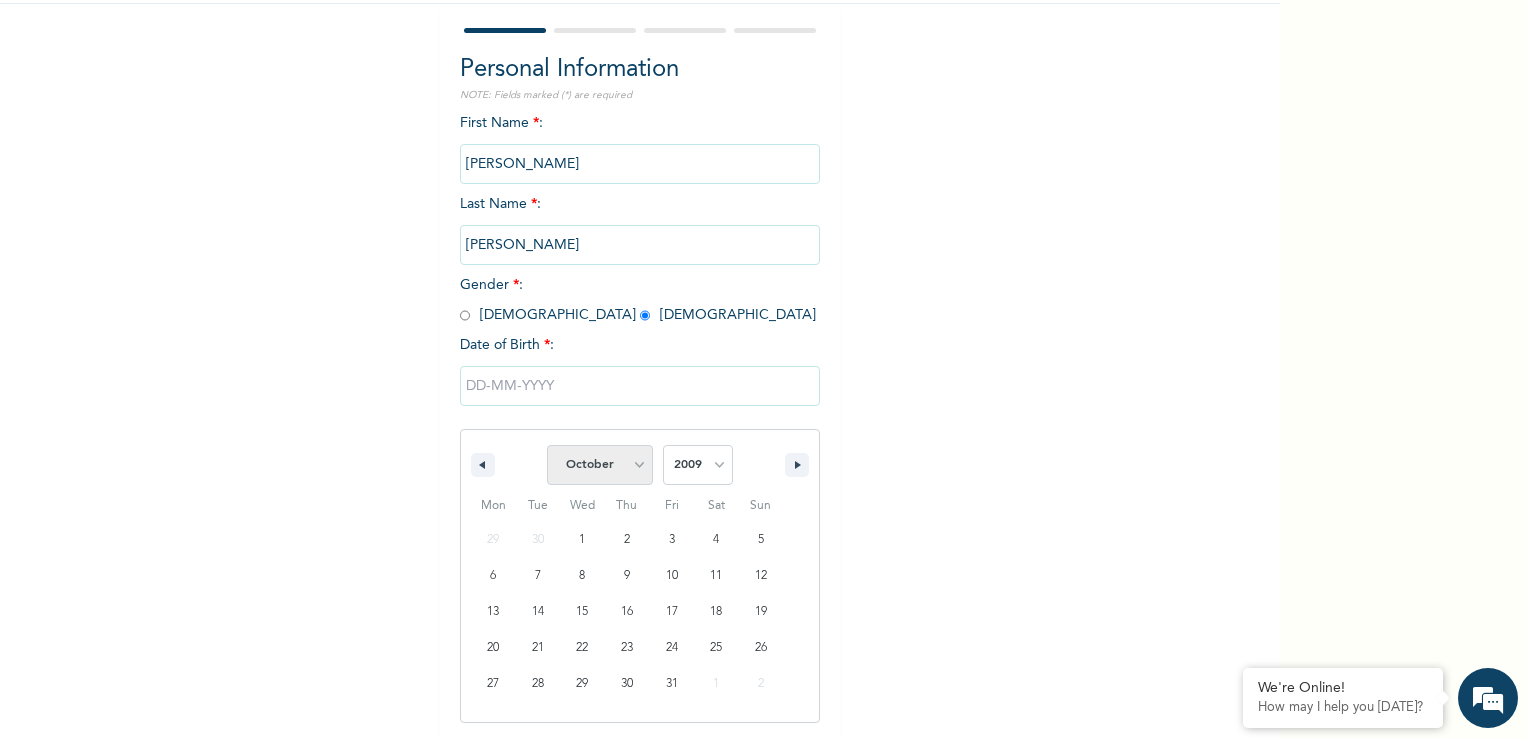 click on "January February March April May June July August September October November December" at bounding box center (600, 465) 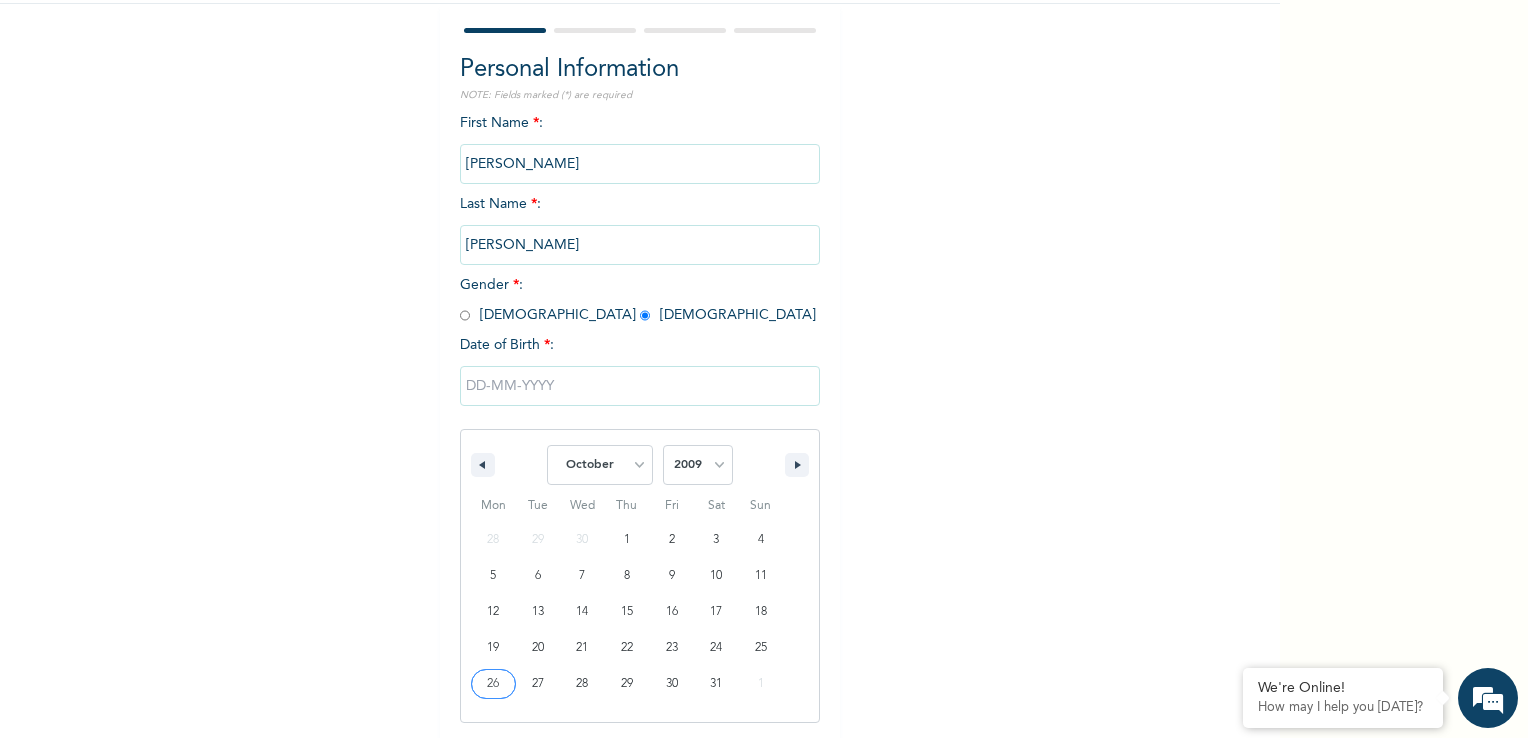 type on "[DATE]" 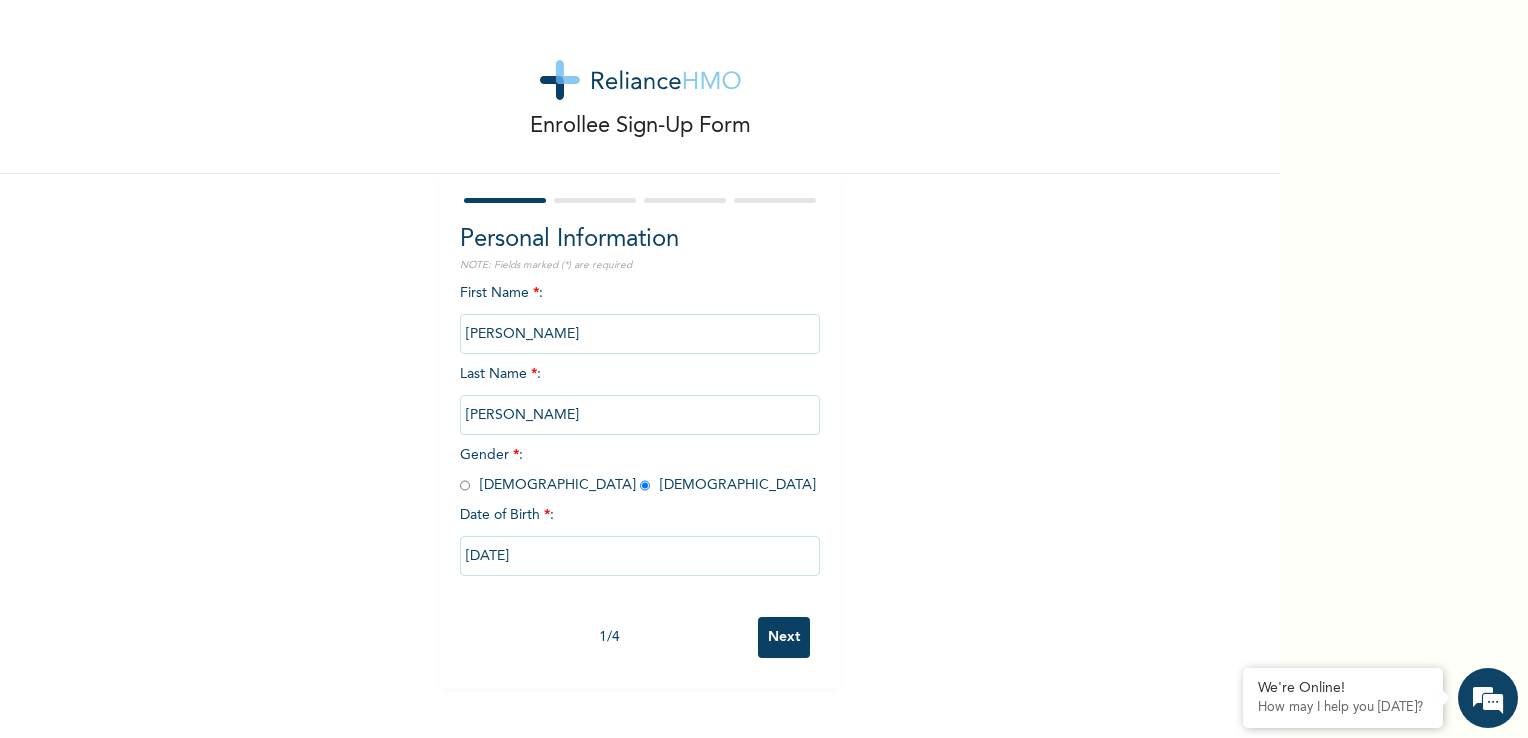 scroll, scrollTop: 0, scrollLeft: 0, axis: both 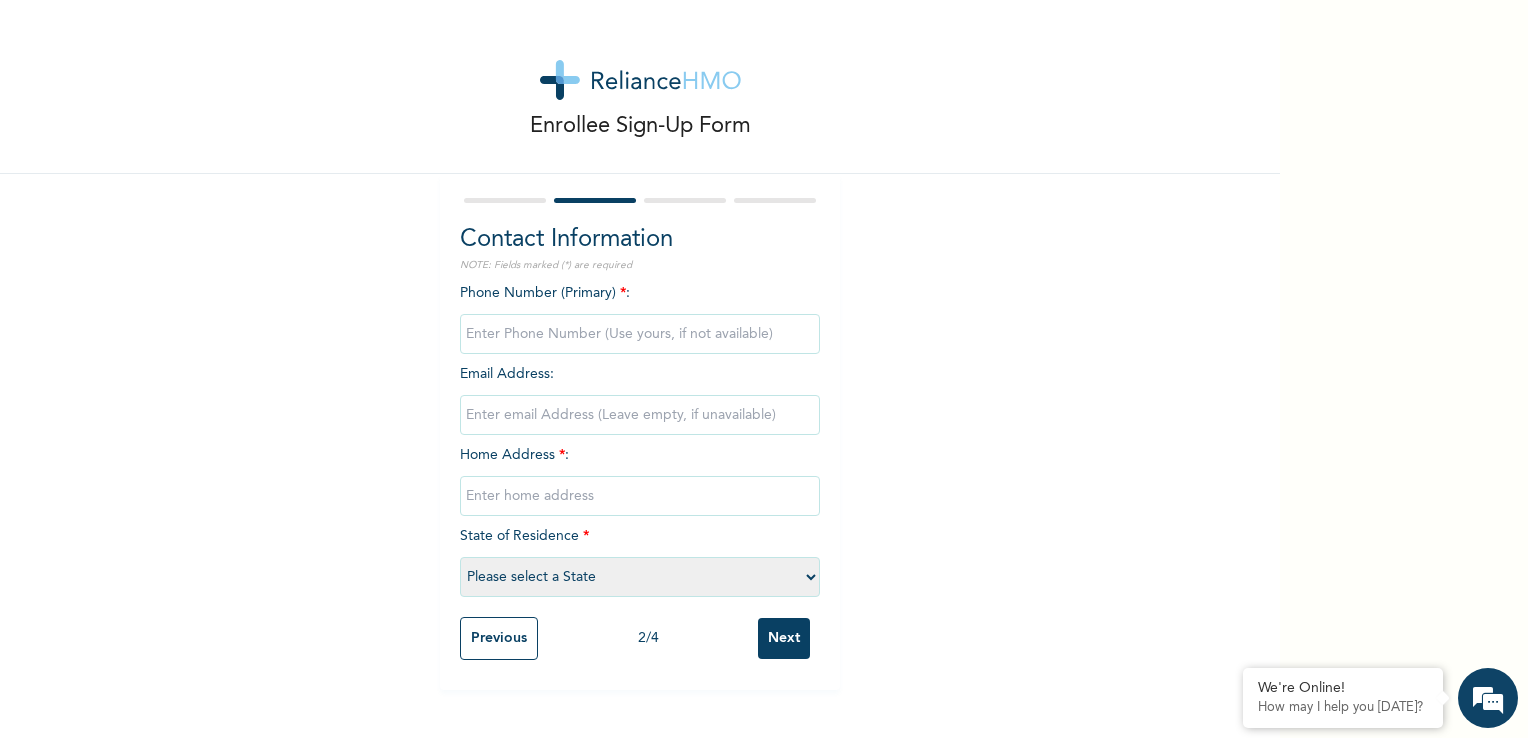 click at bounding box center (640, 334) 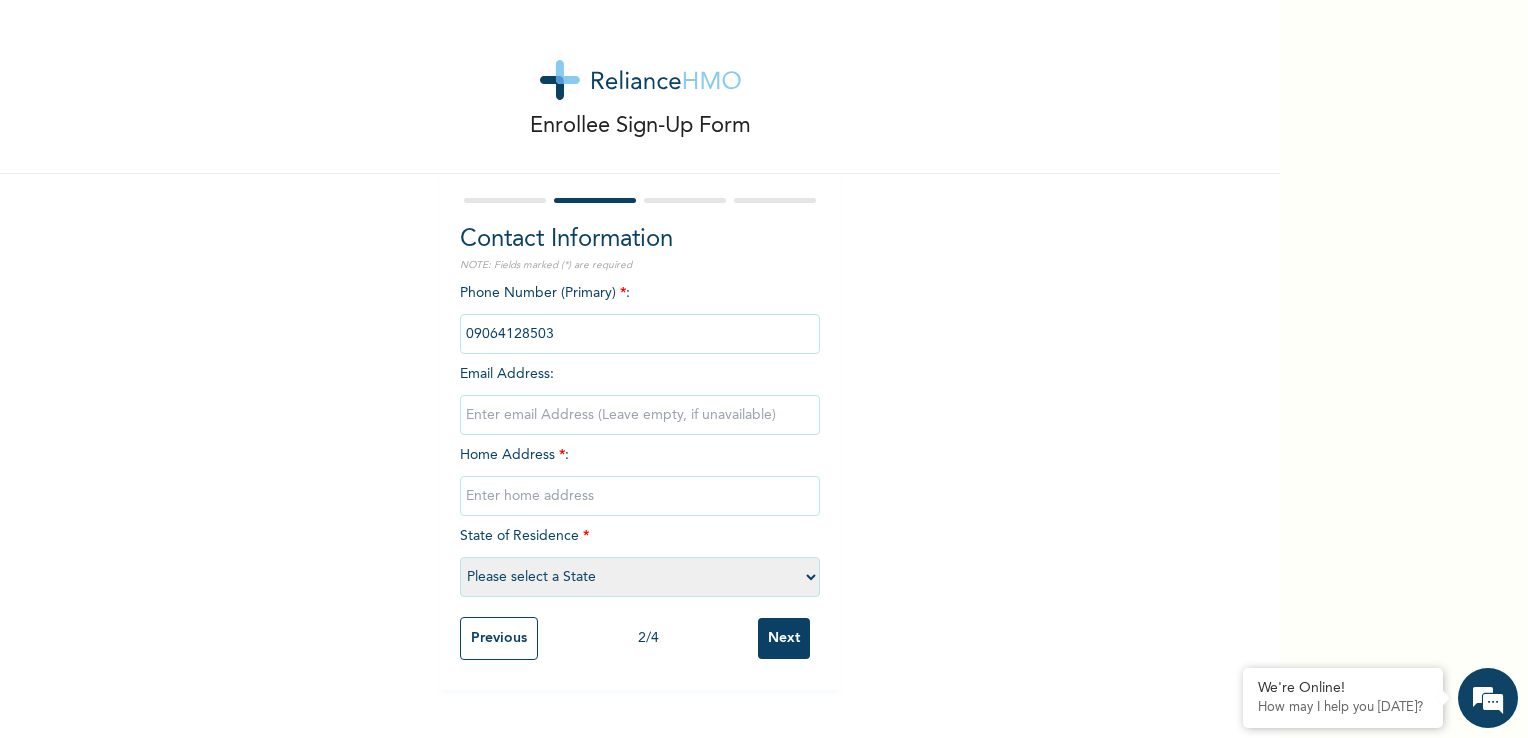 type on "[EMAIL_ADDRESS][DOMAIN_NAME]" 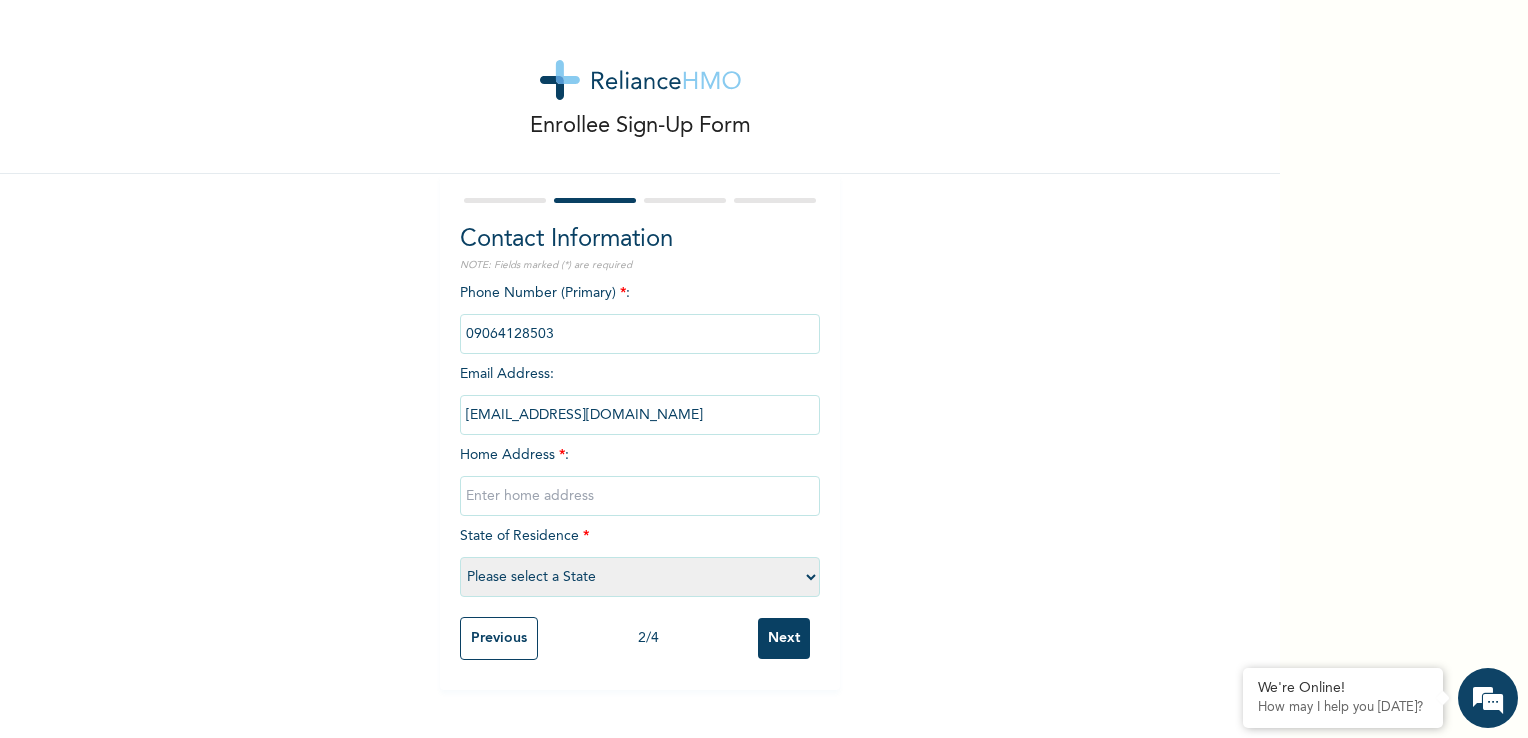 type on "BLOCK 3, HOUSE 30. UNITY ESTATE [GEOGRAPHIC_DATA]" 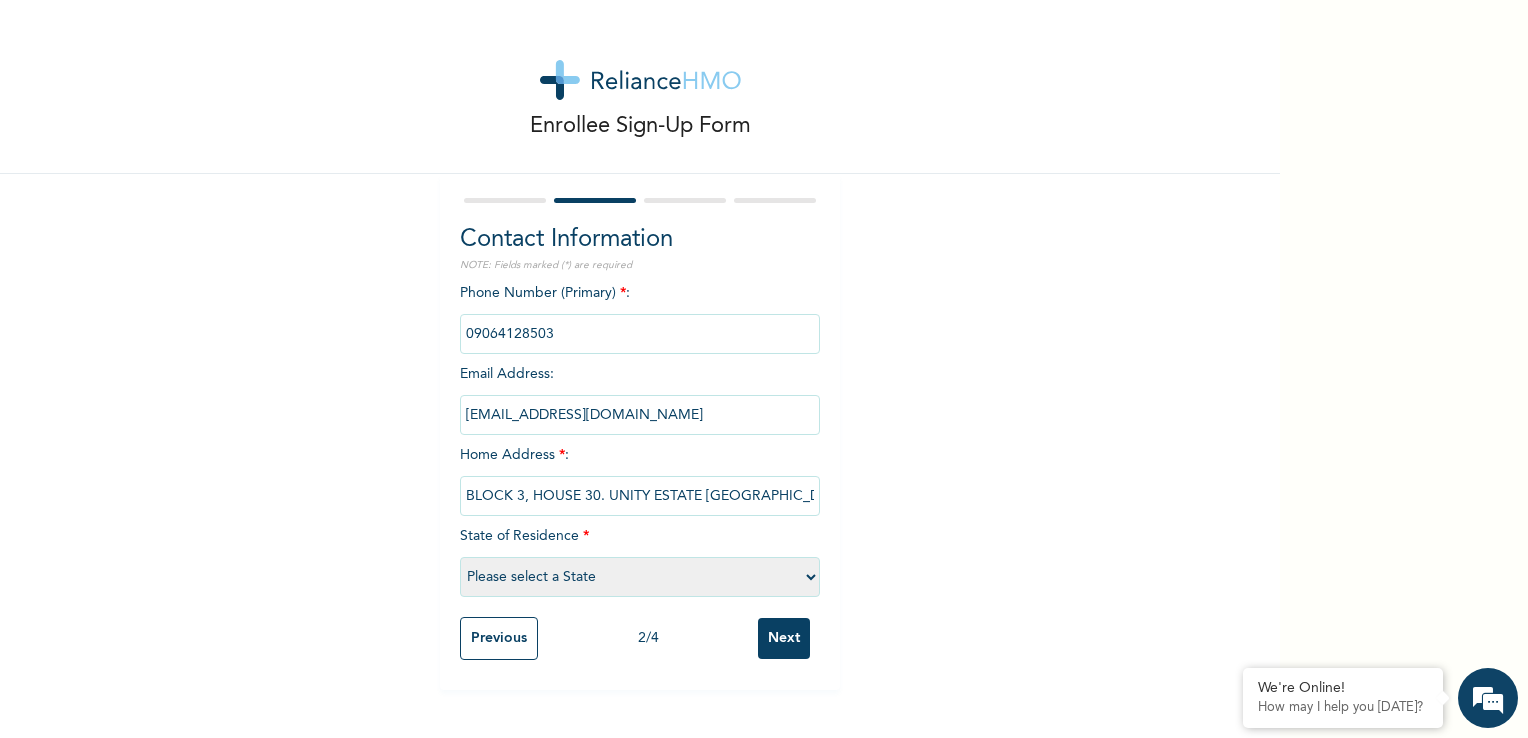 select on "33" 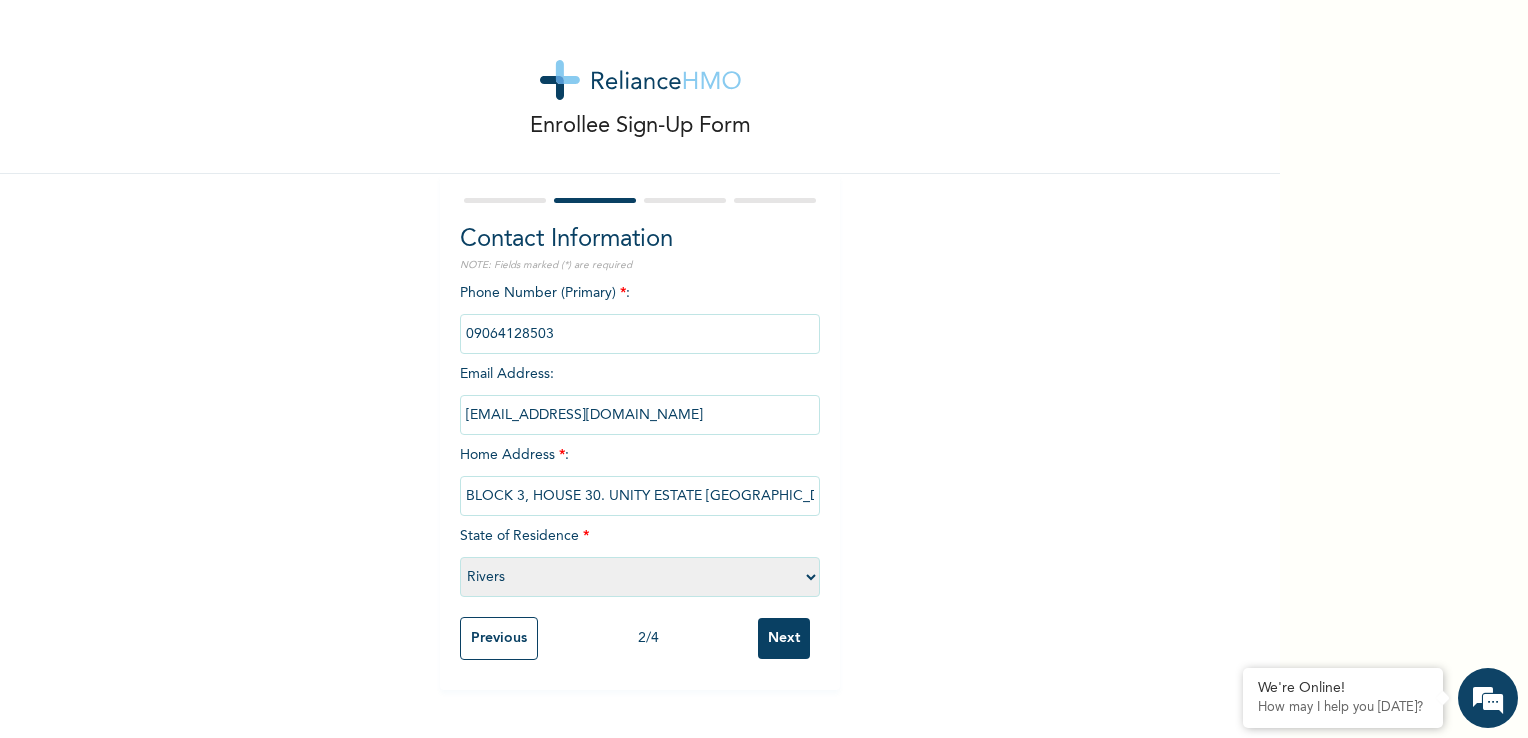 click on "Next" at bounding box center [784, 638] 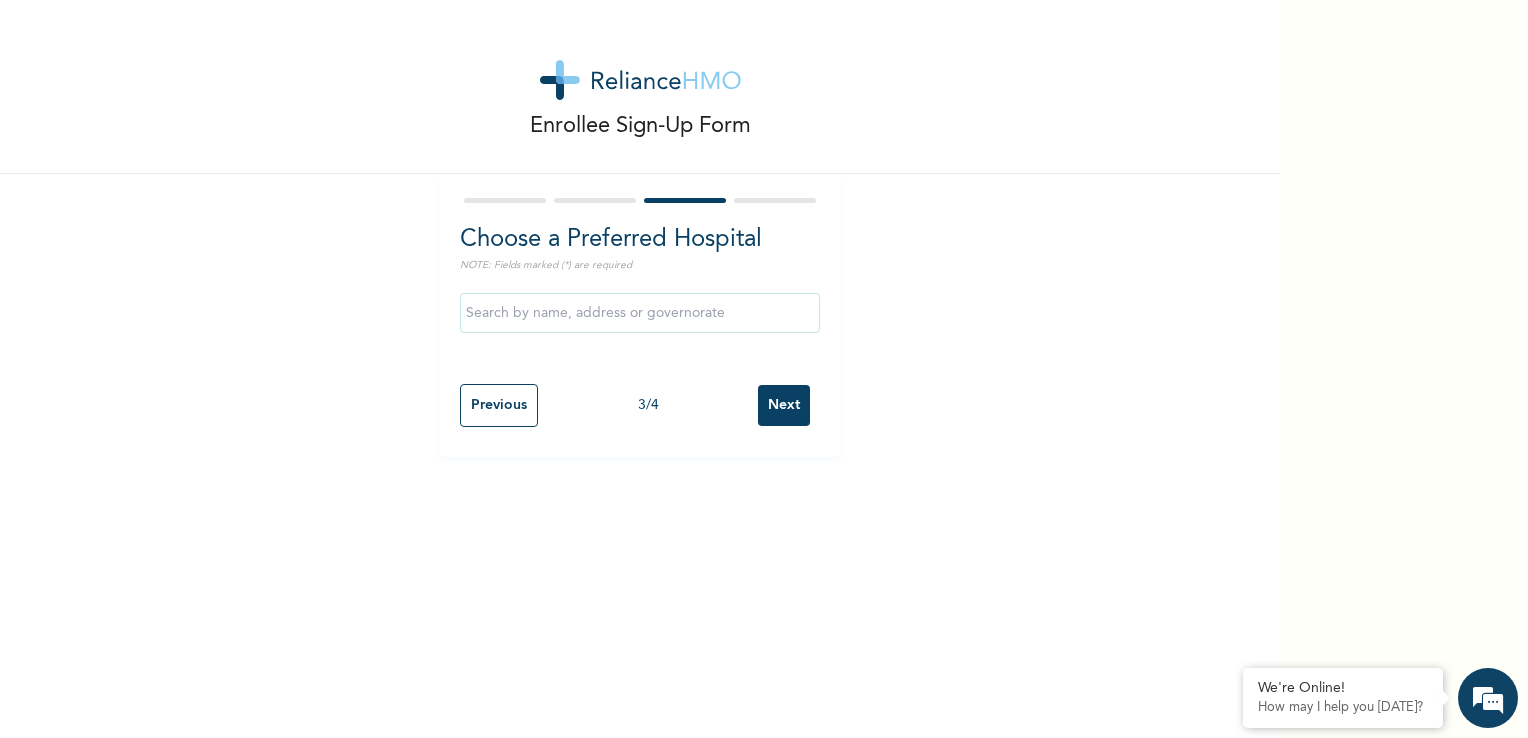 click at bounding box center (640, 313) 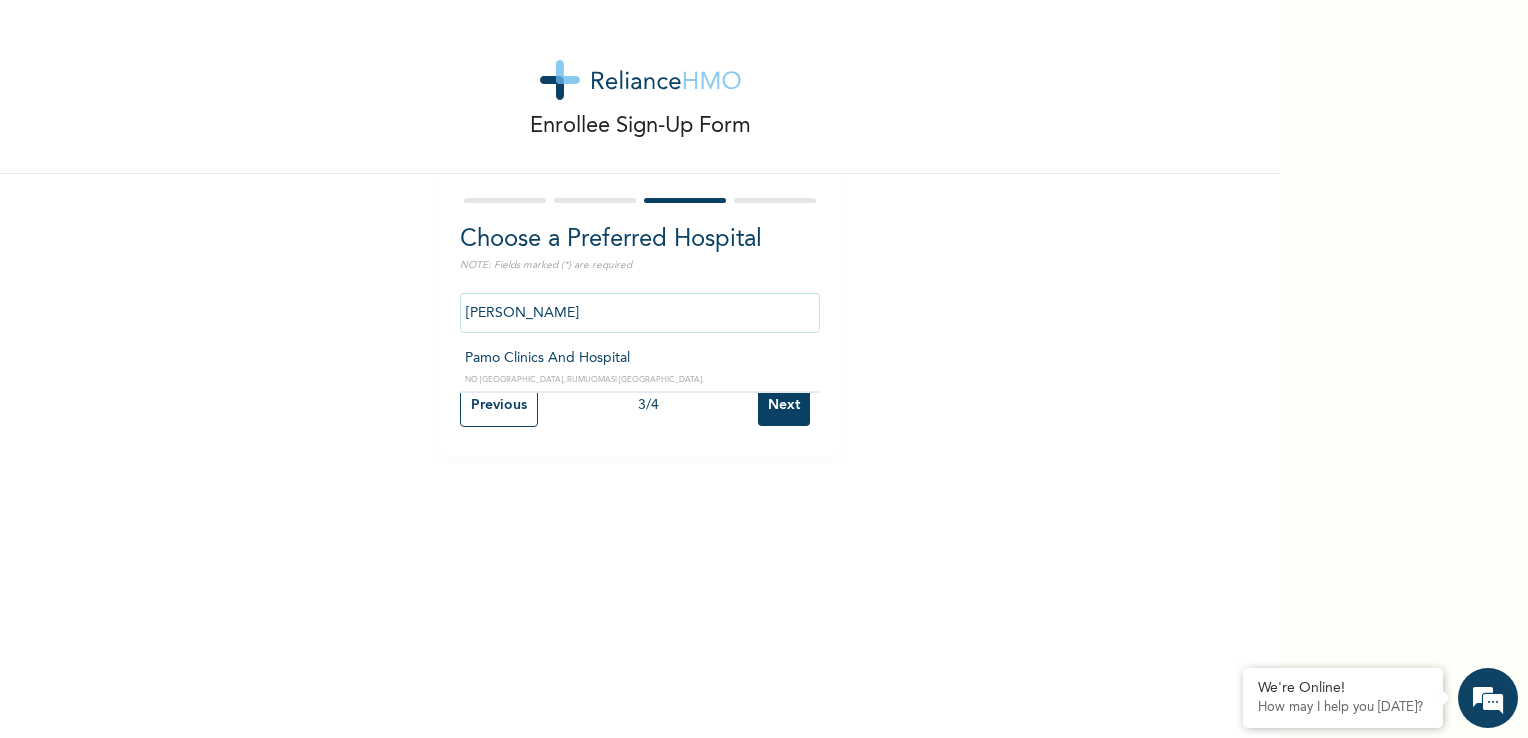 type on "Pamo Clinics And Hospital" 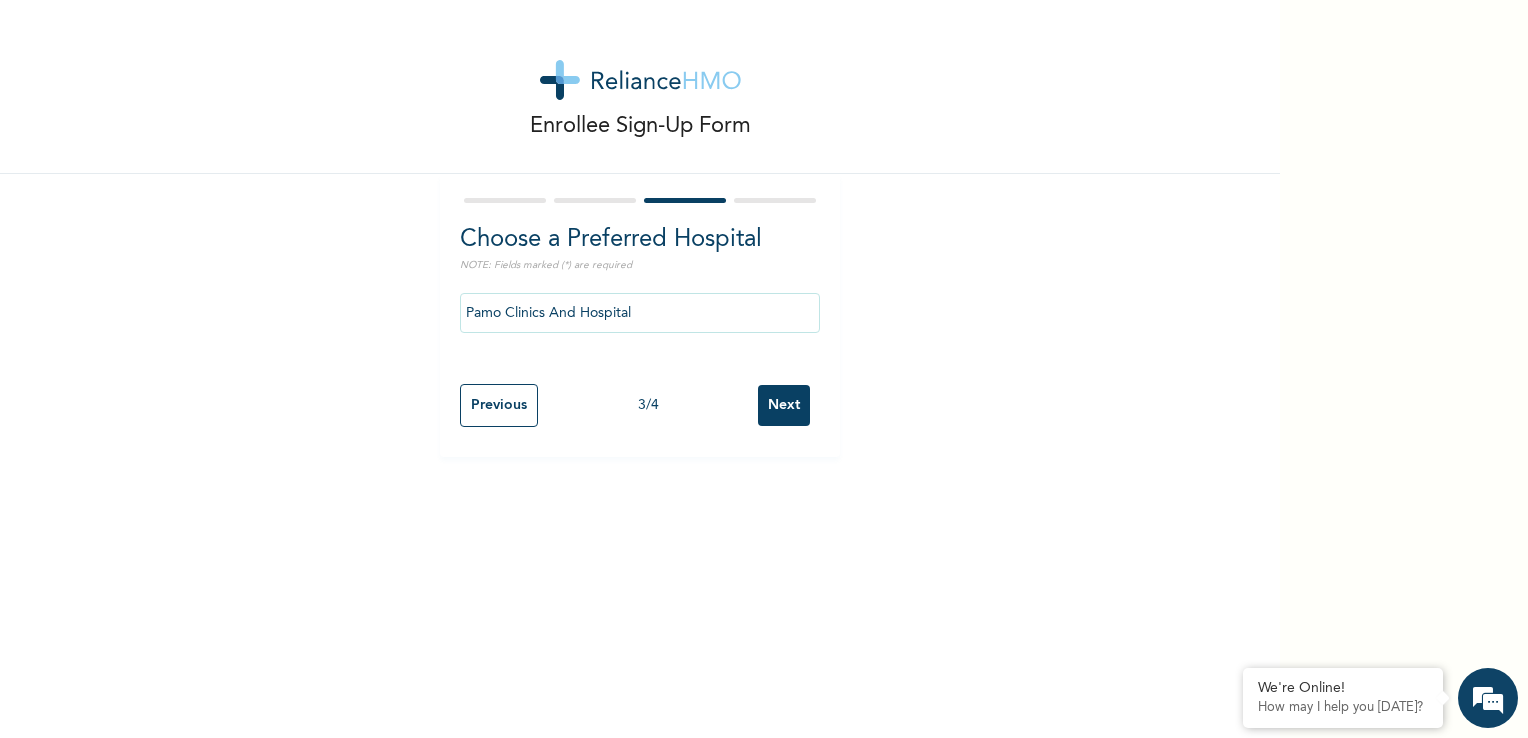 click on "Next" at bounding box center (784, 405) 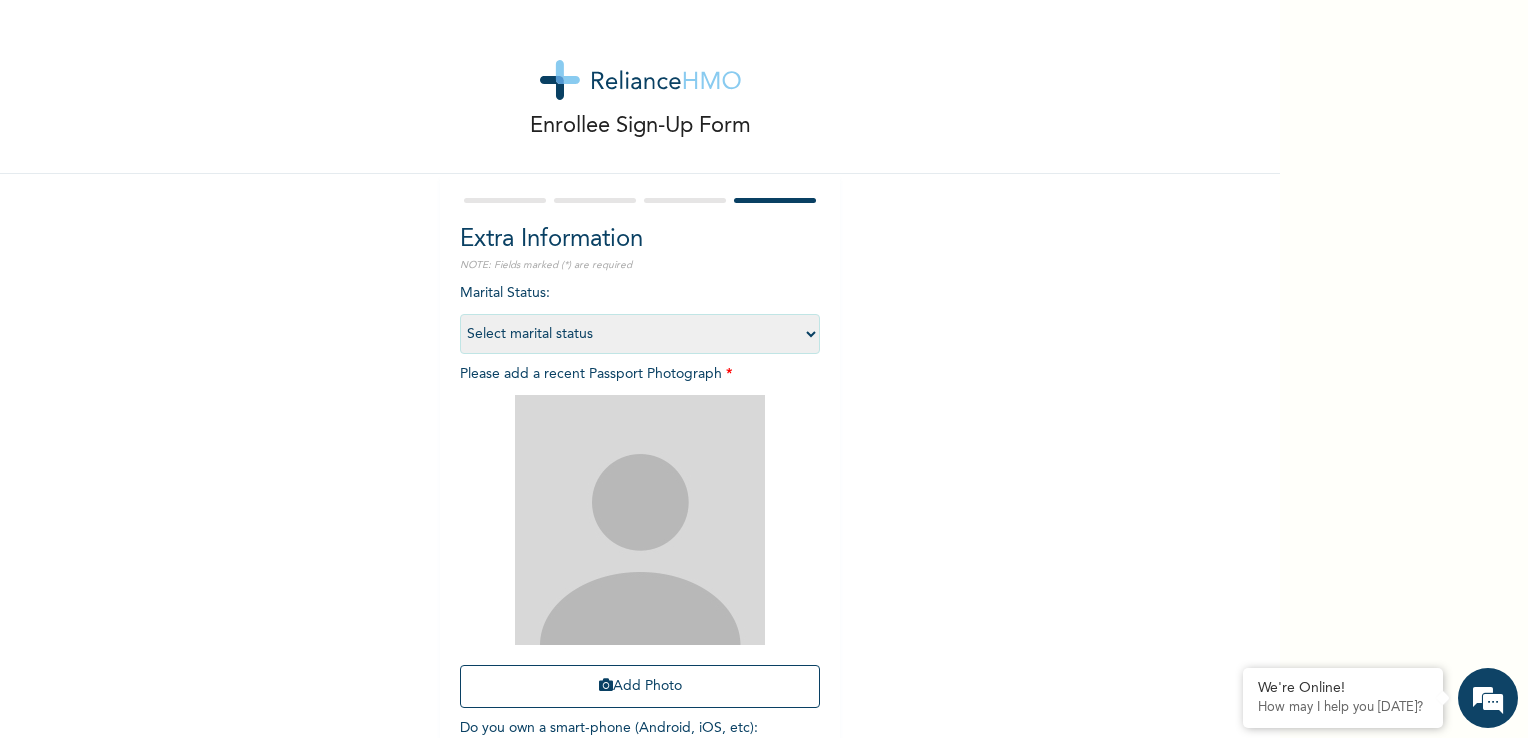 click on "Select marital status [DEMOGRAPHIC_DATA] Married [DEMOGRAPHIC_DATA] Widow/[DEMOGRAPHIC_DATA]" at bounding box center (640, 334) 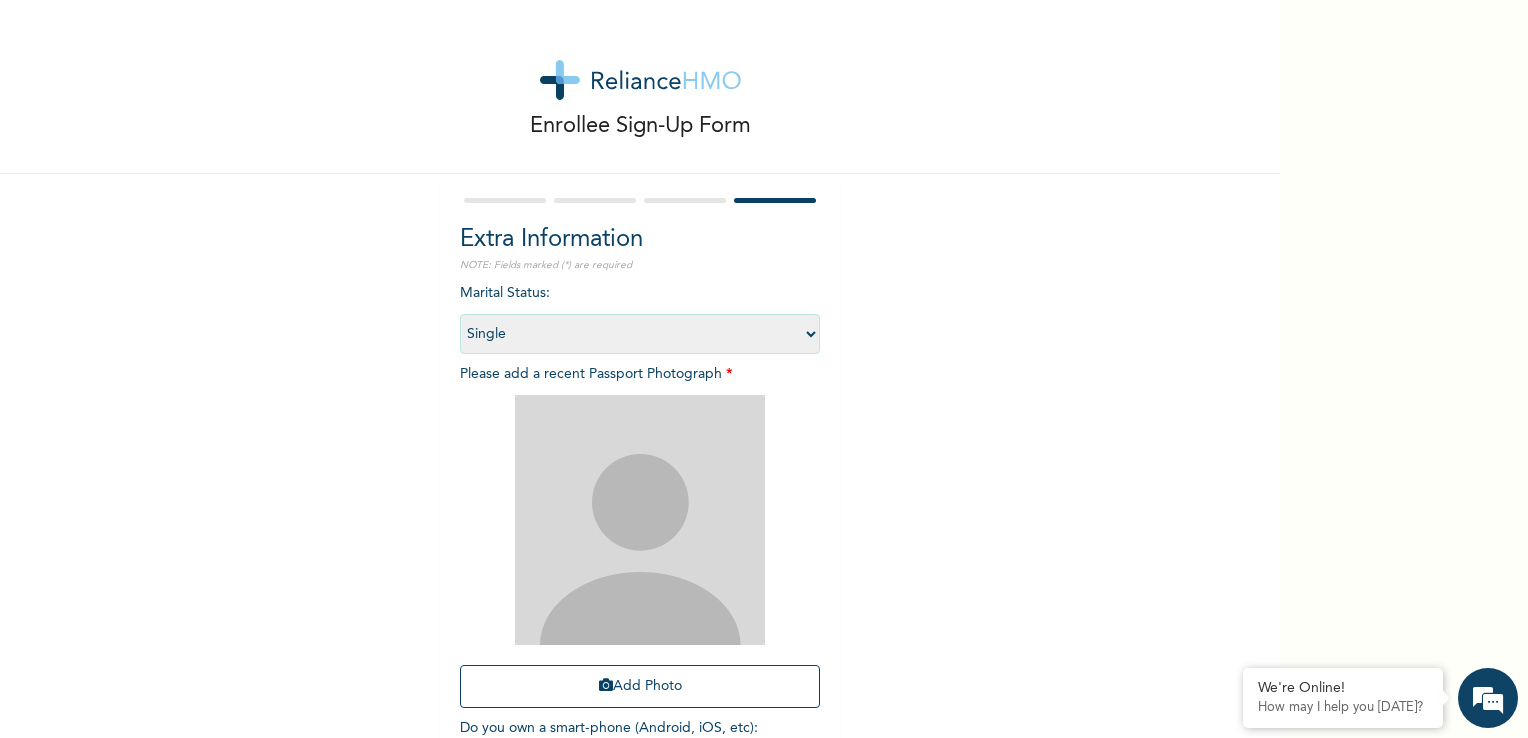 click on "Select marital status [DEMOGRAPHIC_DATA] Married [DEMOGRAPHIC_DATA] Widow/[DEMOGRAPHIC_DATA]" at bounding box center [640, 334] 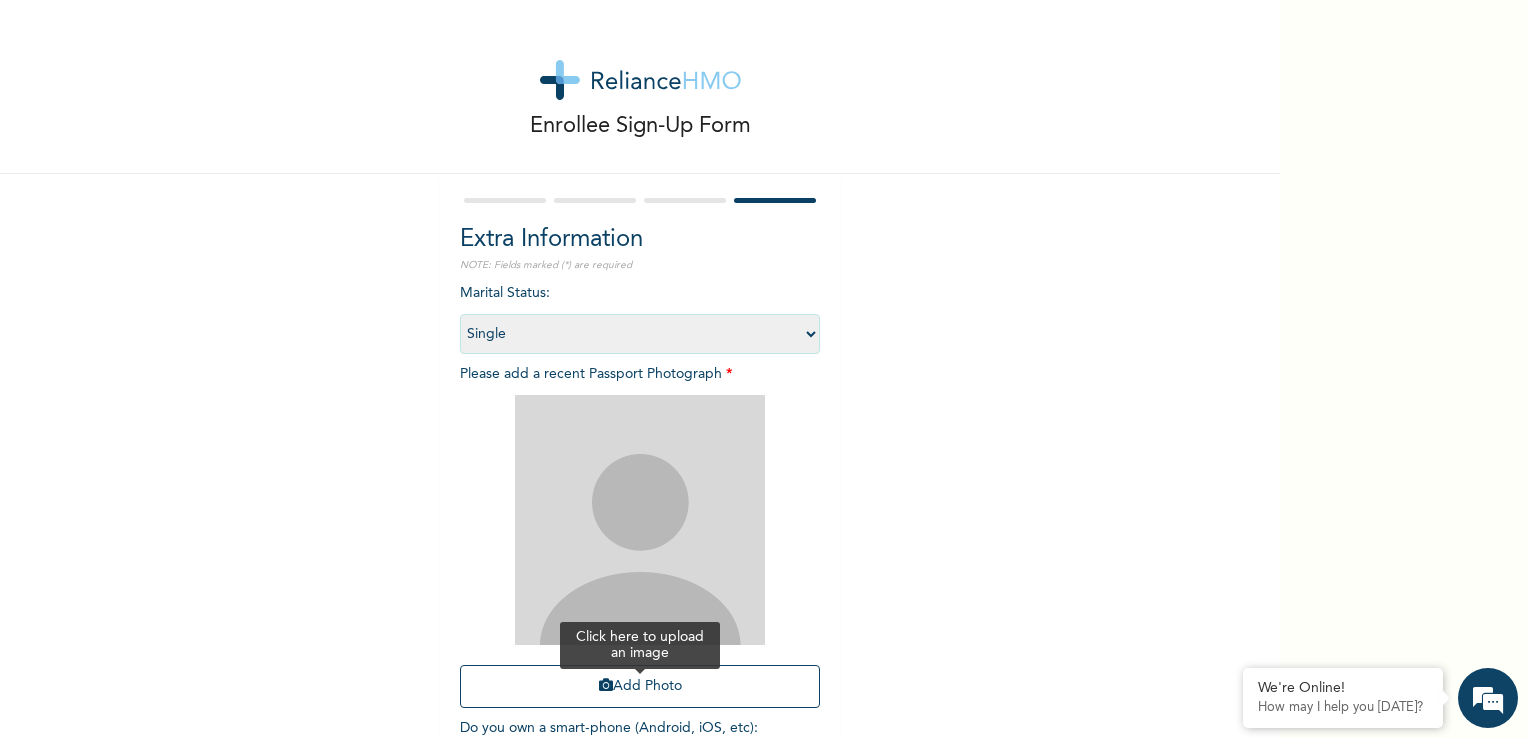 click on "Add Photo" at bounding box center [640, 686] 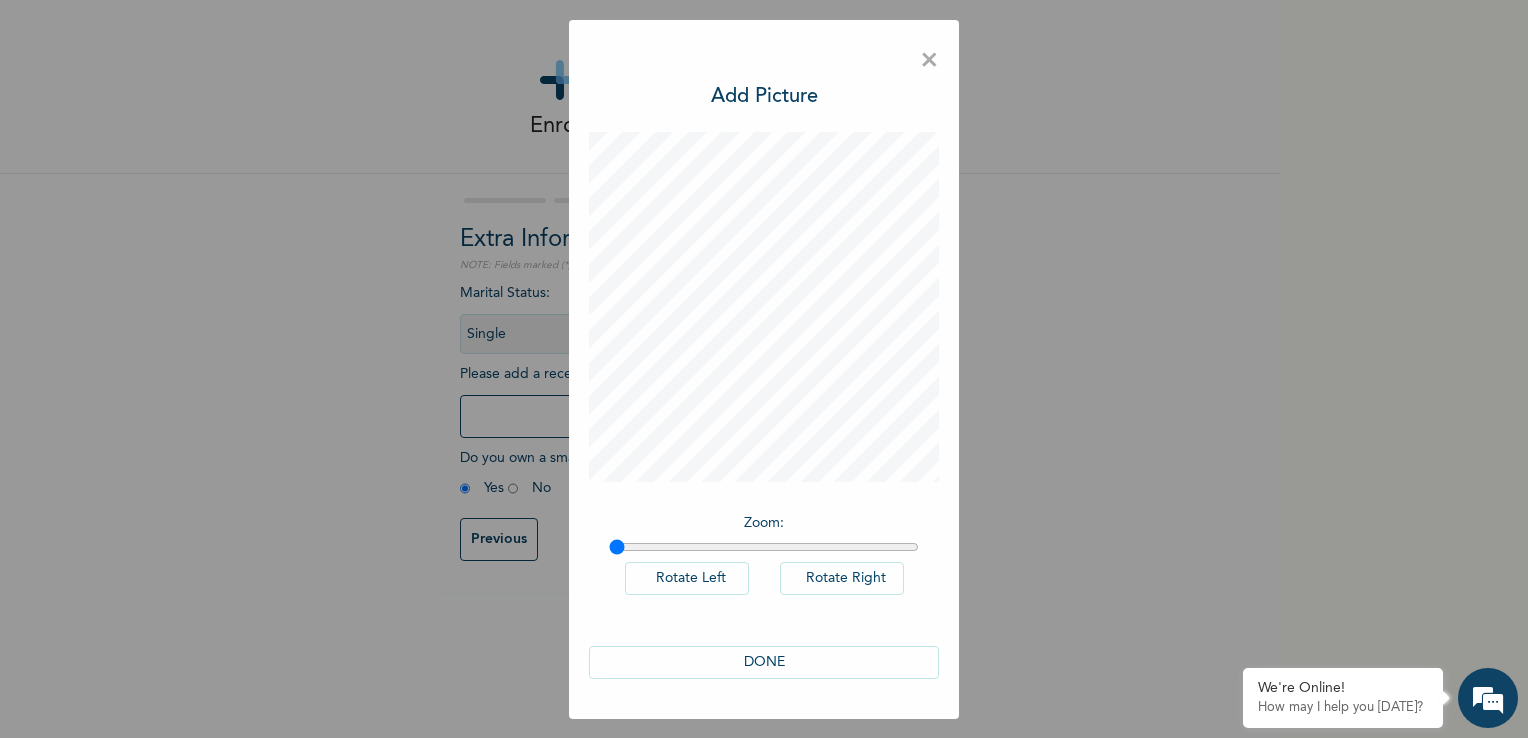 click on "DONE" at bounding box center [764, 662] 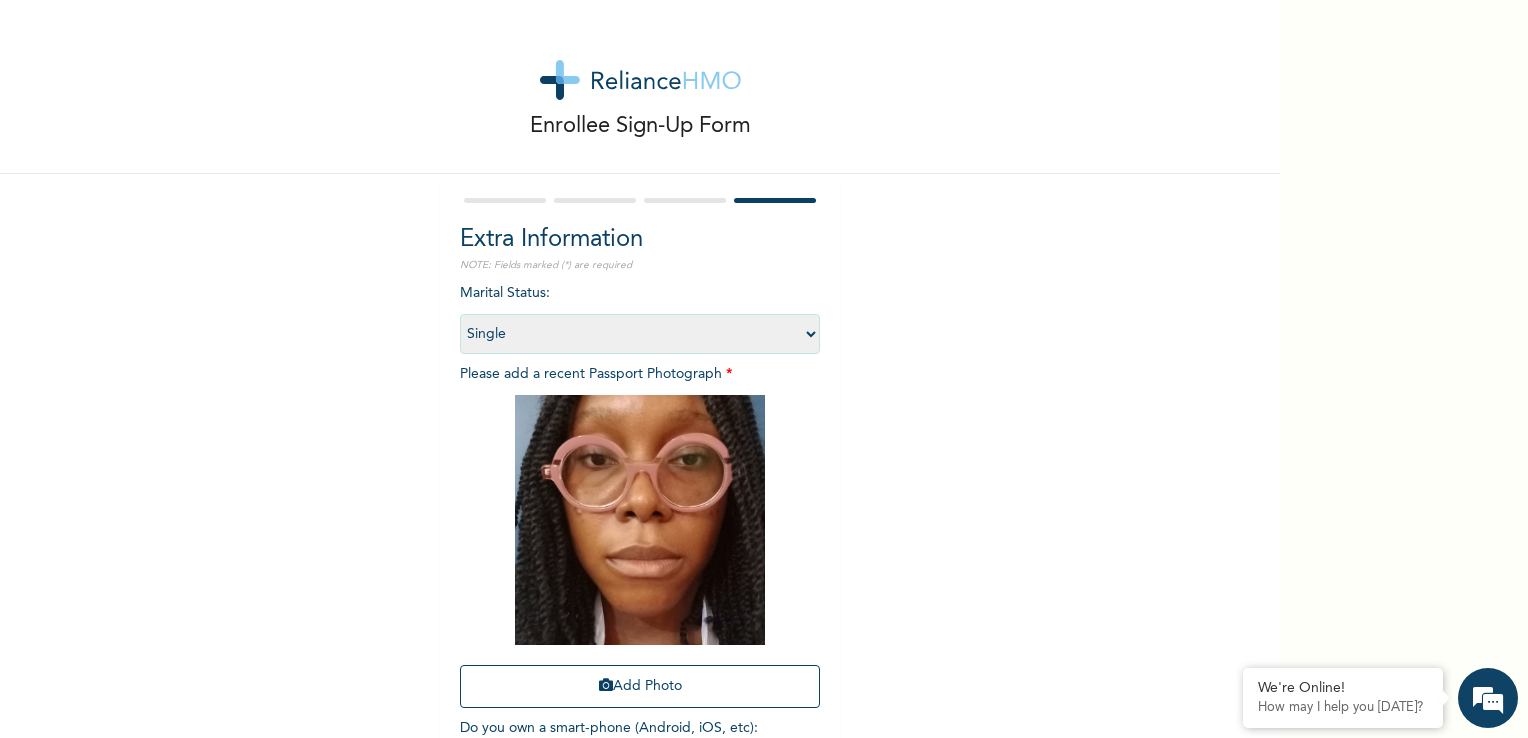 scroll, scrollTop: 136, scrollLeft: 0, axis: vertical 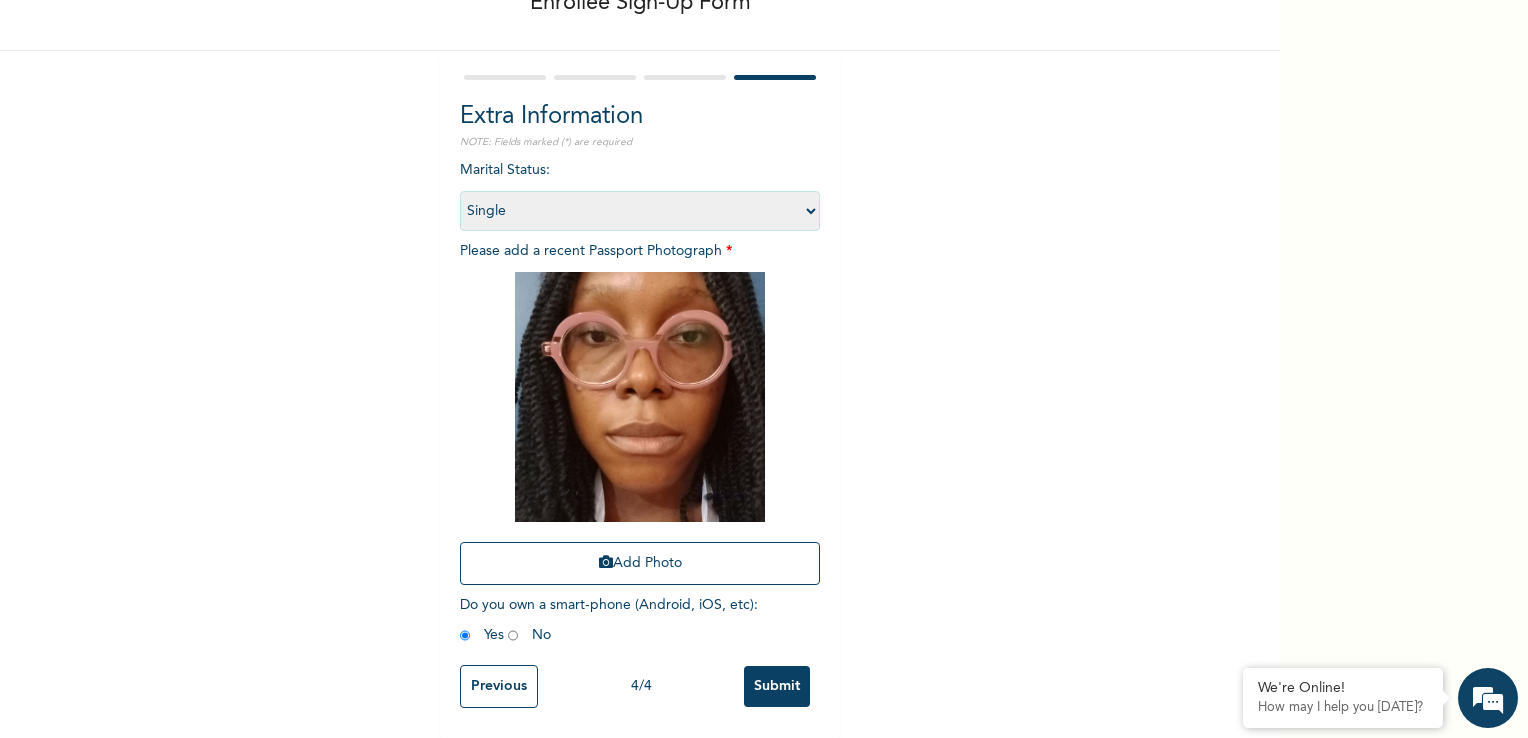 click on "Submit" at bounding box center [777, 686] 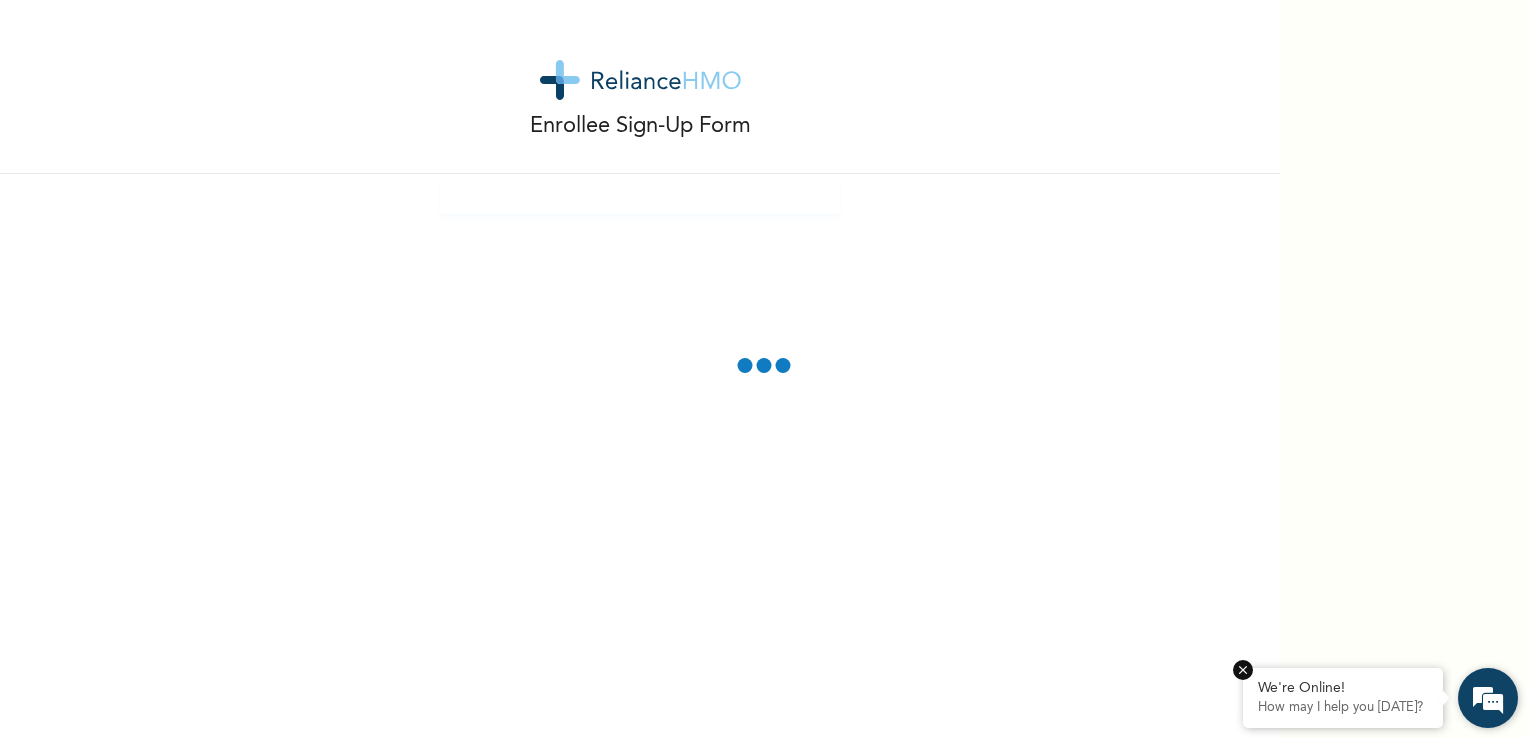 click on "How may I help you [DATE]?" at bounding box center (1343, 708) 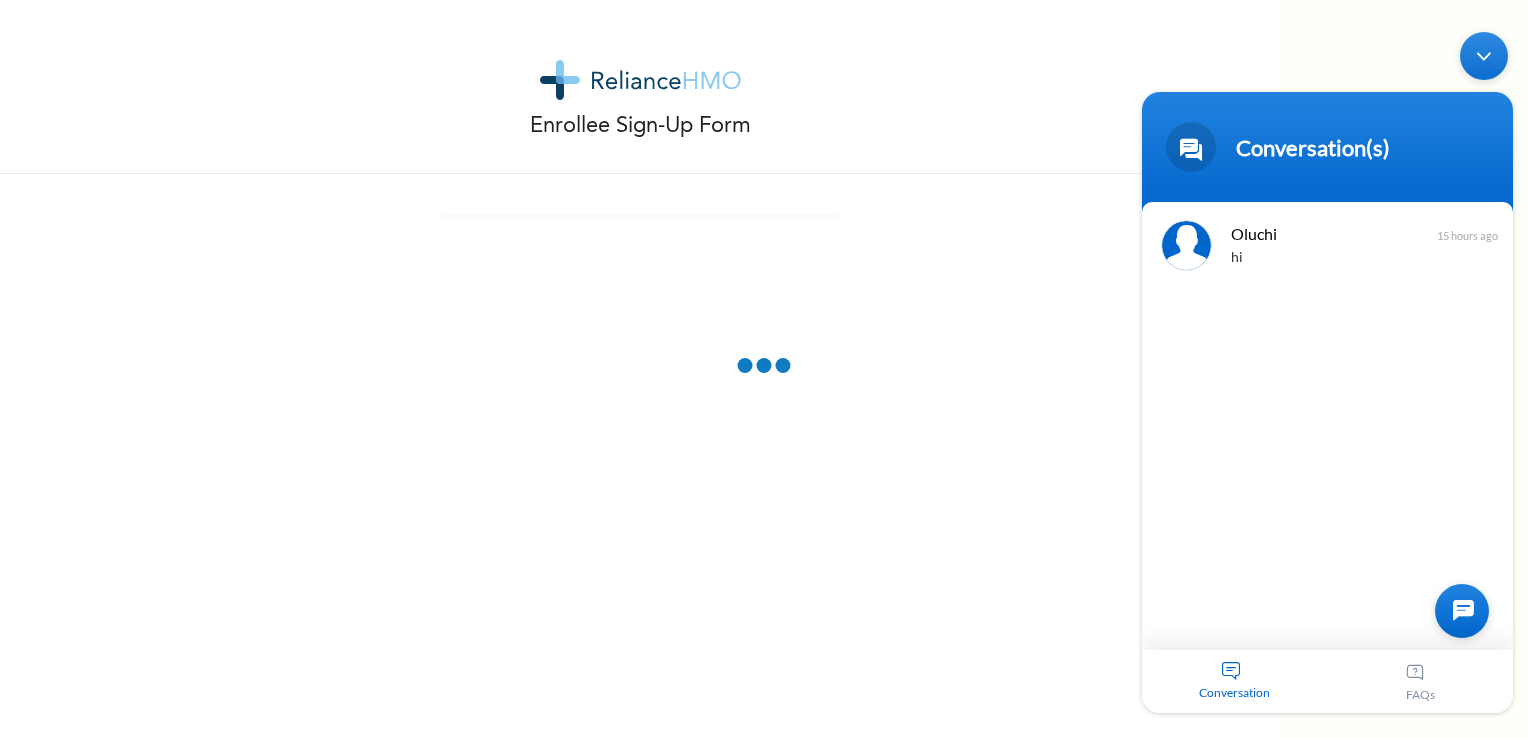 click on "FAQs" at bounding box center [1421, 680] 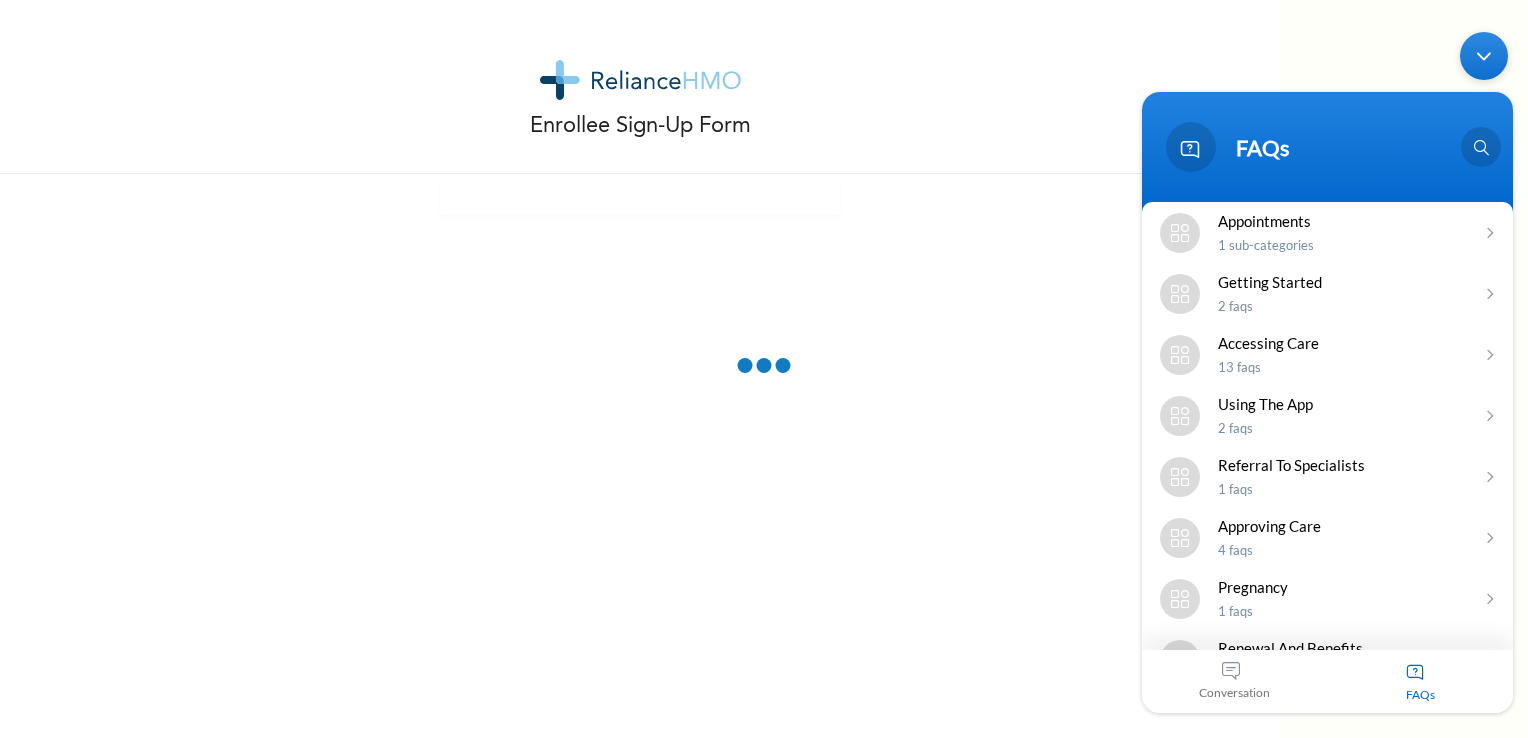 click on "Enrollee Sign-Up Form" at bounding box center [640, 369] 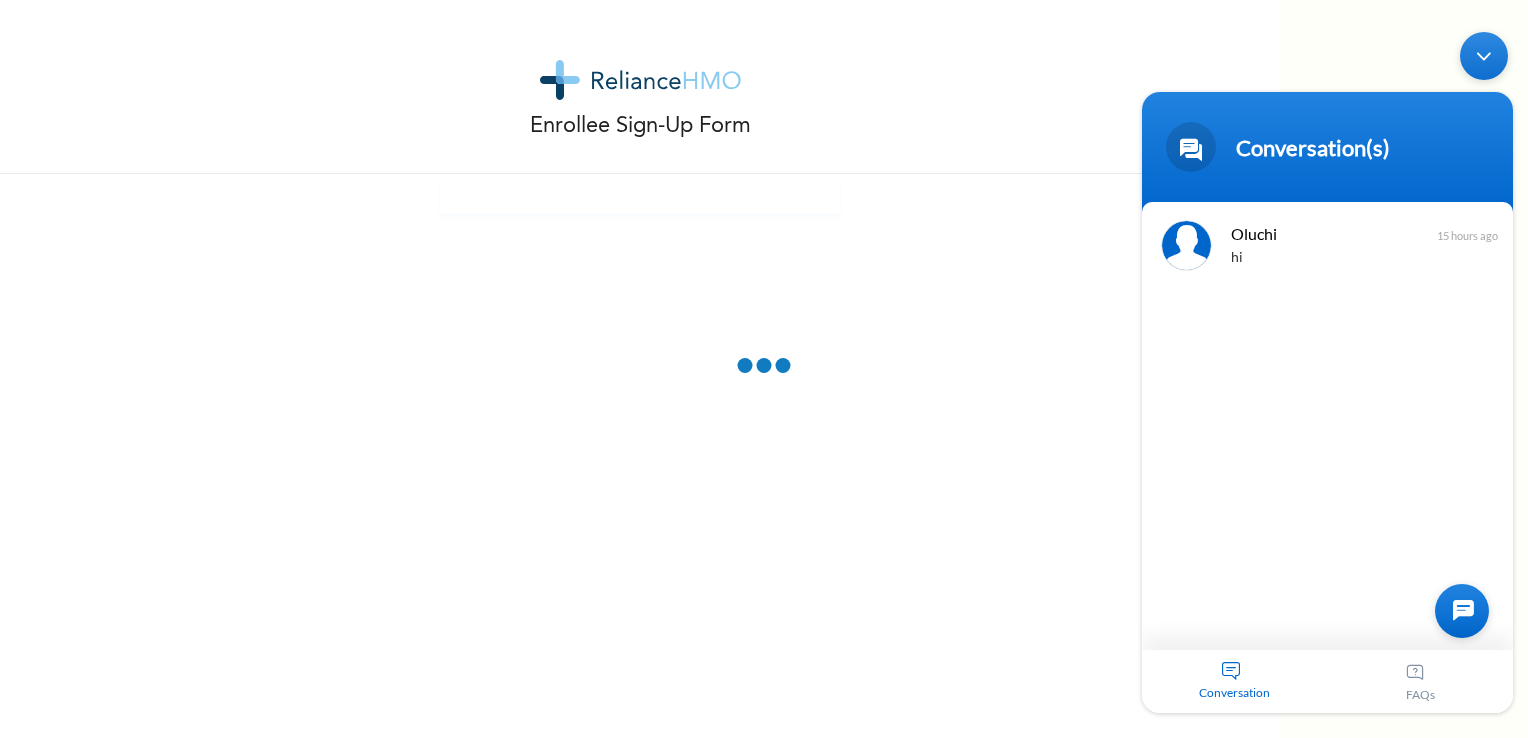 click on "Conversation" at bounding box center (1235, 680) 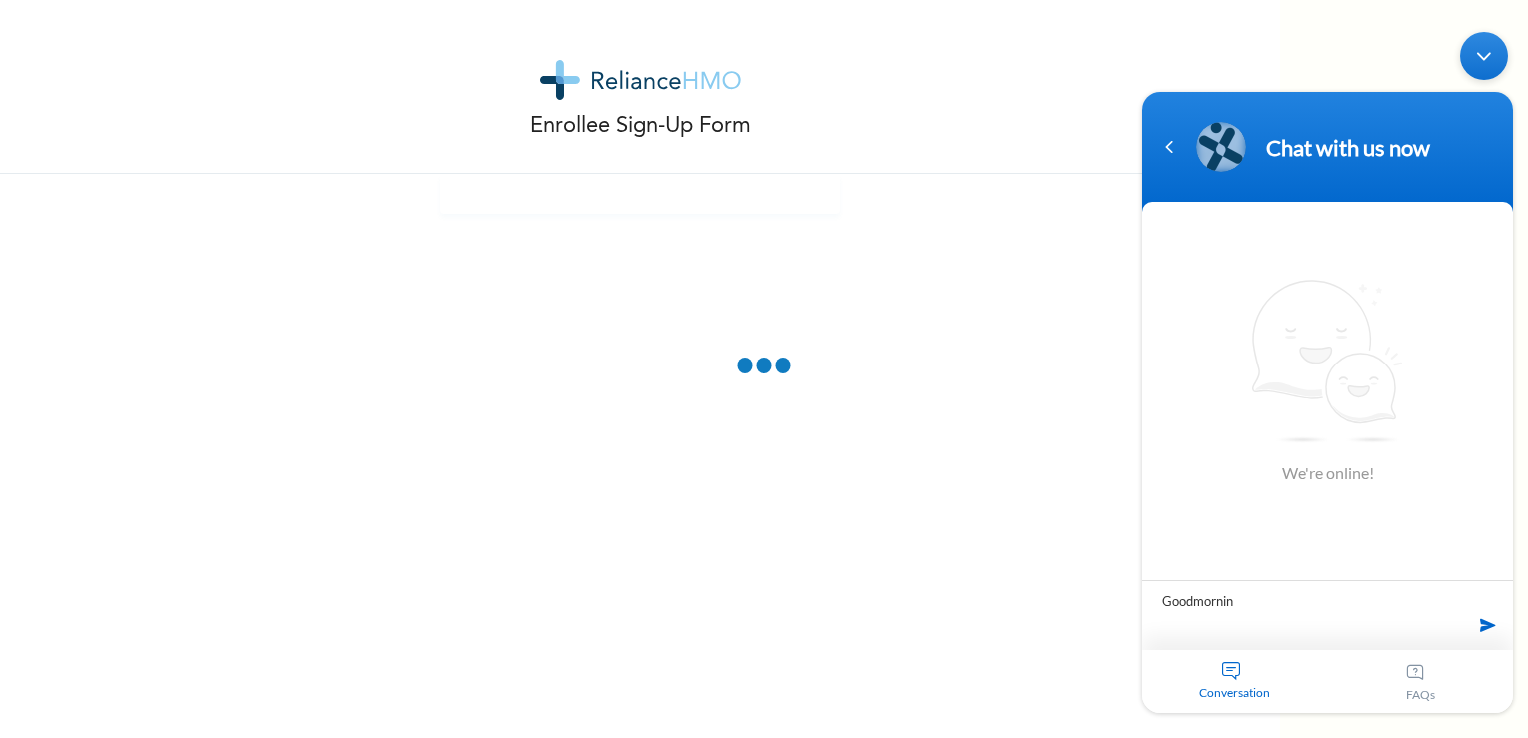 type on "Goodmorning" 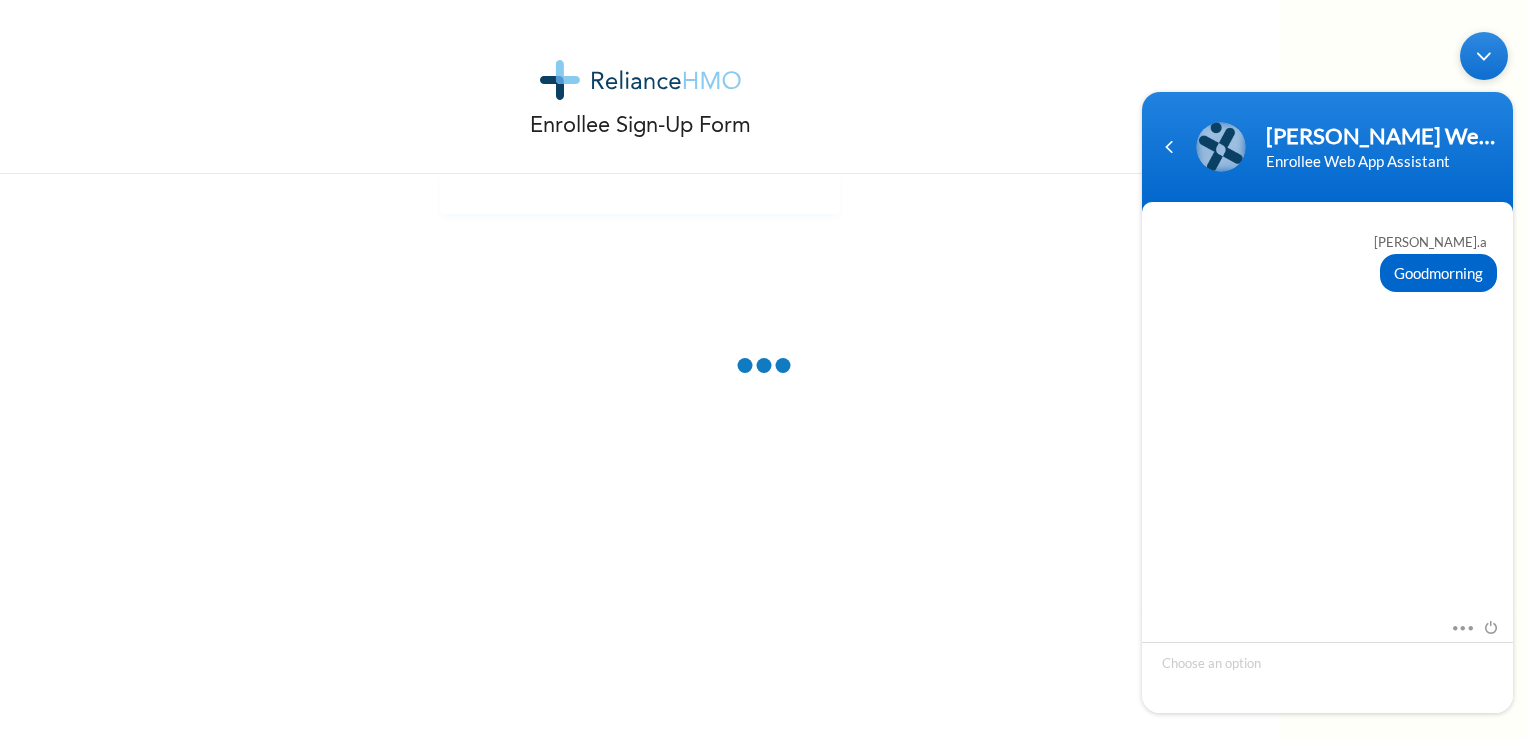 scroll, scrollTop: 220, scrollLeft: 0, axis: vertical 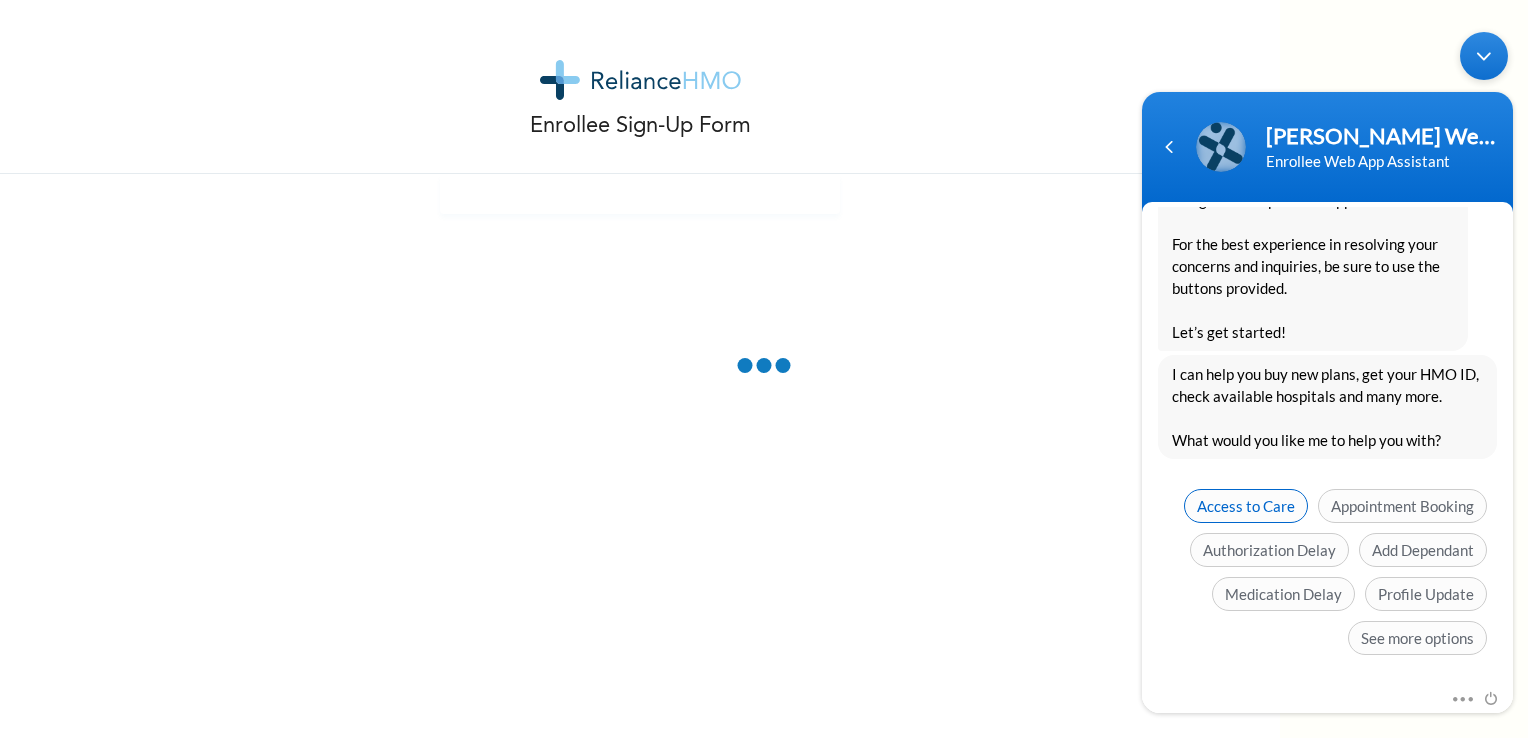click on "Access to Care" at bounding box center (1246, 505) 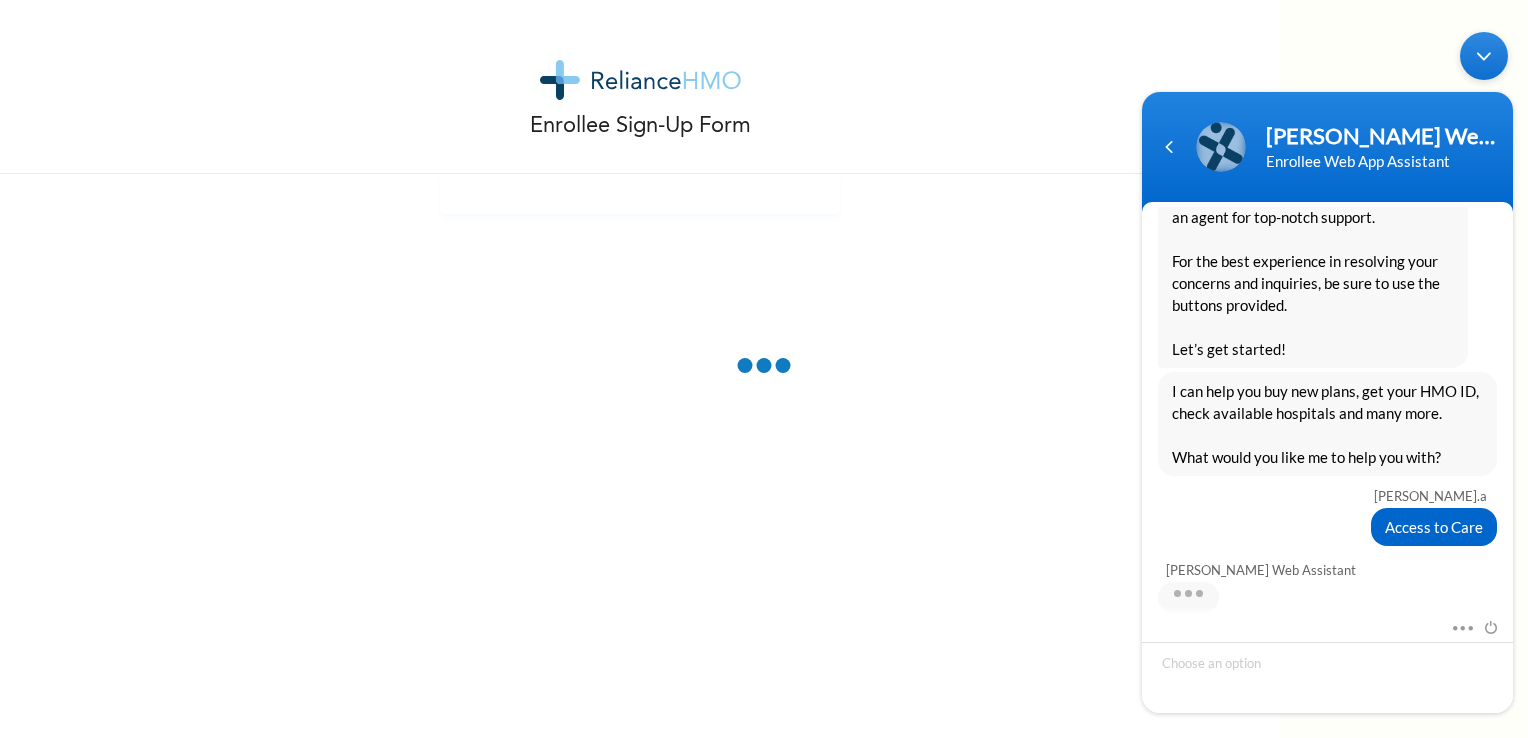 scroll, scrollTop: 488, scrollLeft: 0, axis: vertical 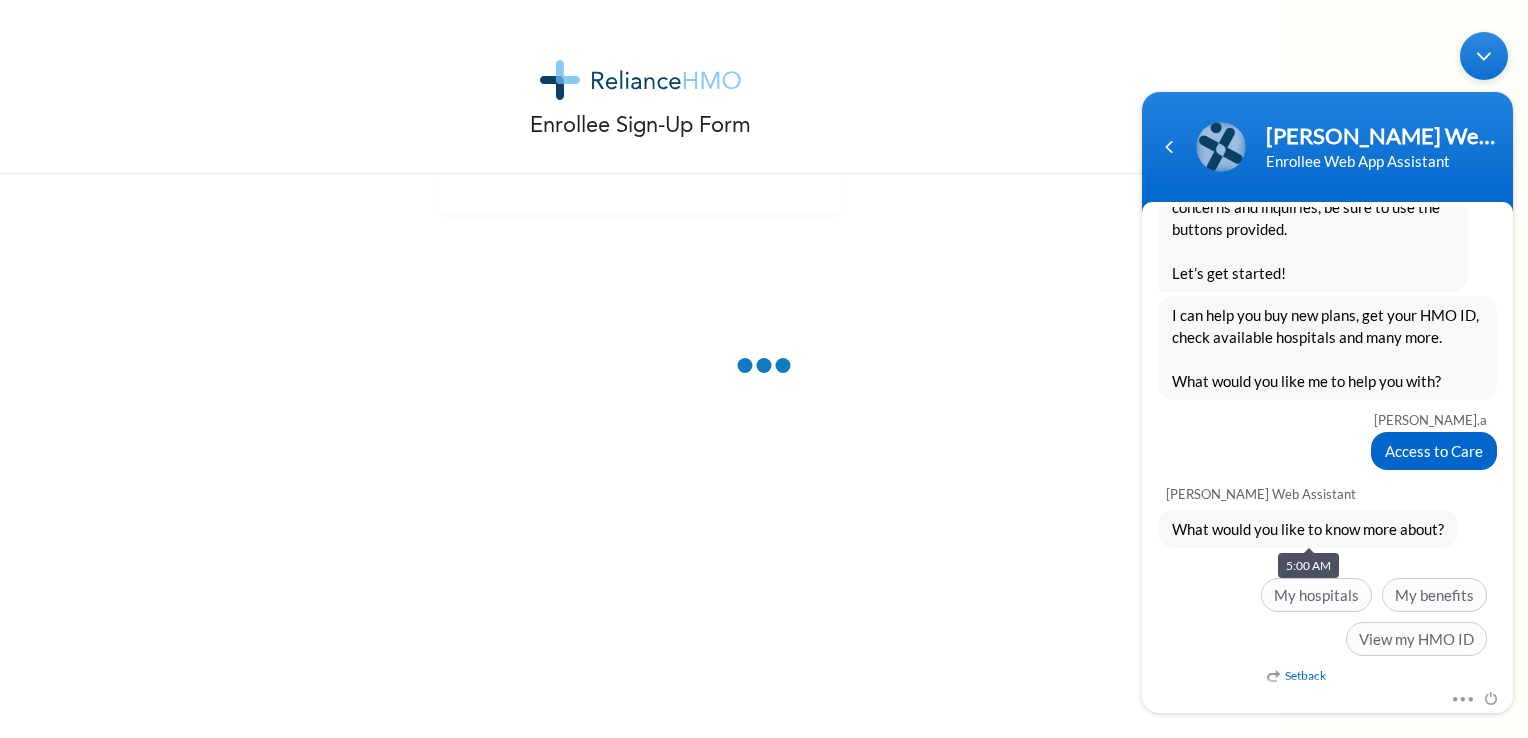 click on "What would you like to know more about?" at bounding box center (1308, 528) 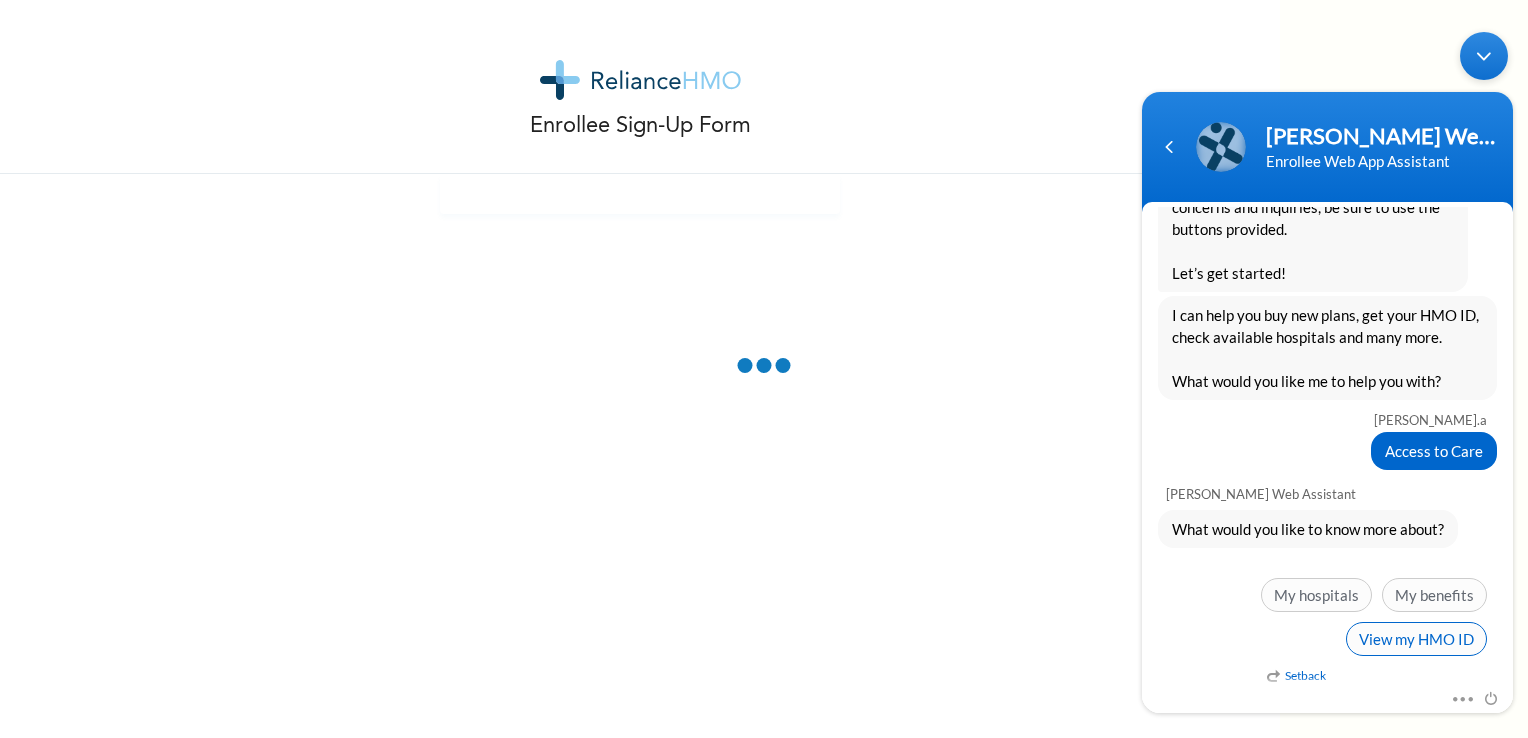click on "View my HMO ID" at bounding box center (1416, 638) 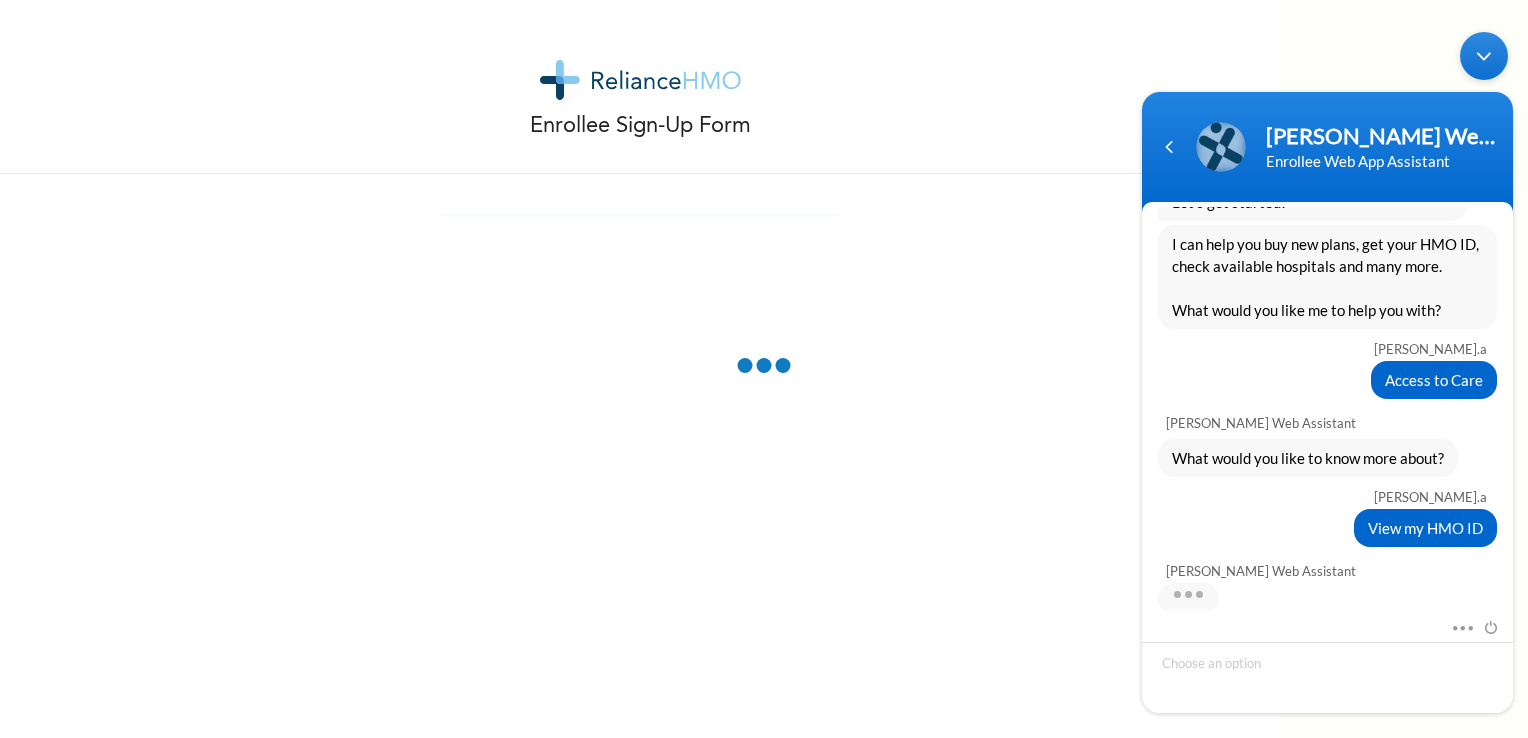 scroll, scrollTop: 753, scrollLeft: 0, axis: vertical 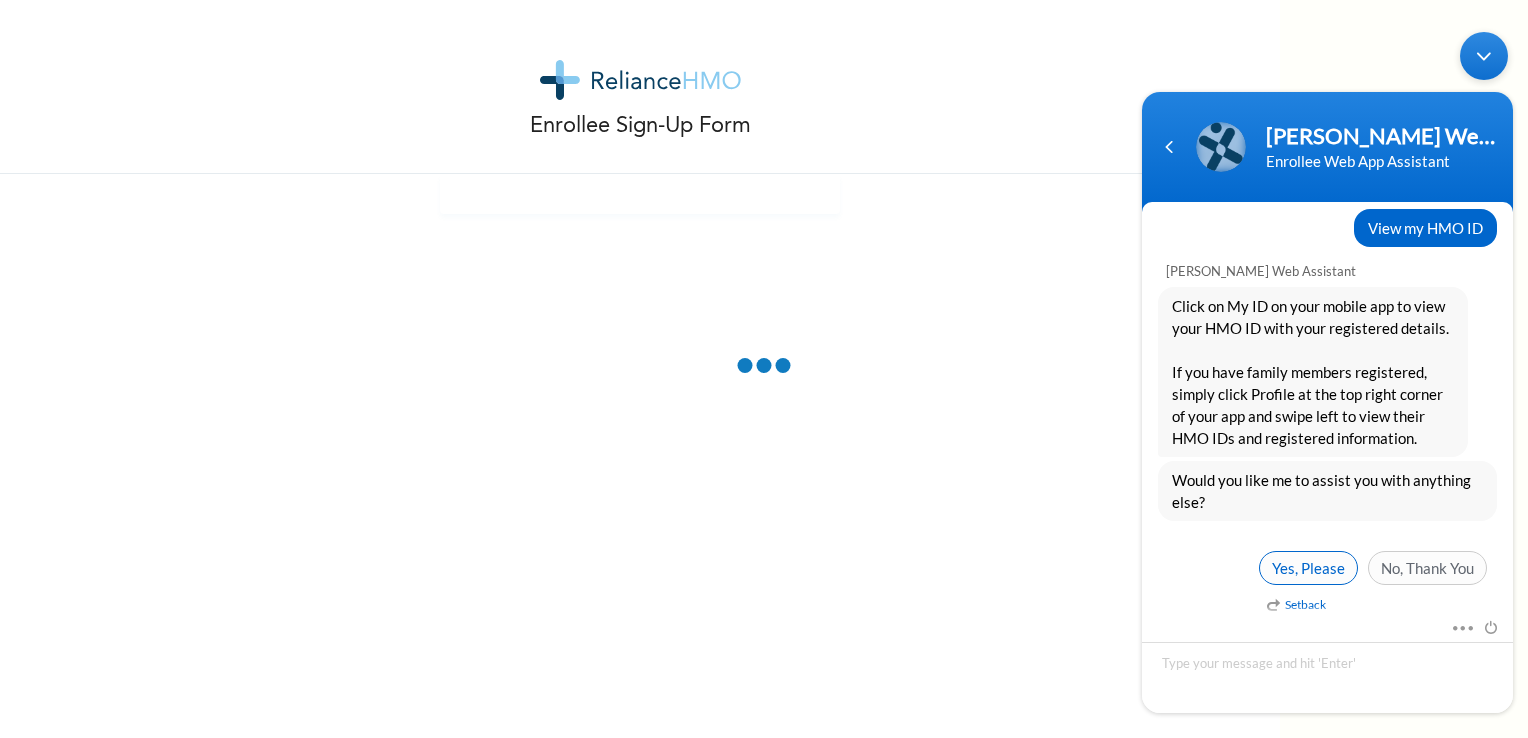 click on "Yes, Please" at bounding box center (1308, 567) 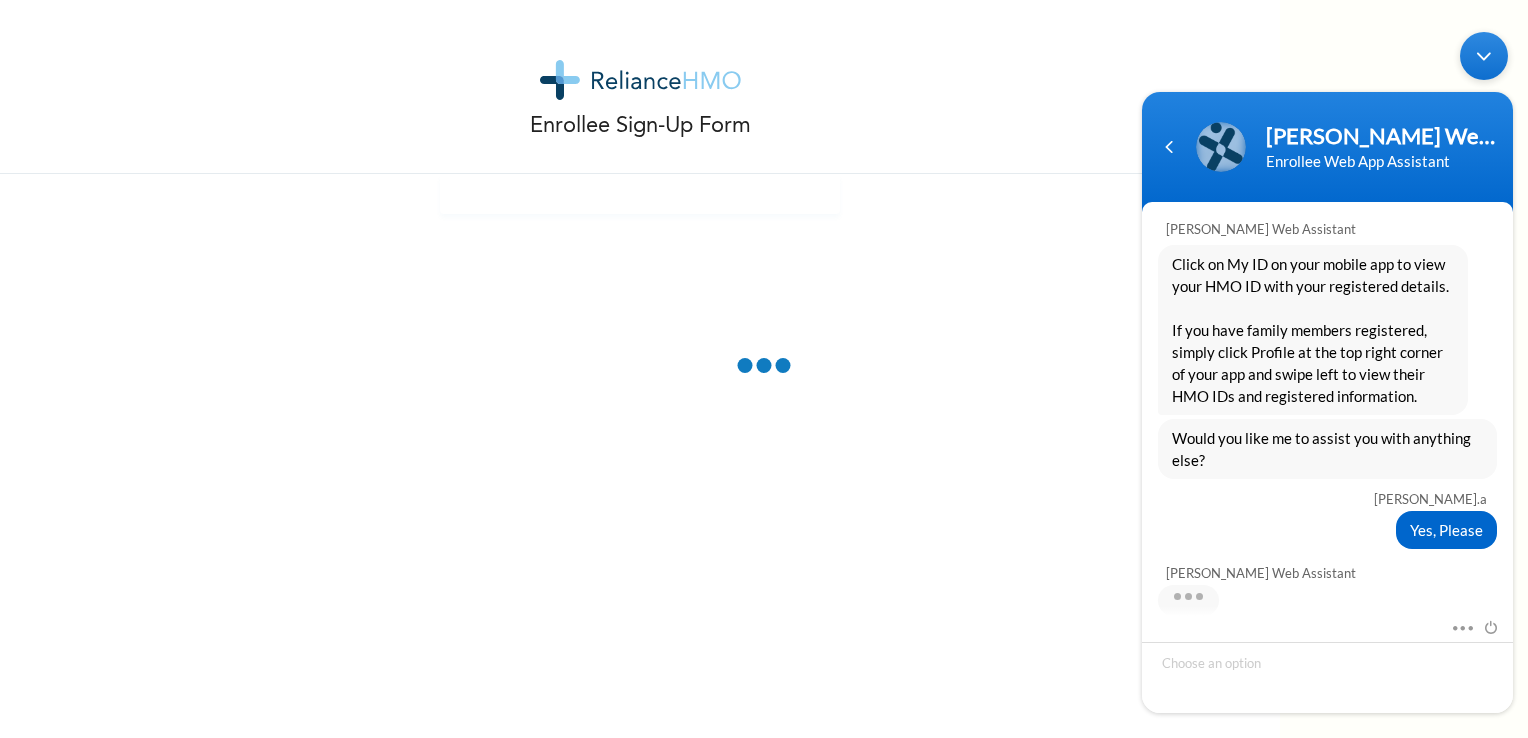 scroll, scrollTop: 1064, scrollLeft: 0, axis: vertical 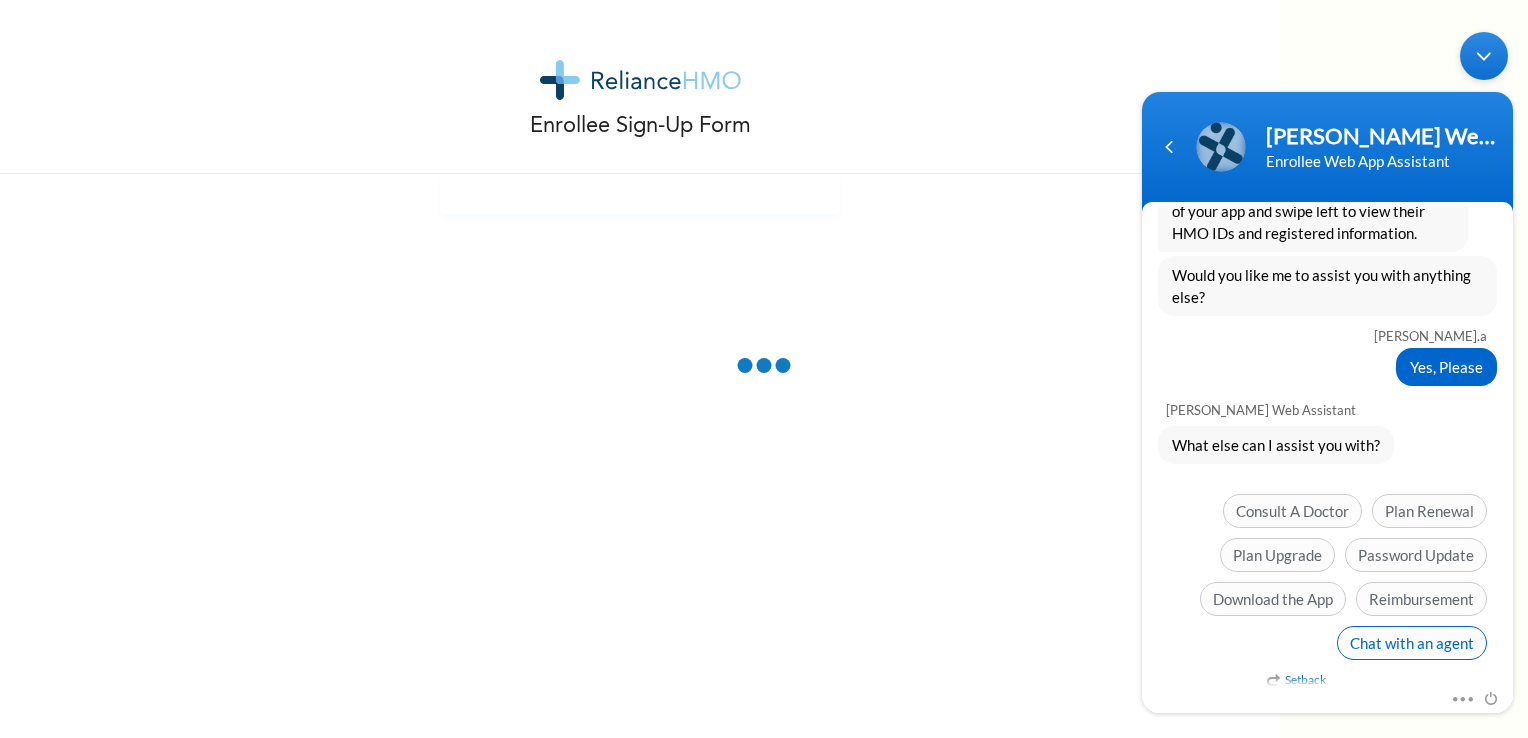 click on "Chat with an agent" at bounding box center [1412, 642] 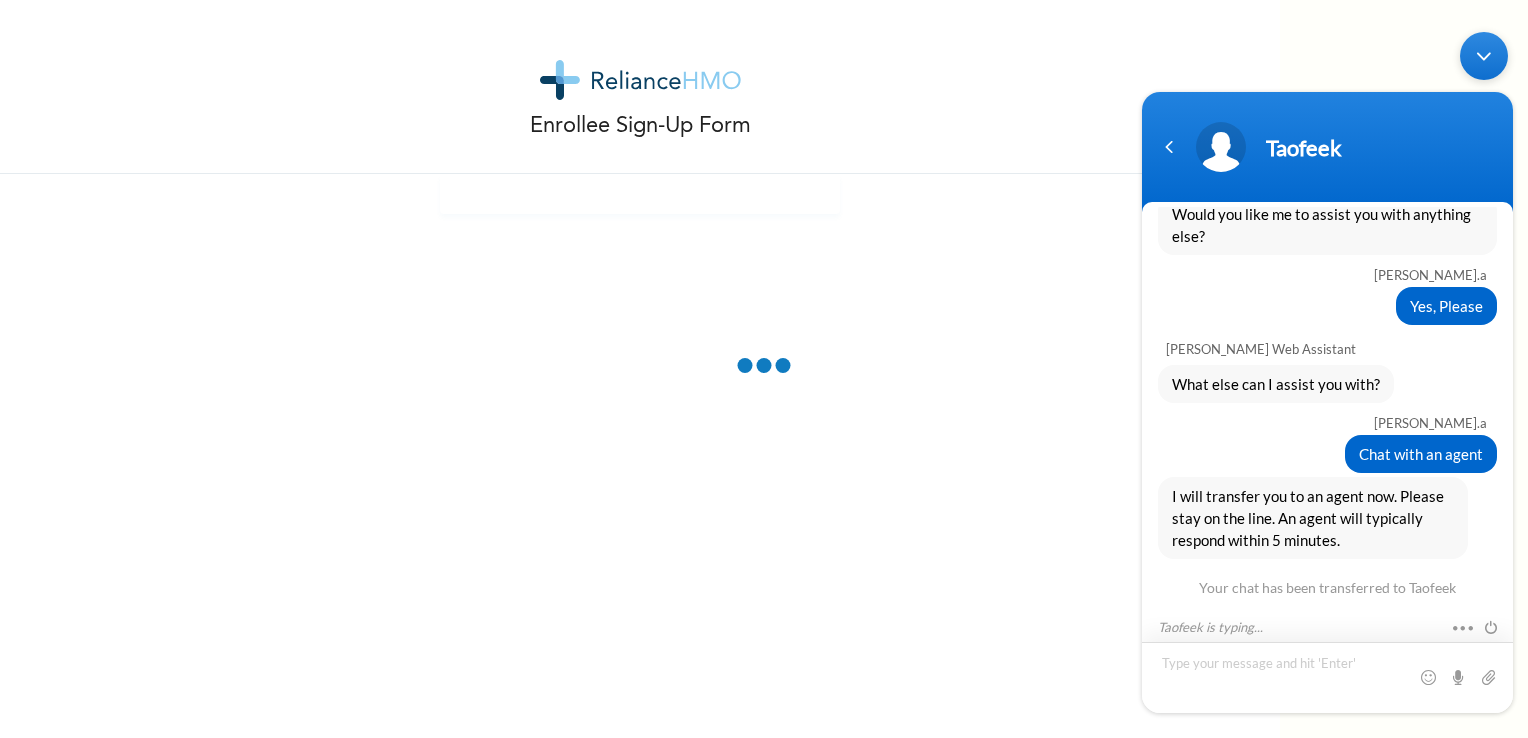 scroll, scrollTop: 1283, scrollLeft: 0, axis: vertical 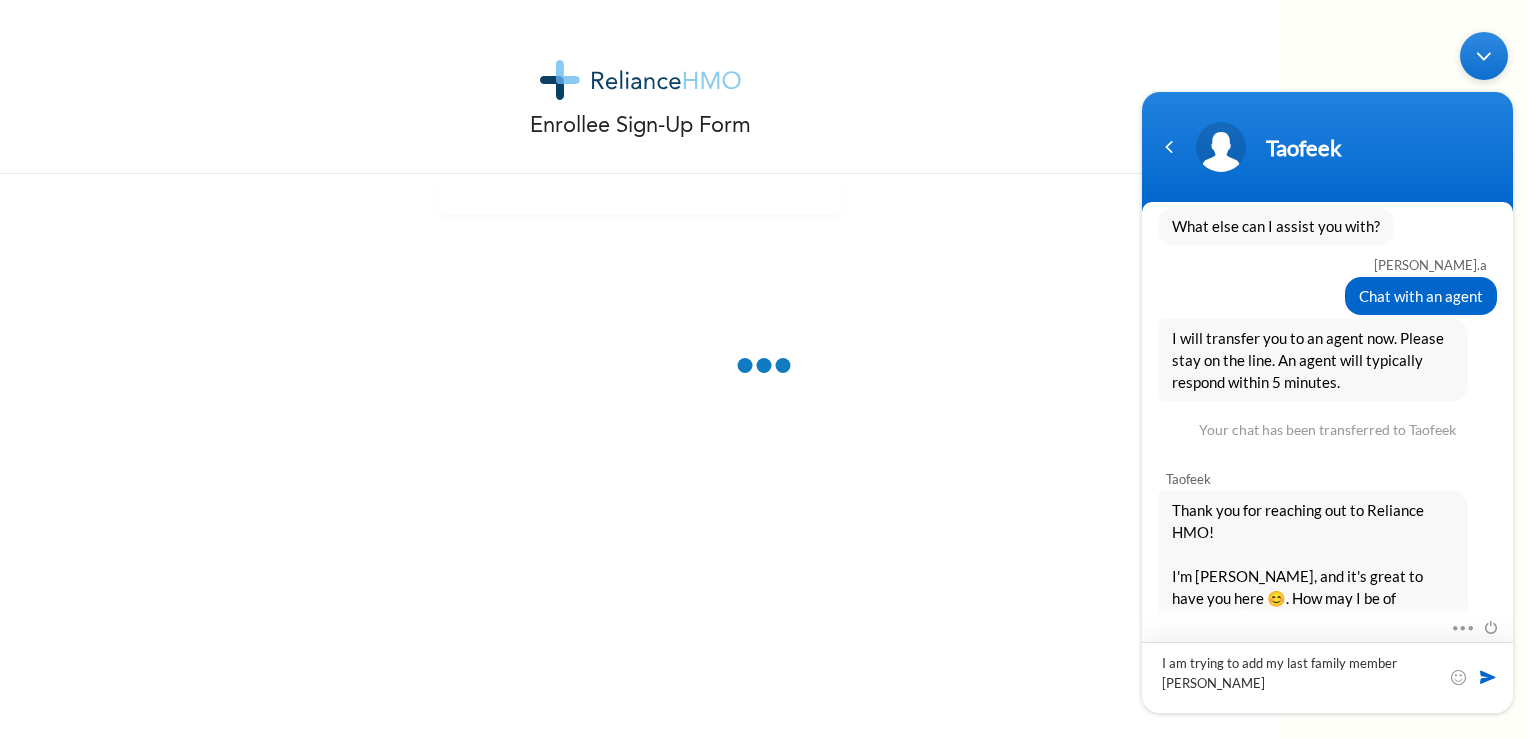 click on "I am trying to add my last family member [PERSON_NAME]" at bounding box center [1327, 676] 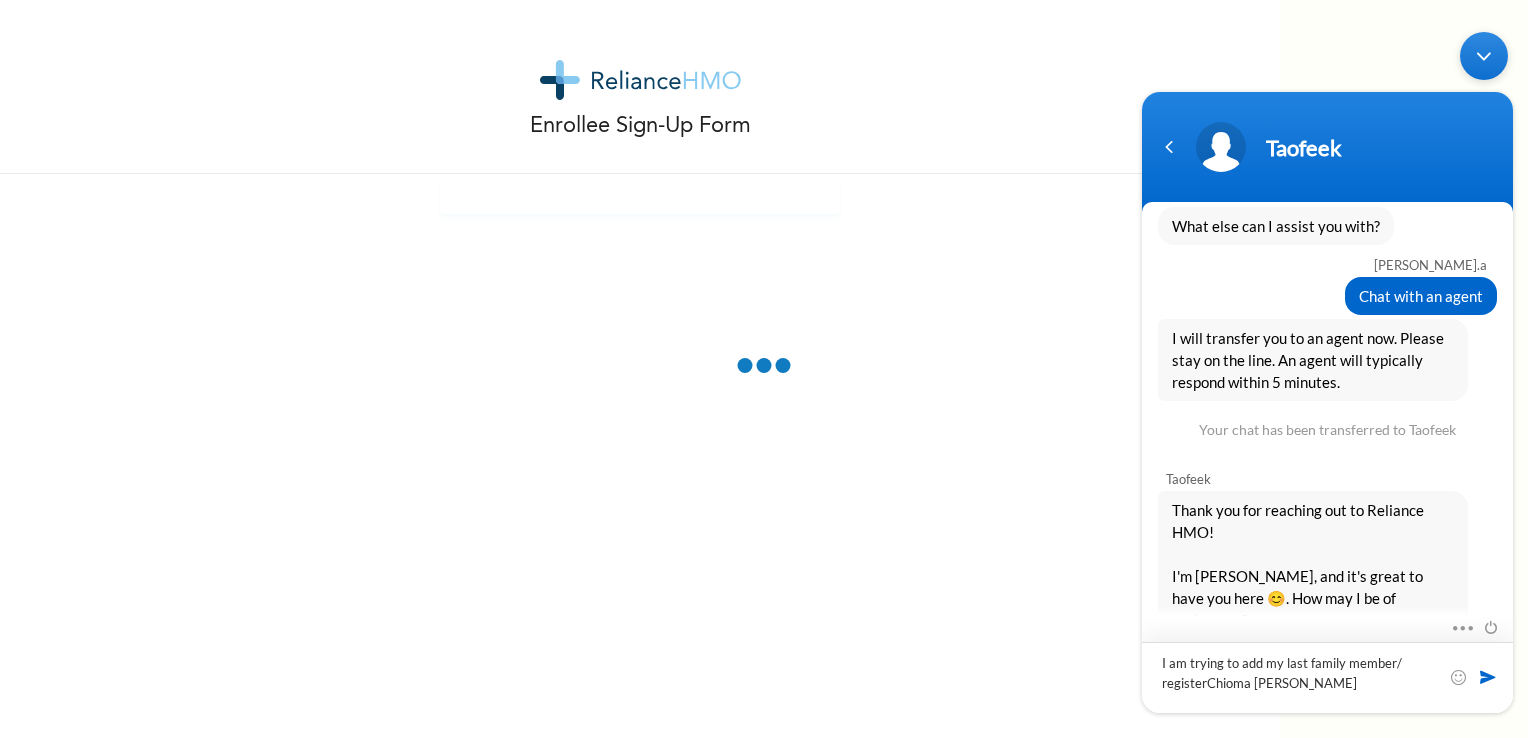 click on "I am trying to add my last family member/ registerChioma [PERSON_NAME]" at bounding box center (1327, 676) 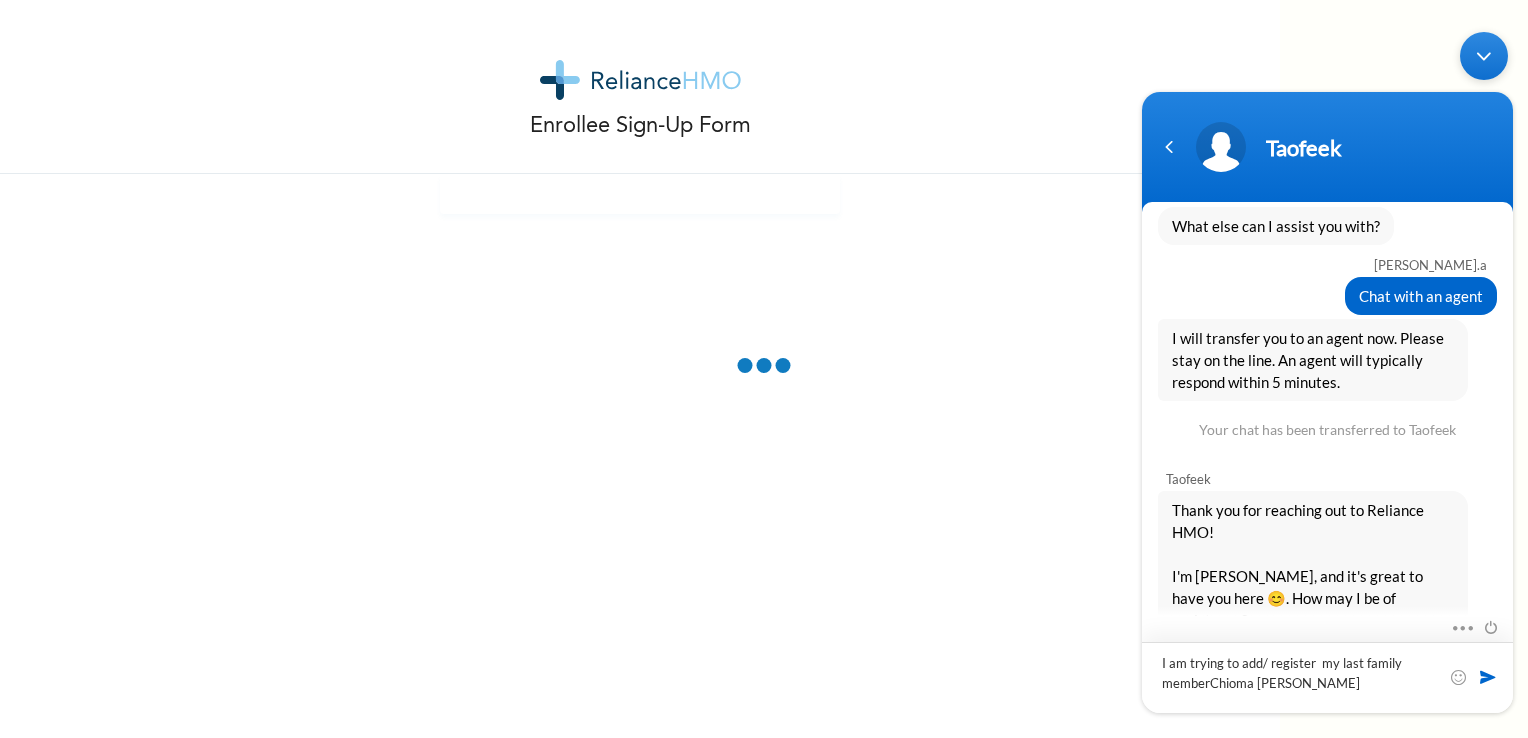 click on "I am trying to add/ register  my last family memberChioma [PERSON_NAME]" at bounding box center (1327, 676) 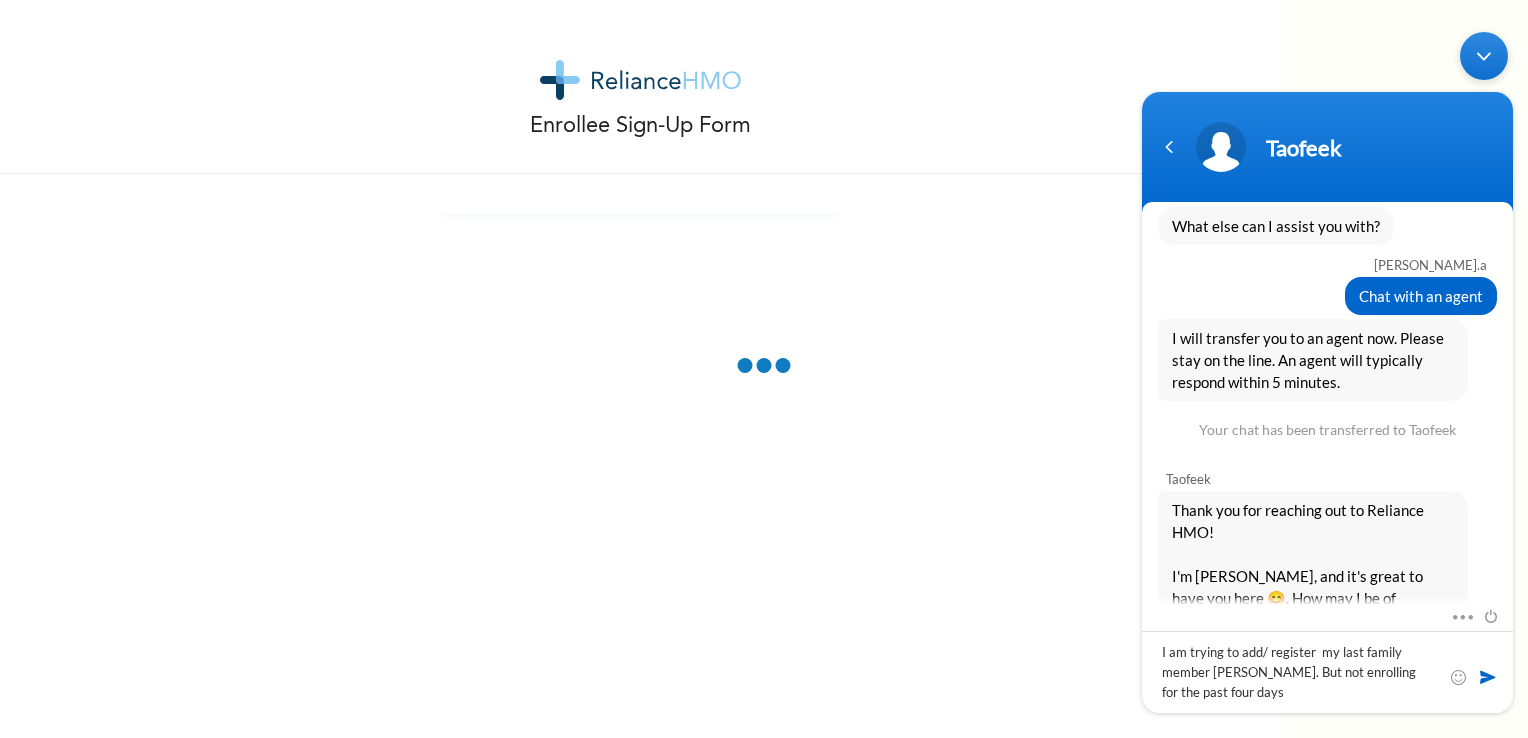 click at bounding box center (1488, 676) 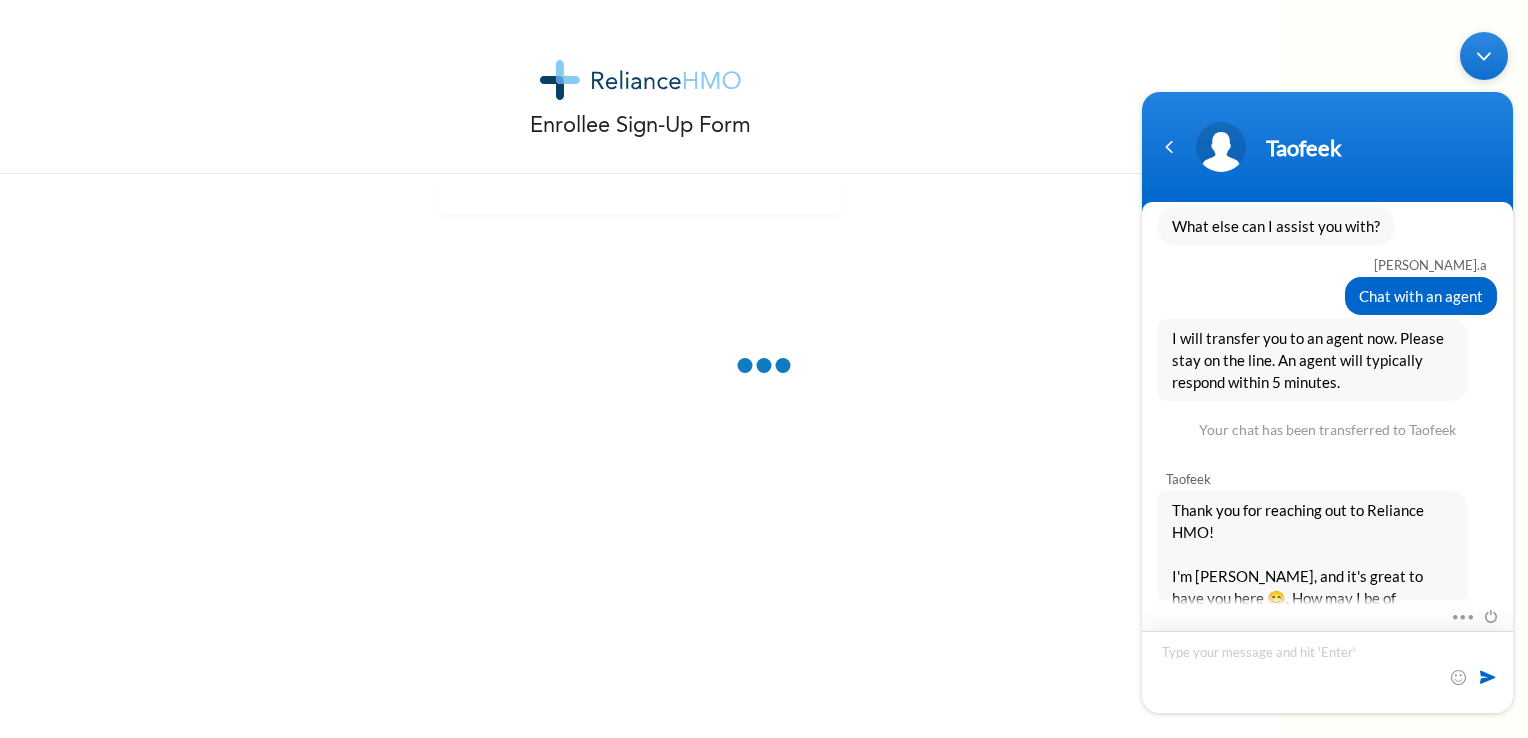 scroll, scrollTop: 1396, scrollLeft: 0, axis: vertical 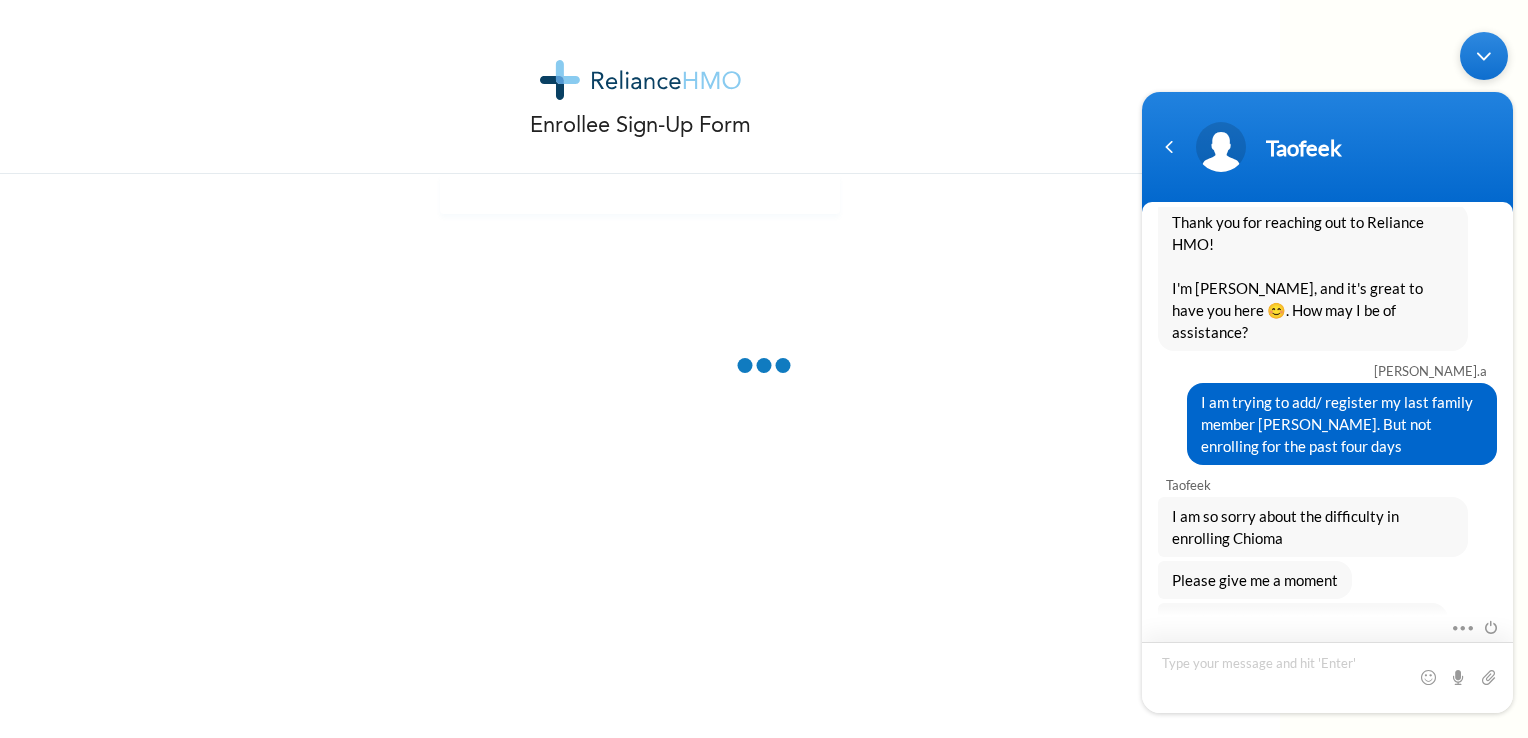 click at bounding box center (1327, 676) 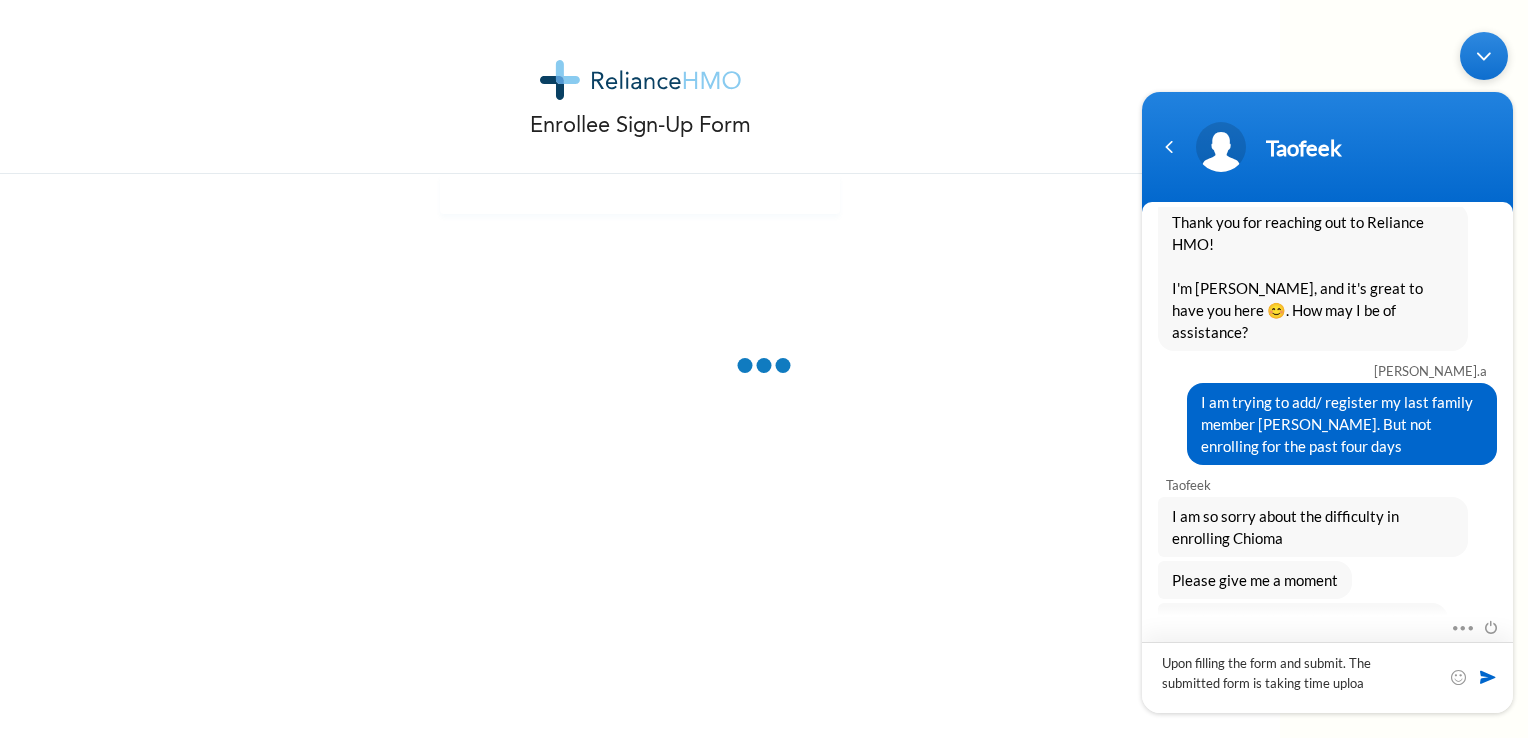 type on "Upon filling the form and submit. The submitted form is taking time upload" 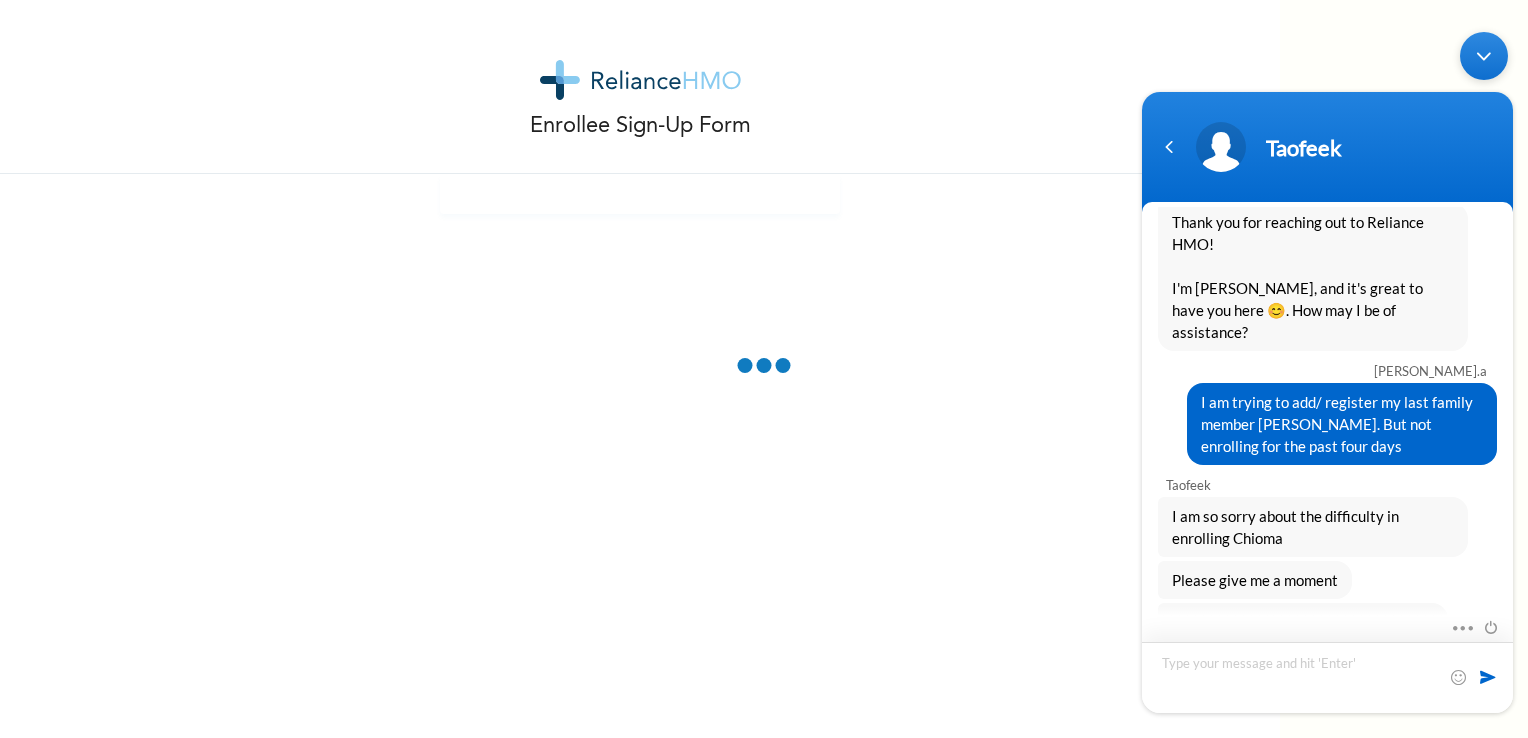 scroll, scrollTop: 1662, scrollLeft: 0, axis: vertical 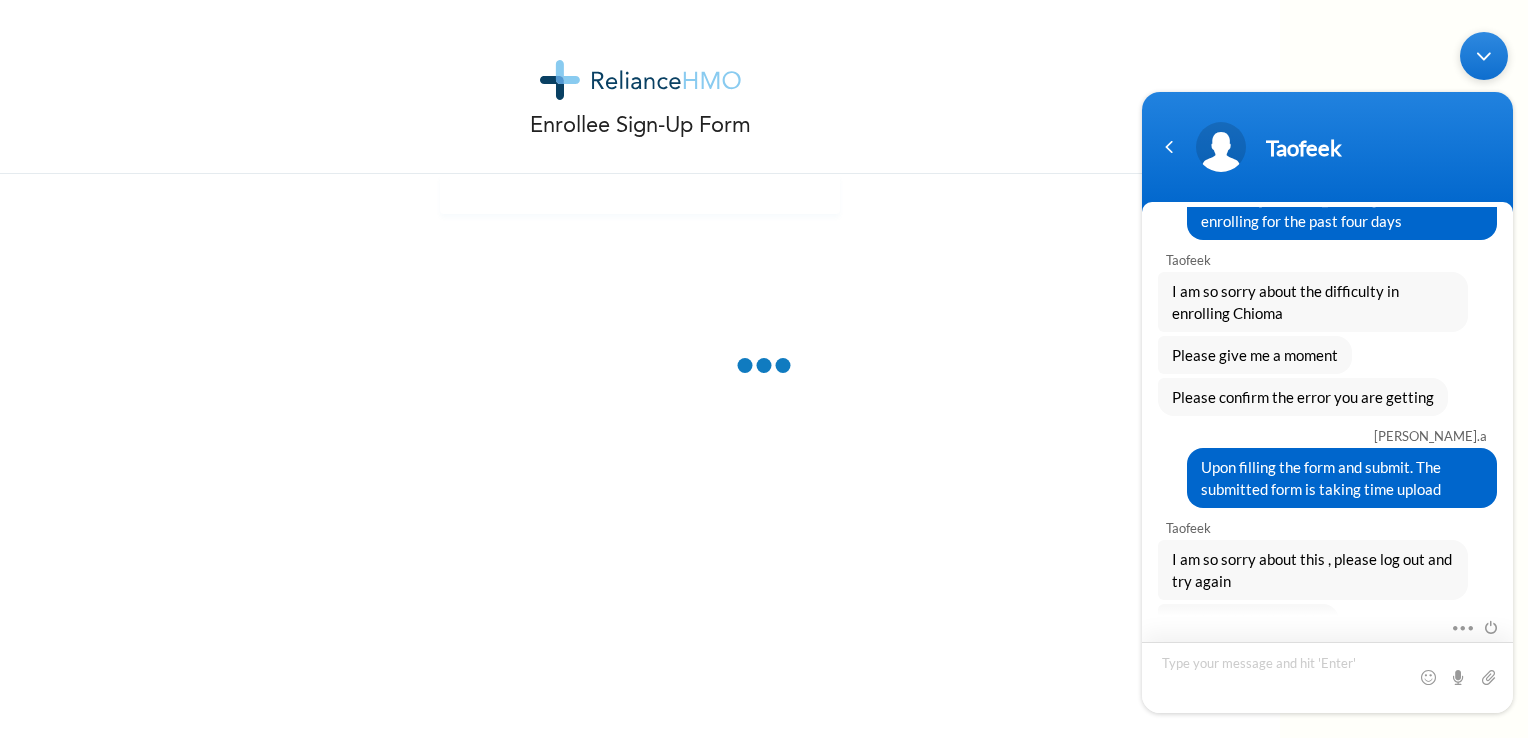 click at bounding box center [1327, 676] 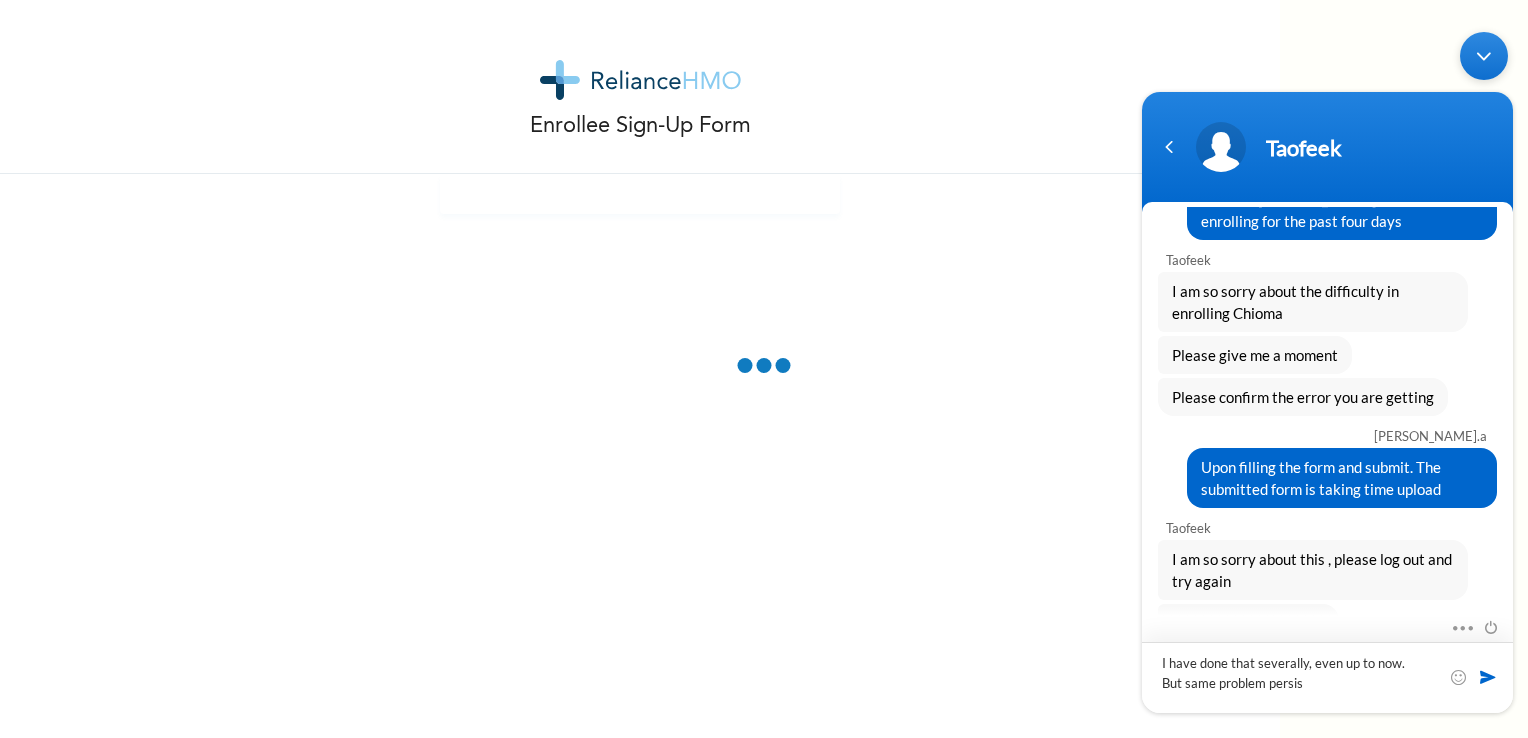 type on "I have done that severally, even up to now. But same problem persist" 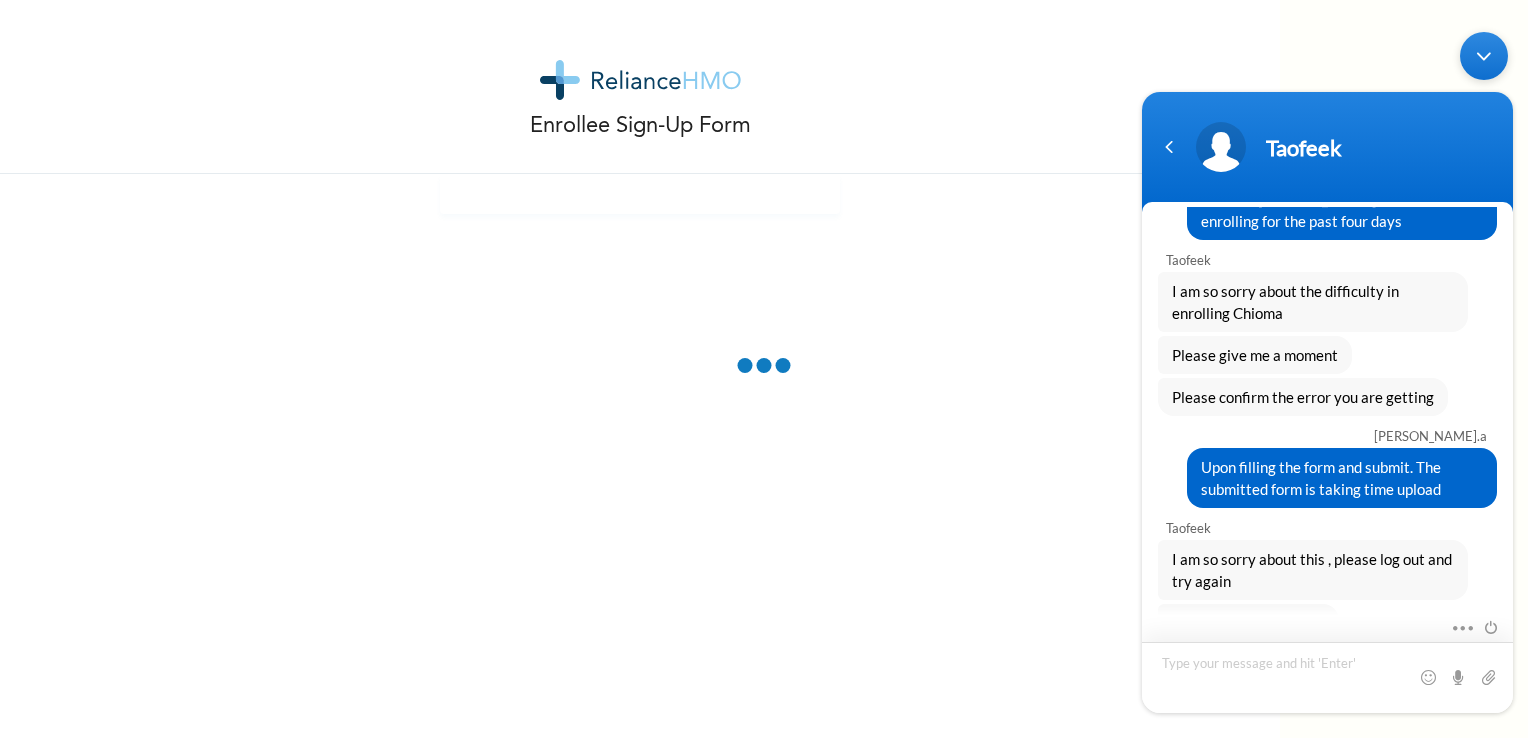 scroll, scrollTop: 1887, scrollLeft: 0, axis: vertical 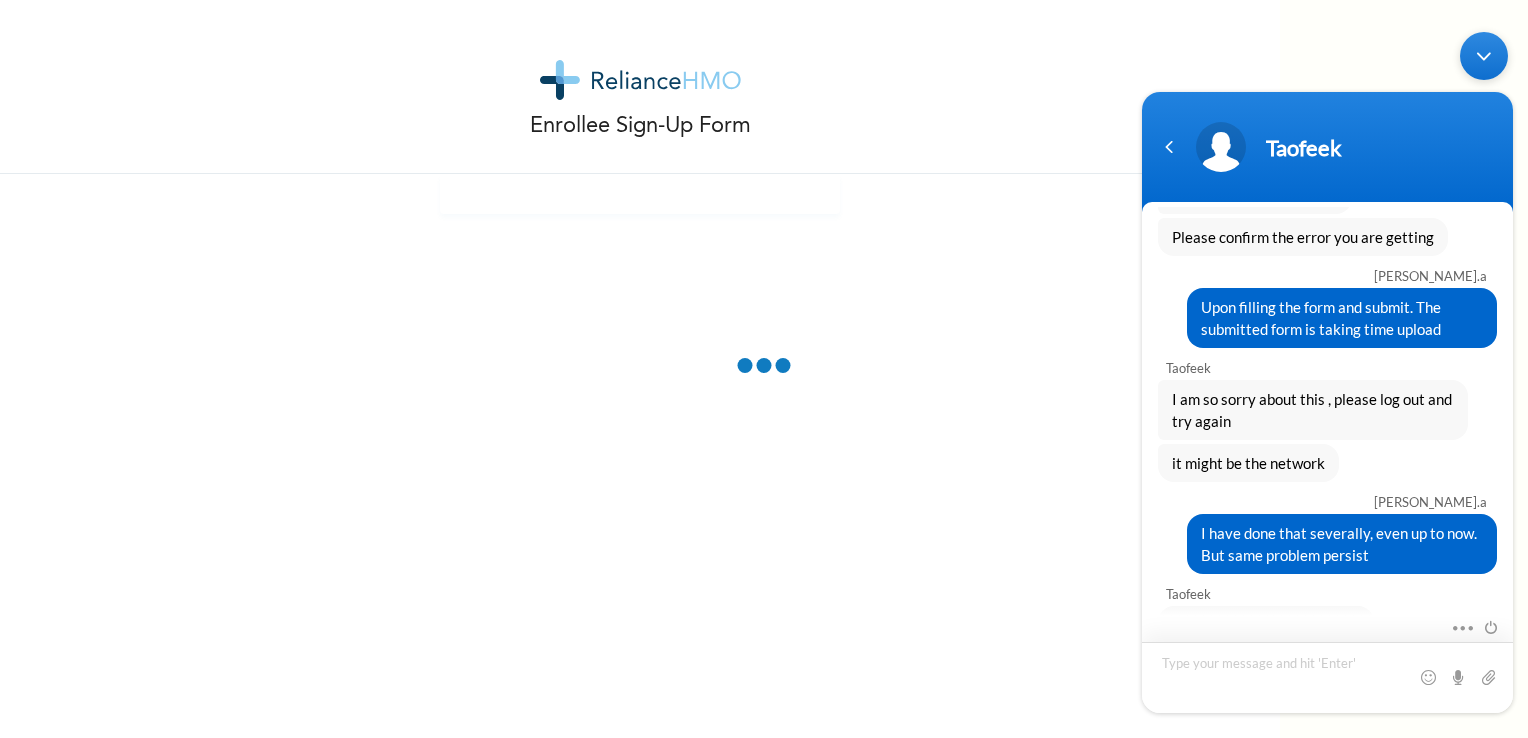 click at bounding box center (1327, 676) 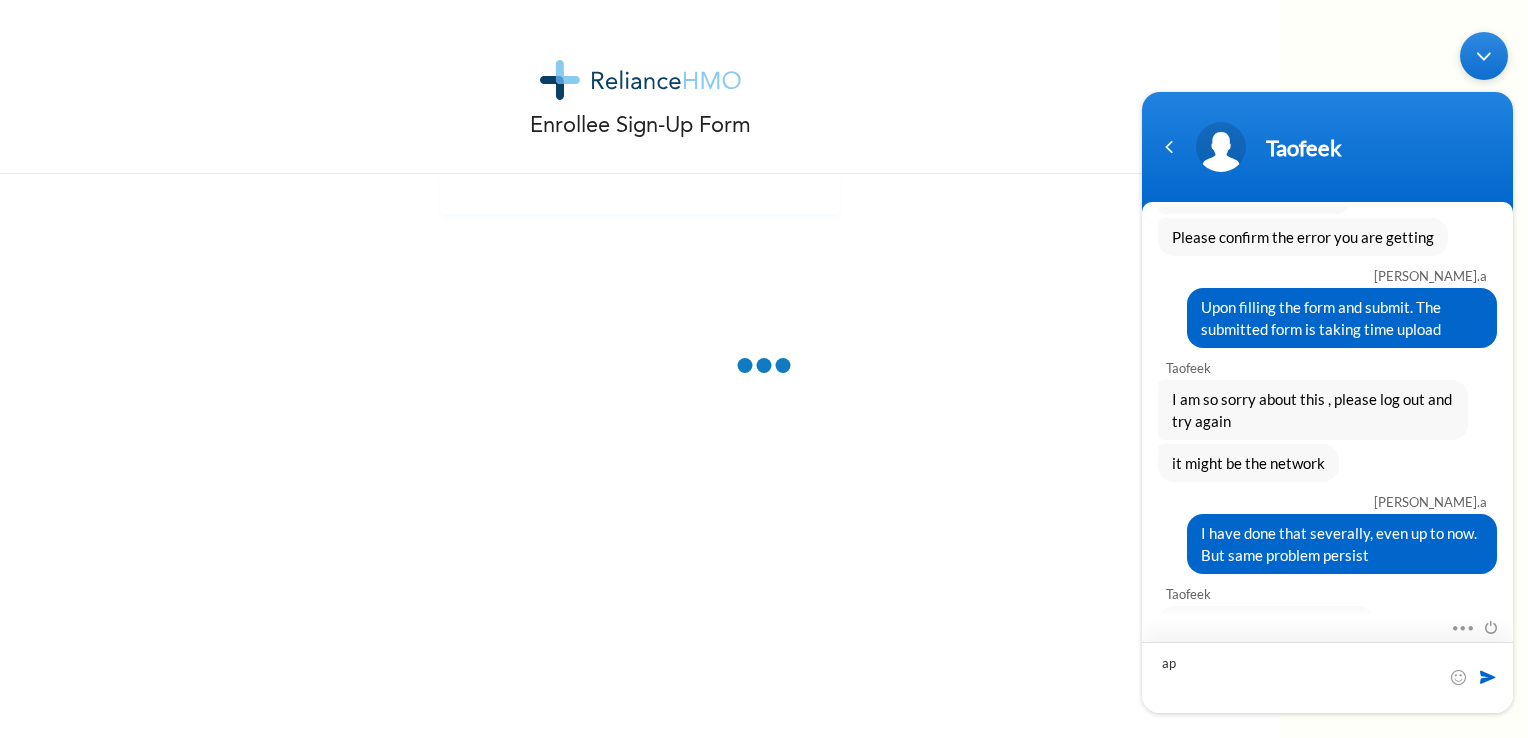 type on "app" 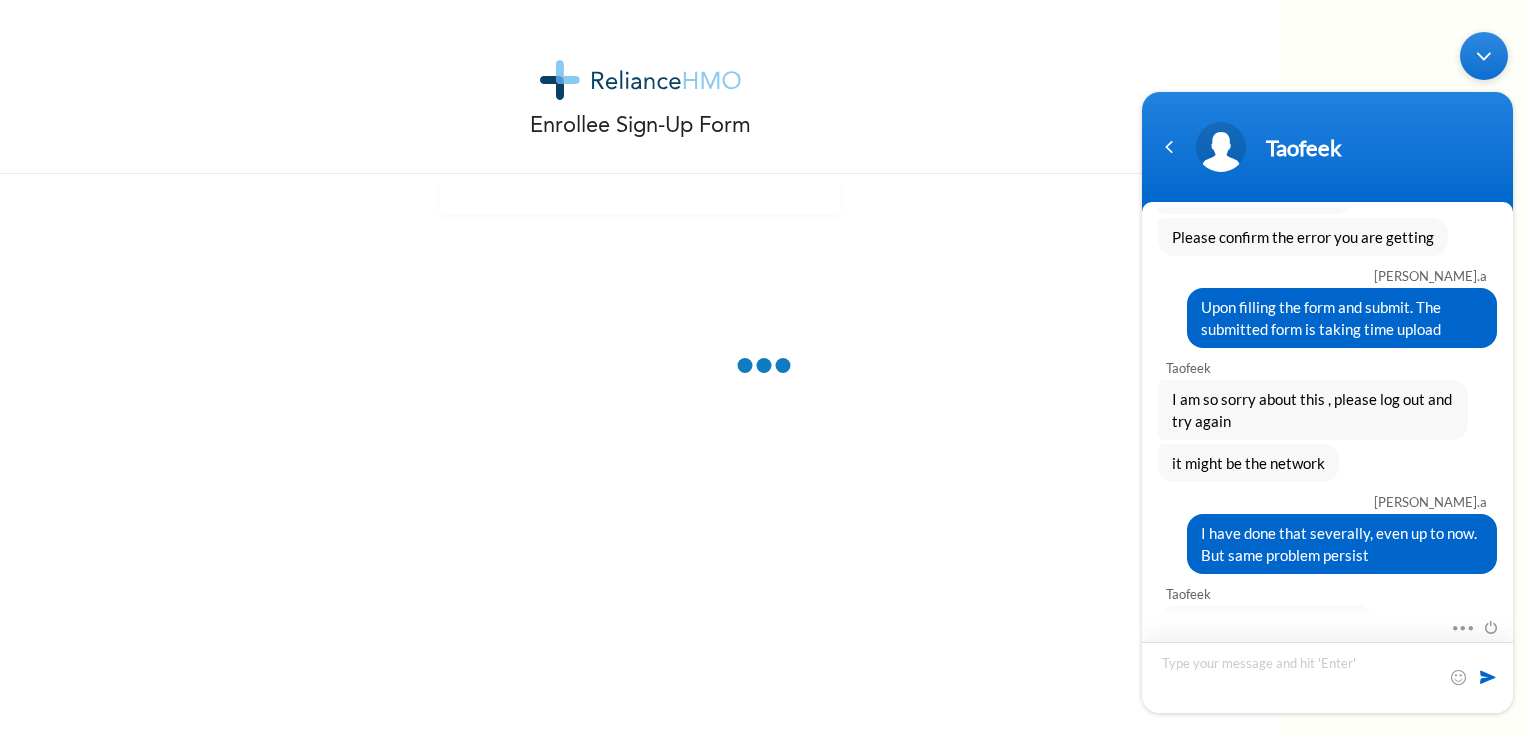 scroll, scrollTop: 2025, scrollLeft: 0, axis: vertical 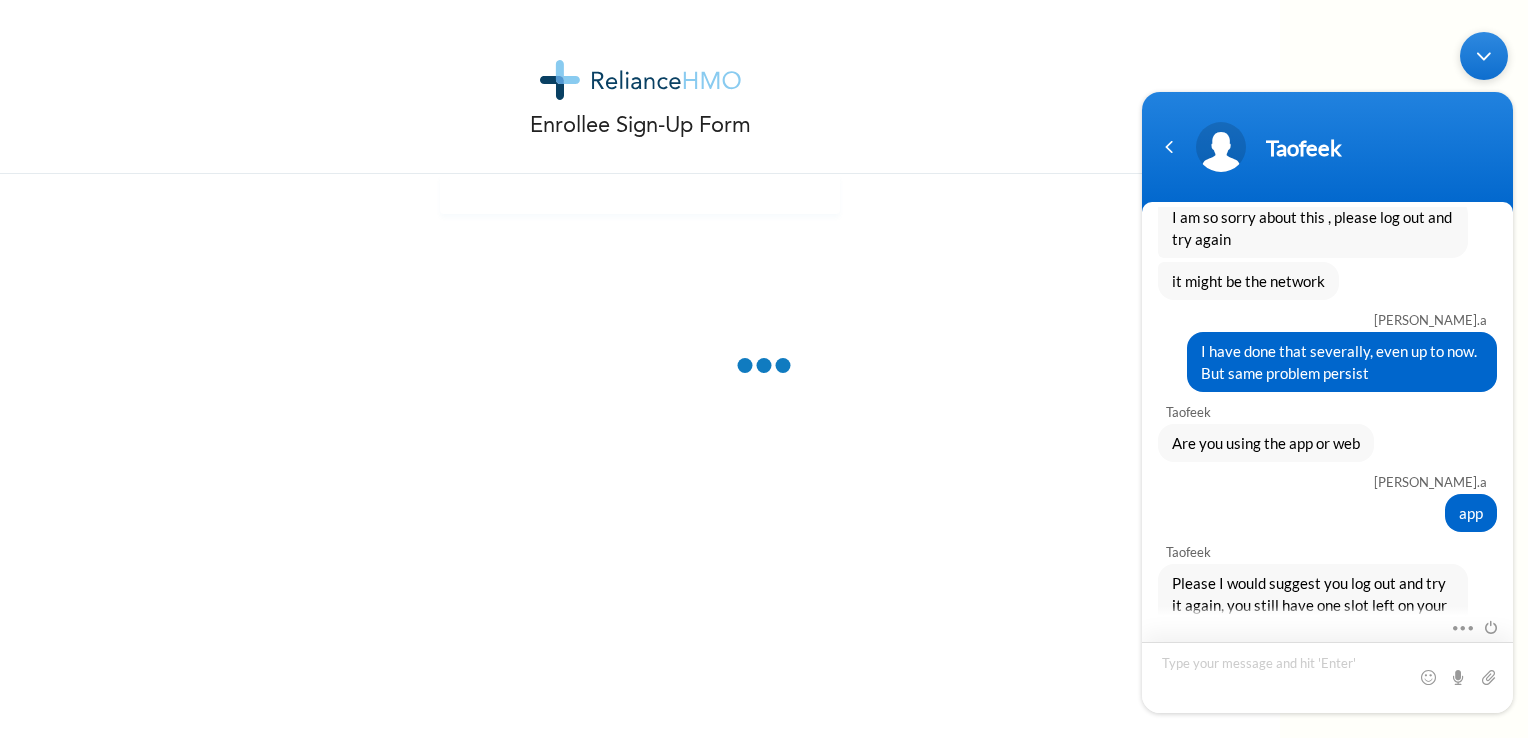 click at bounding box center [1327, 676] 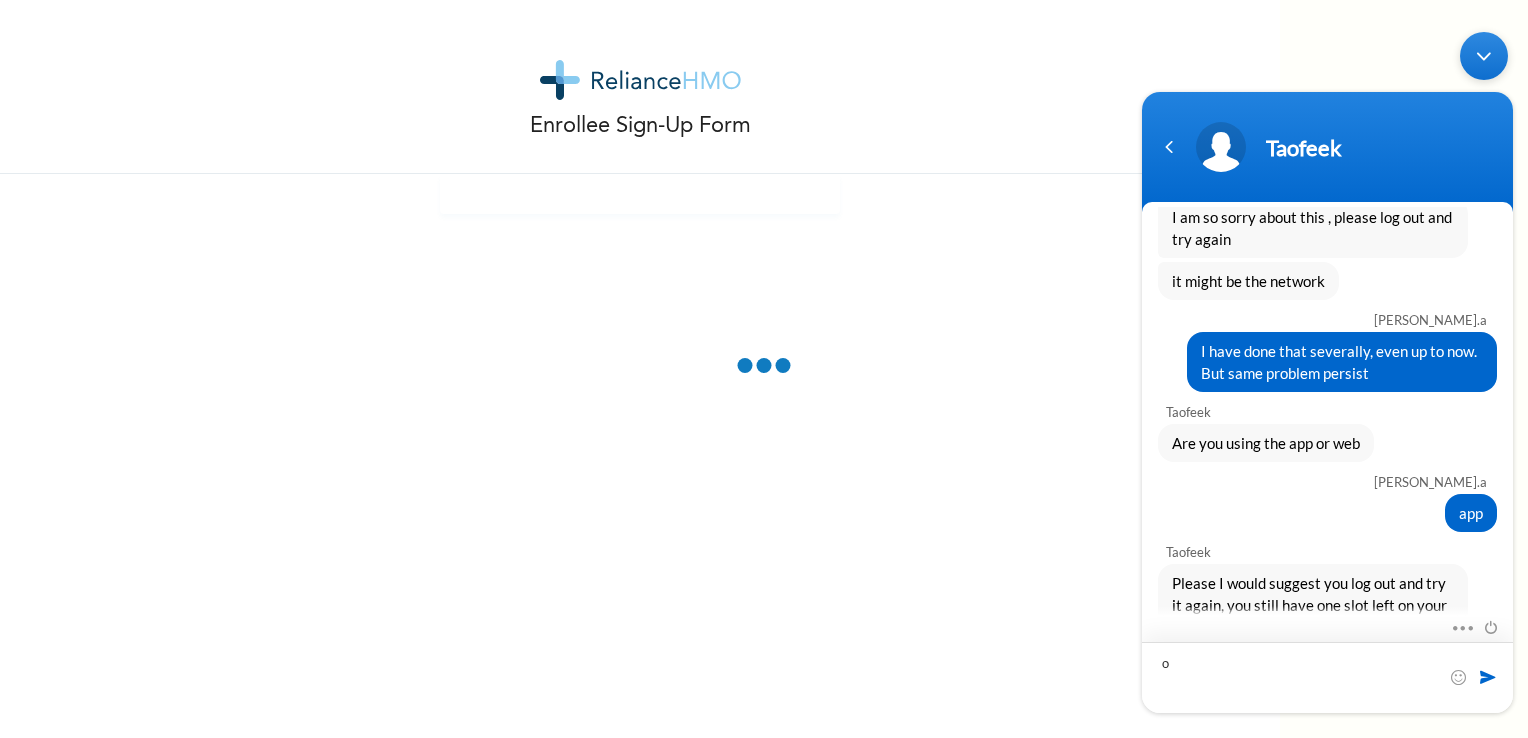 type on "ok" 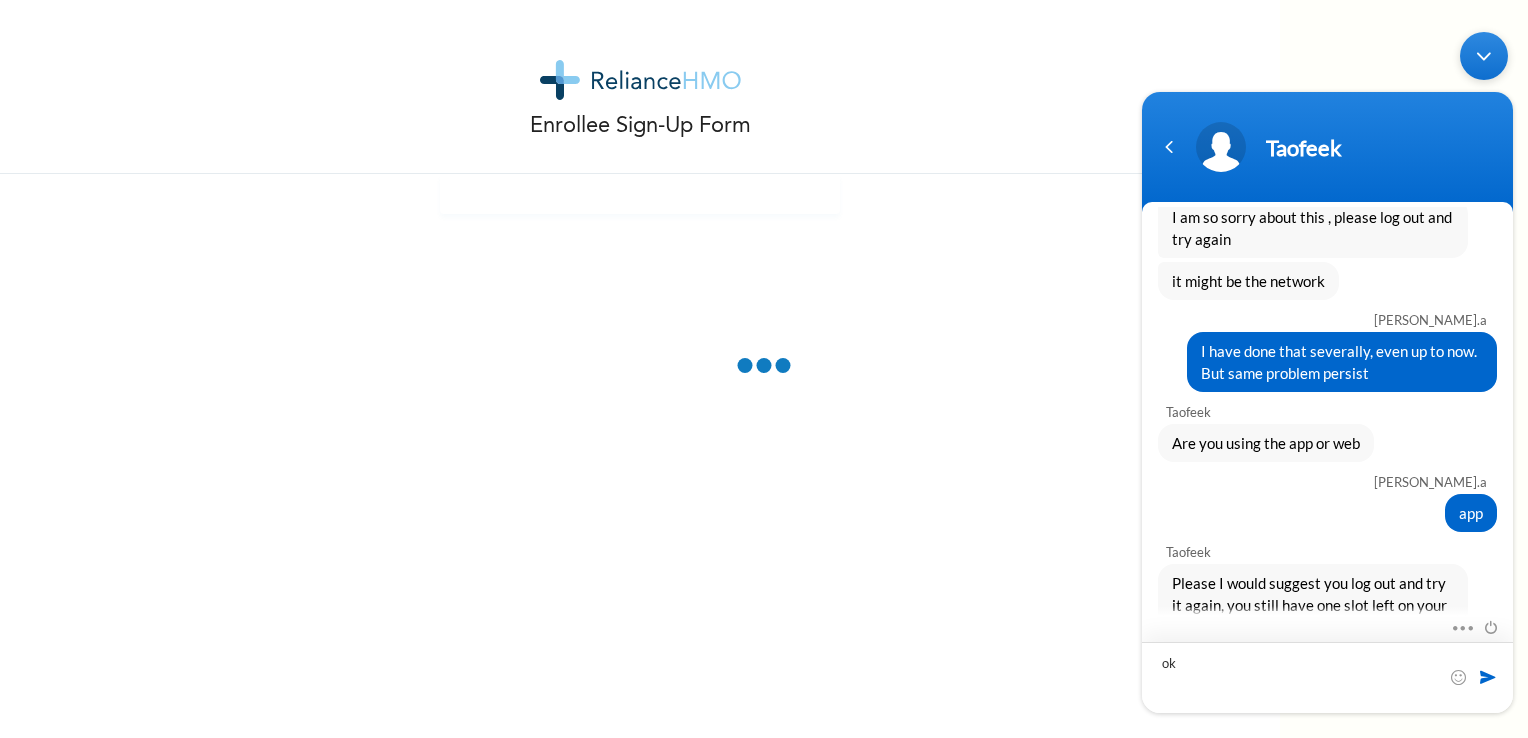 type 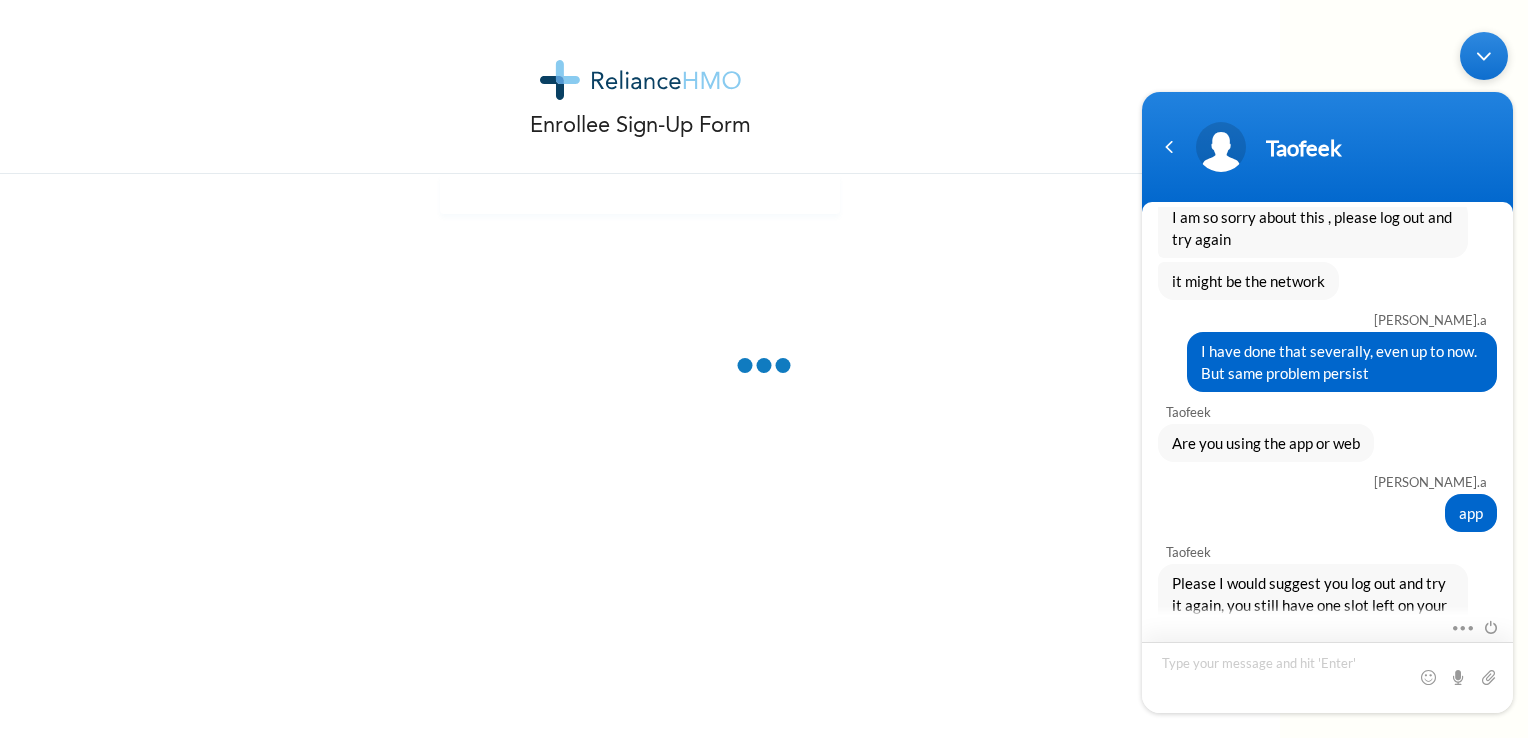 scroll, scrollTop: 2208, scrollLeft: 0, axis: vertical 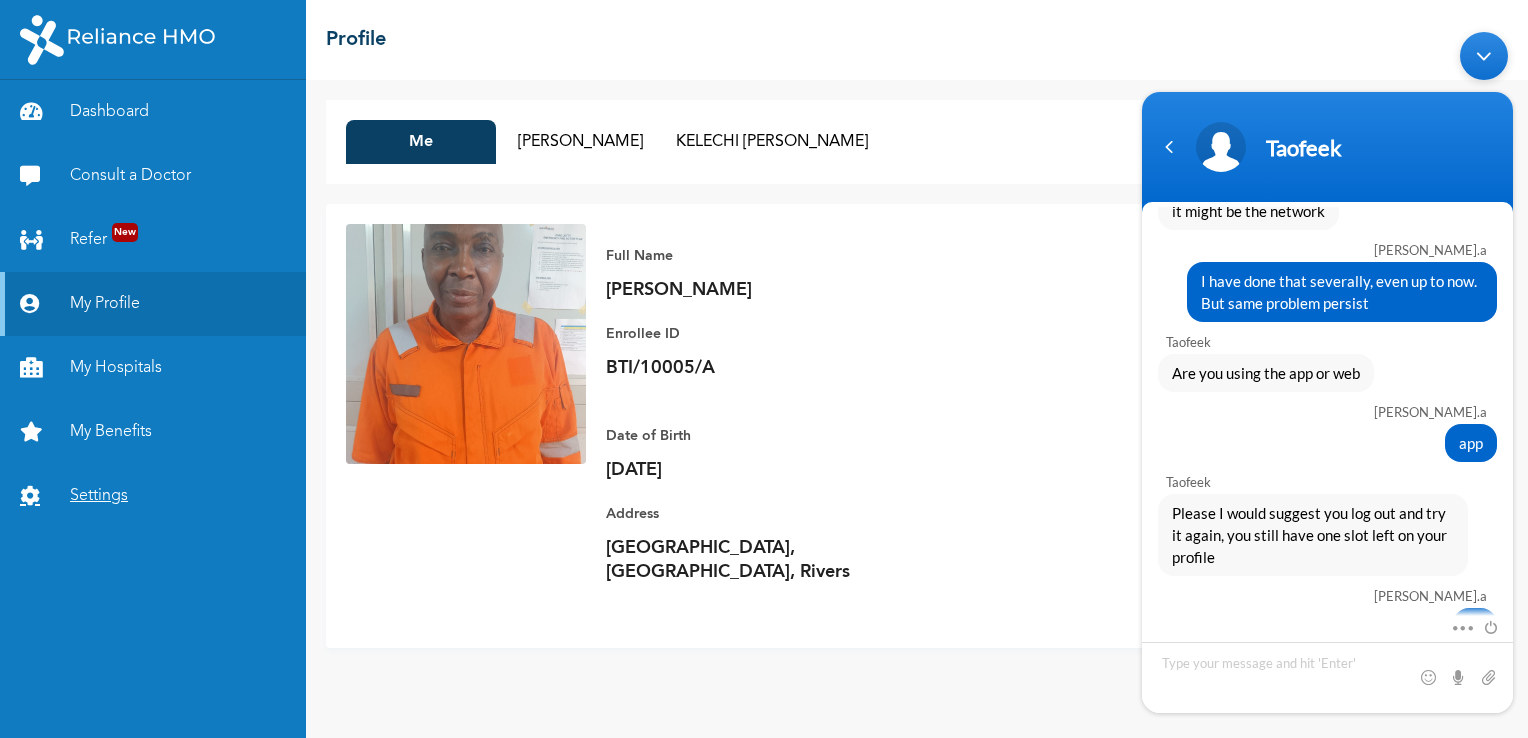 click on "Settings" at bounding box center [153, 496] 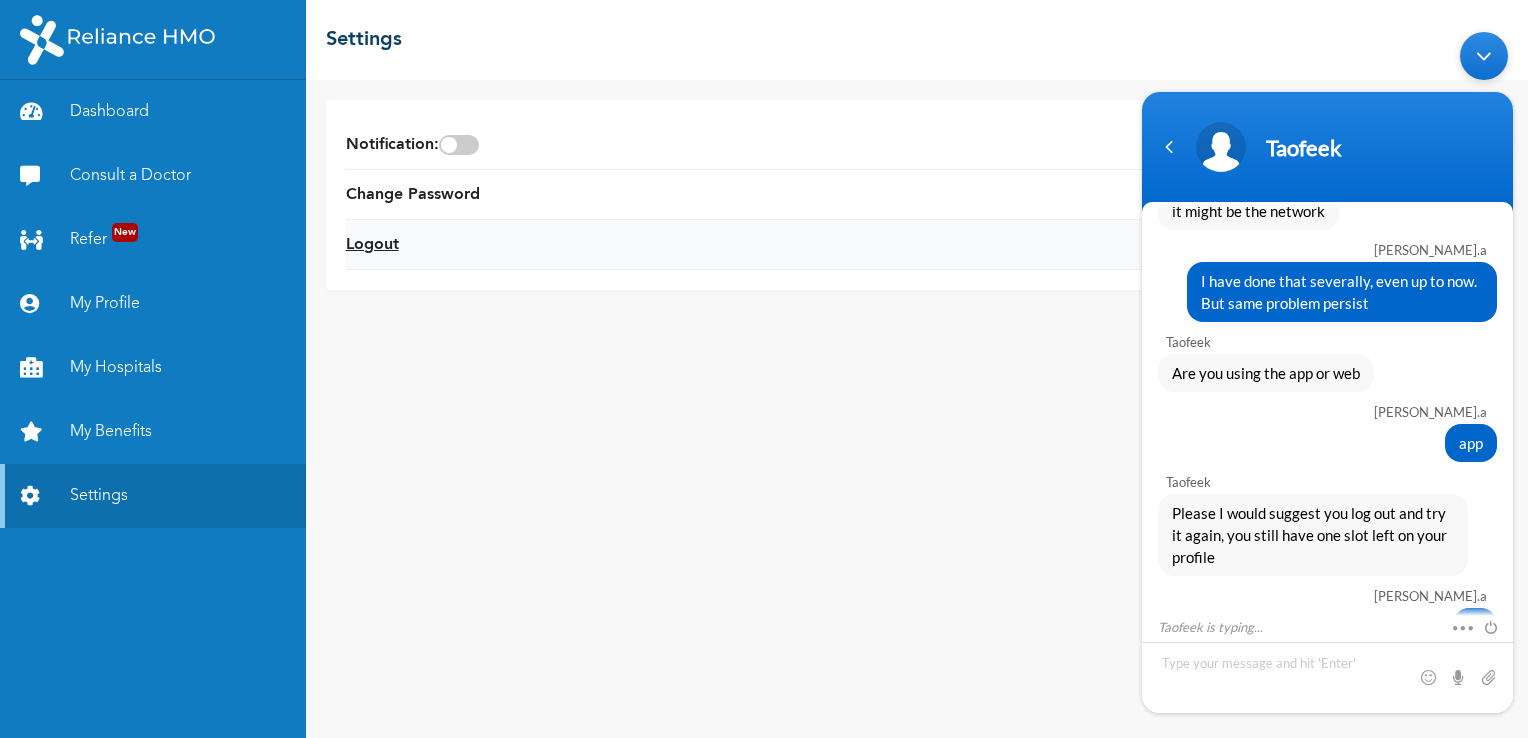 scroll, scrollTop: 2276, scrollLeft: 0, axis: vertical 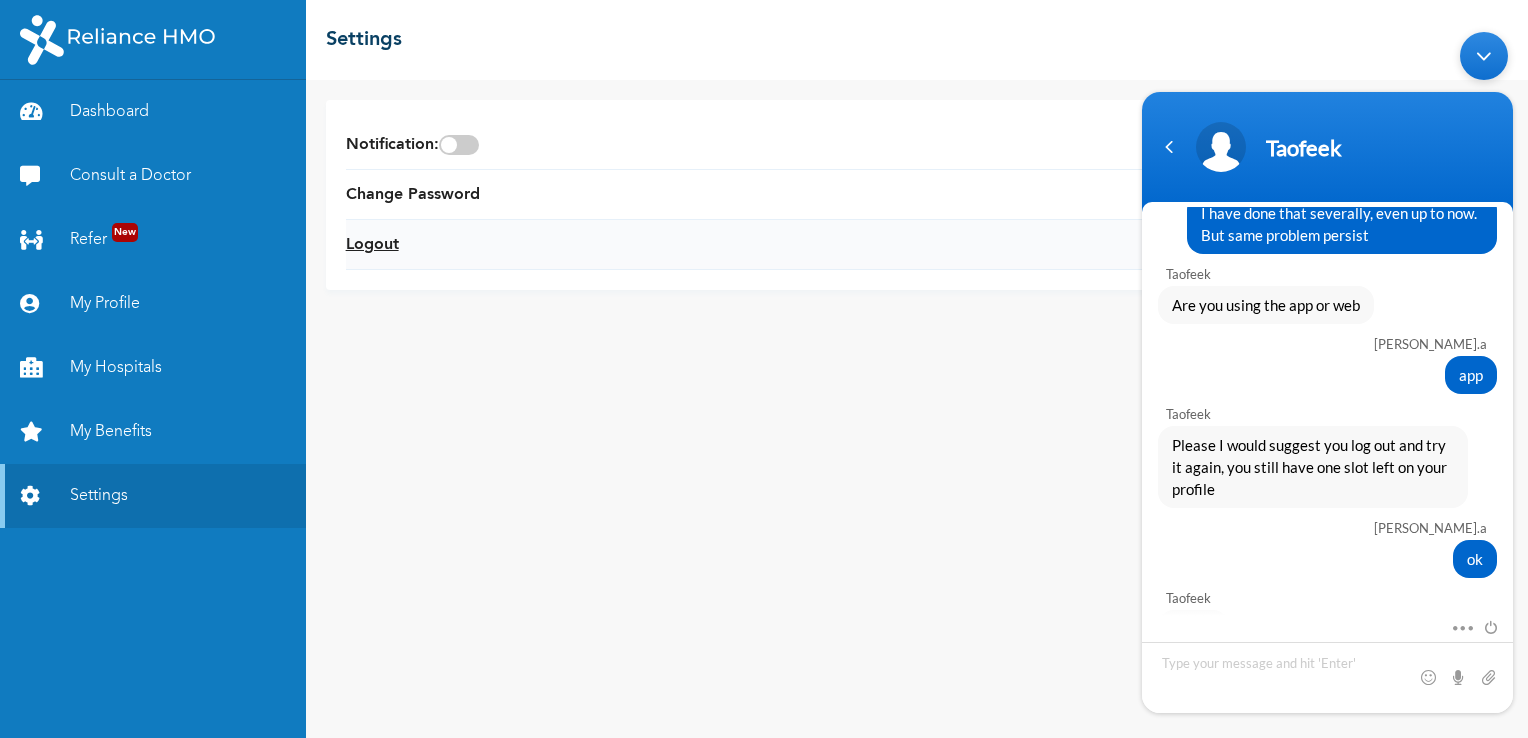 click on "Logout" at bounding box center [372, 245] 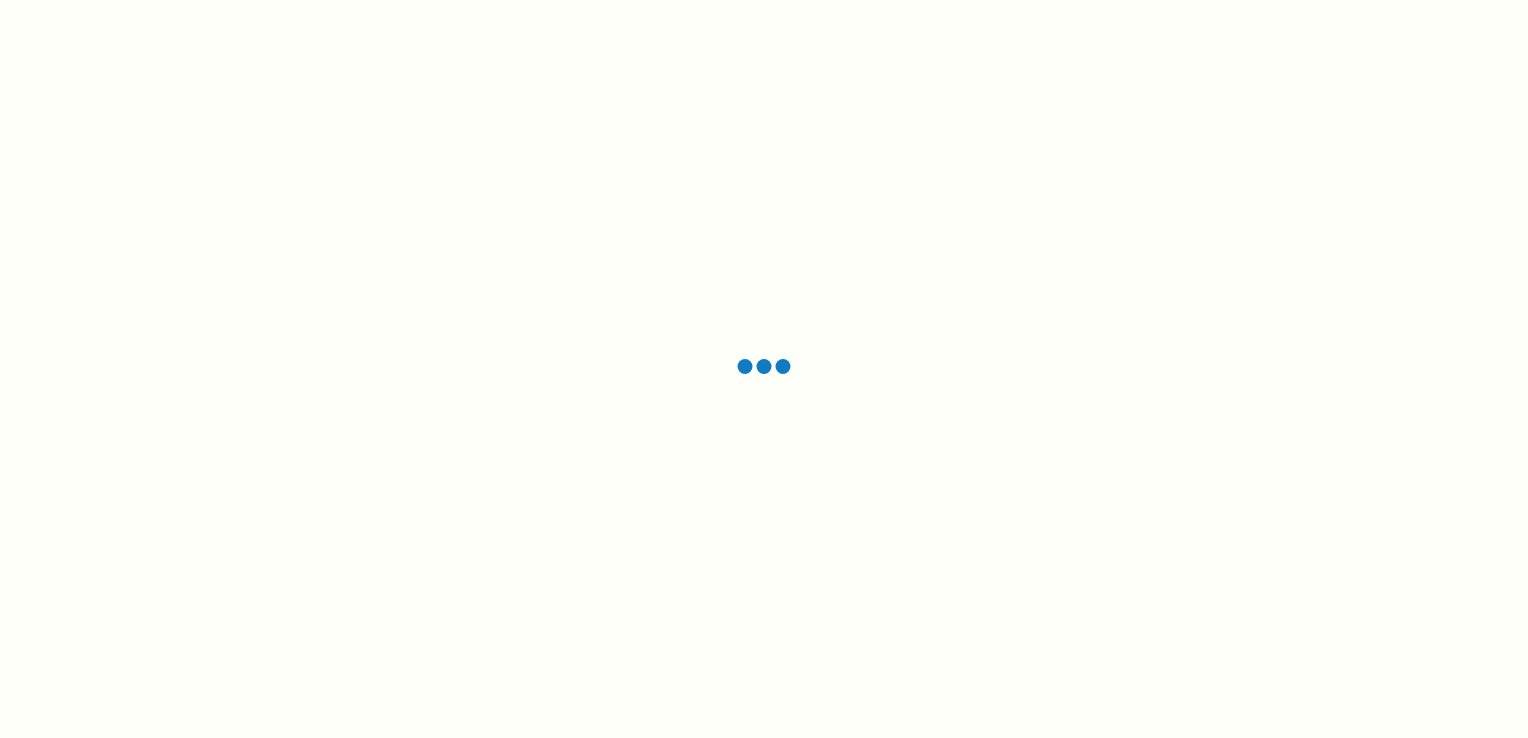 scroll, scrollTop: 0, scrollLeft: 0, axis: both 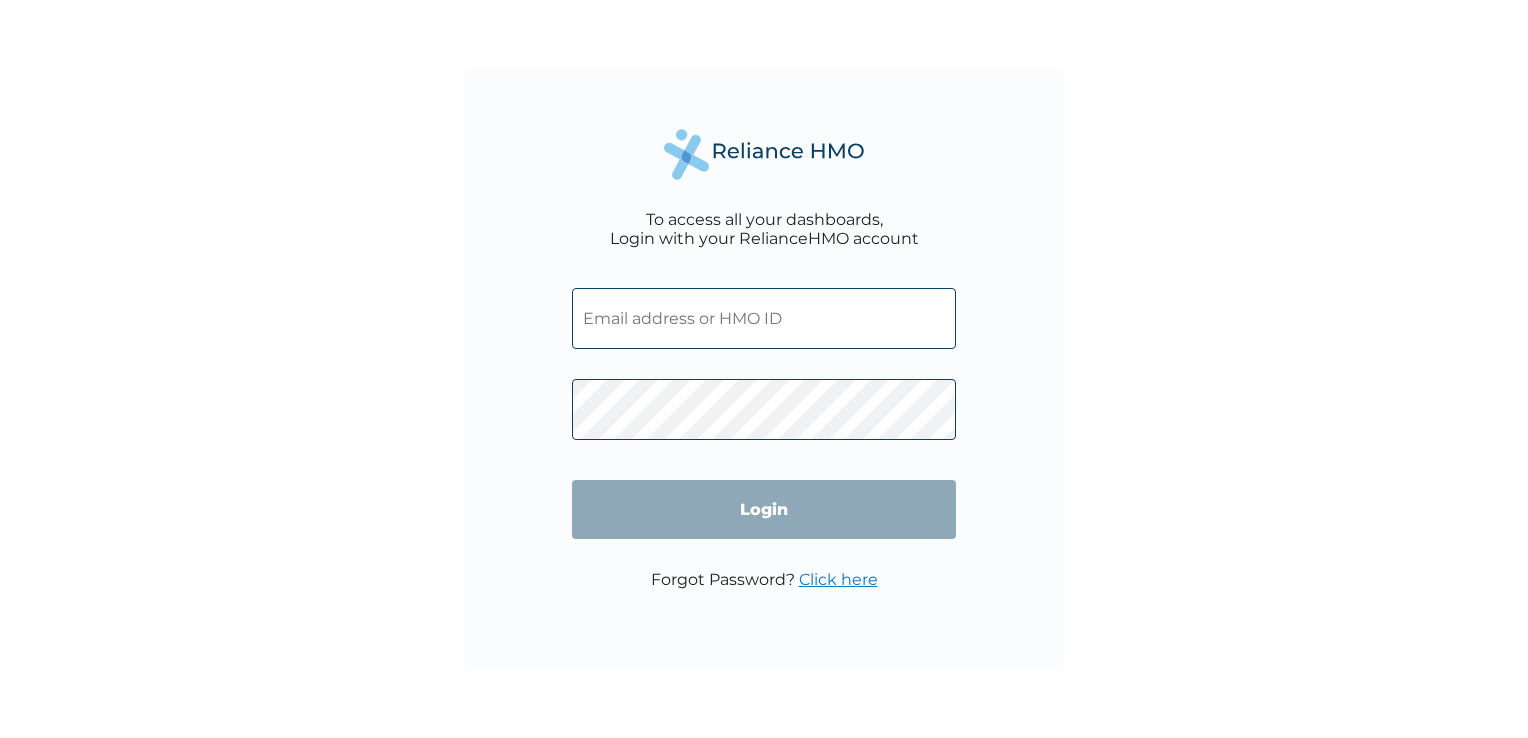 click at bounding box center (764, 318) 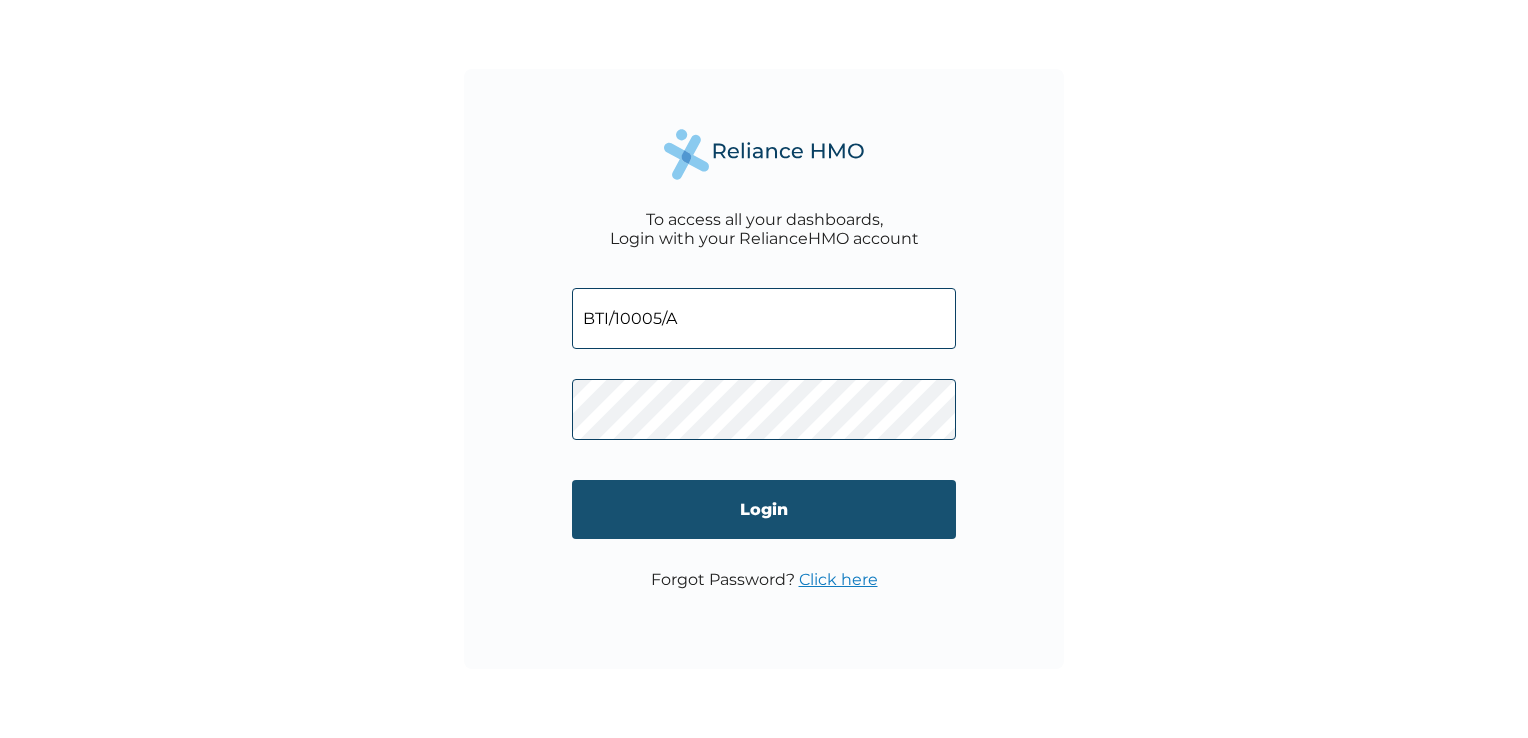 click on "Login" at bounding box center (764, 509) 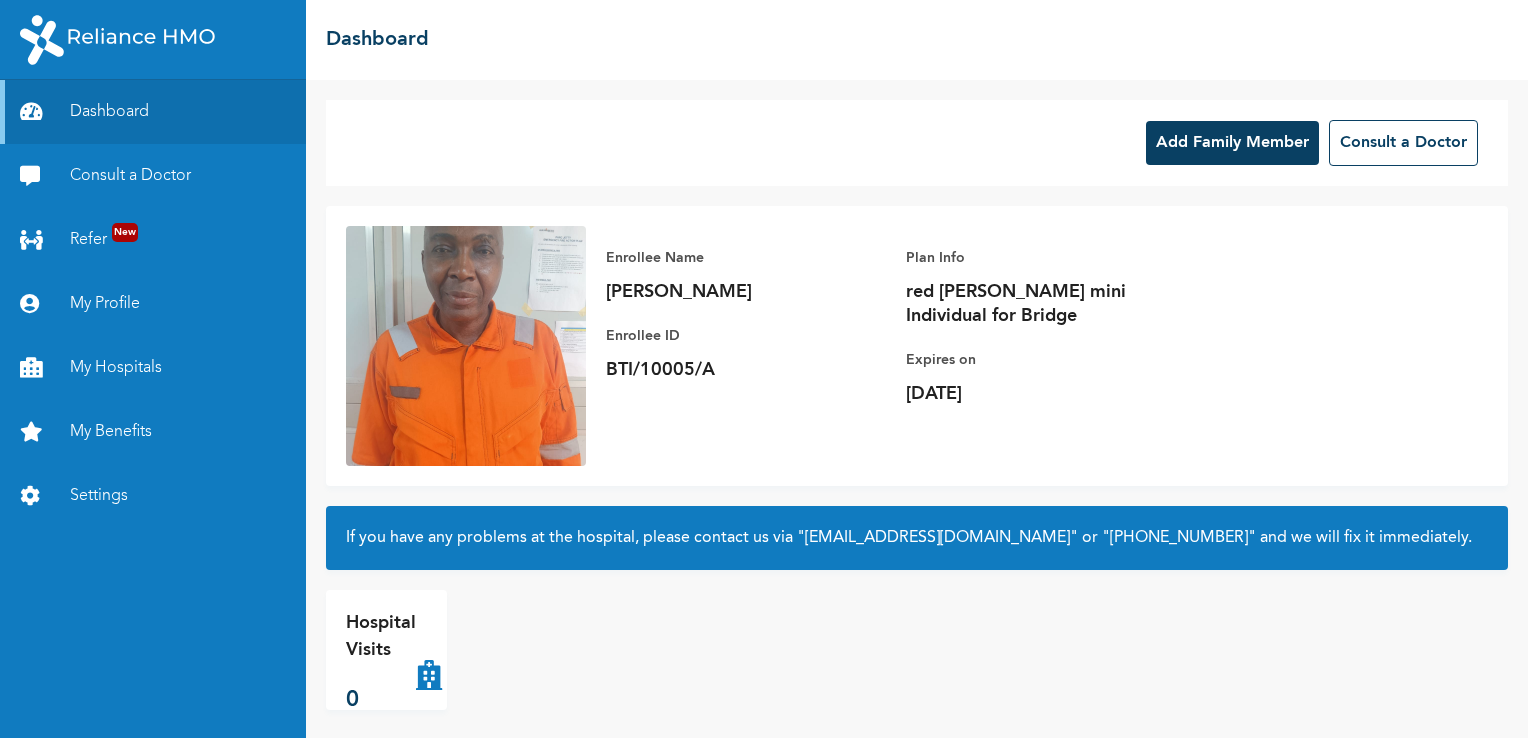 scroll, scrollTop: 0, scrollLeft: 0, axis: both 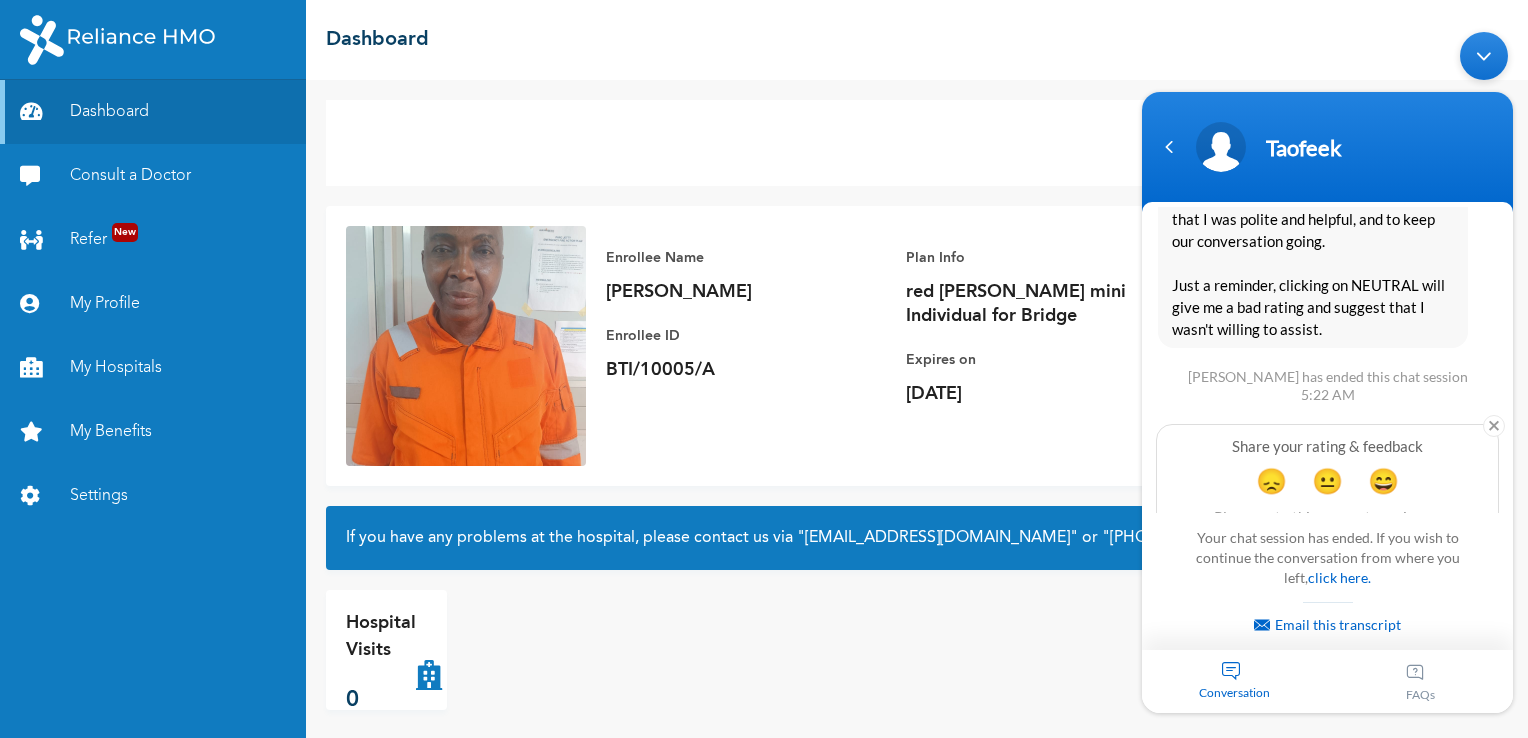 click on "Add Family Member Consult a Doctor Enrollee Name EMEKA  ANYANWU Enrollee ID BTI/10005/A Plan Info red beryl mini Individual for Bridge Expires on Thu, 23rd October 2025 If you have any problems at the hospital, please contact us via   "hellonigeria@getreliancehealth.com"   or   "0700-7354-2623"   and we will fix it immediately. Hospital Visits 0" at bounding box center (917, 409) 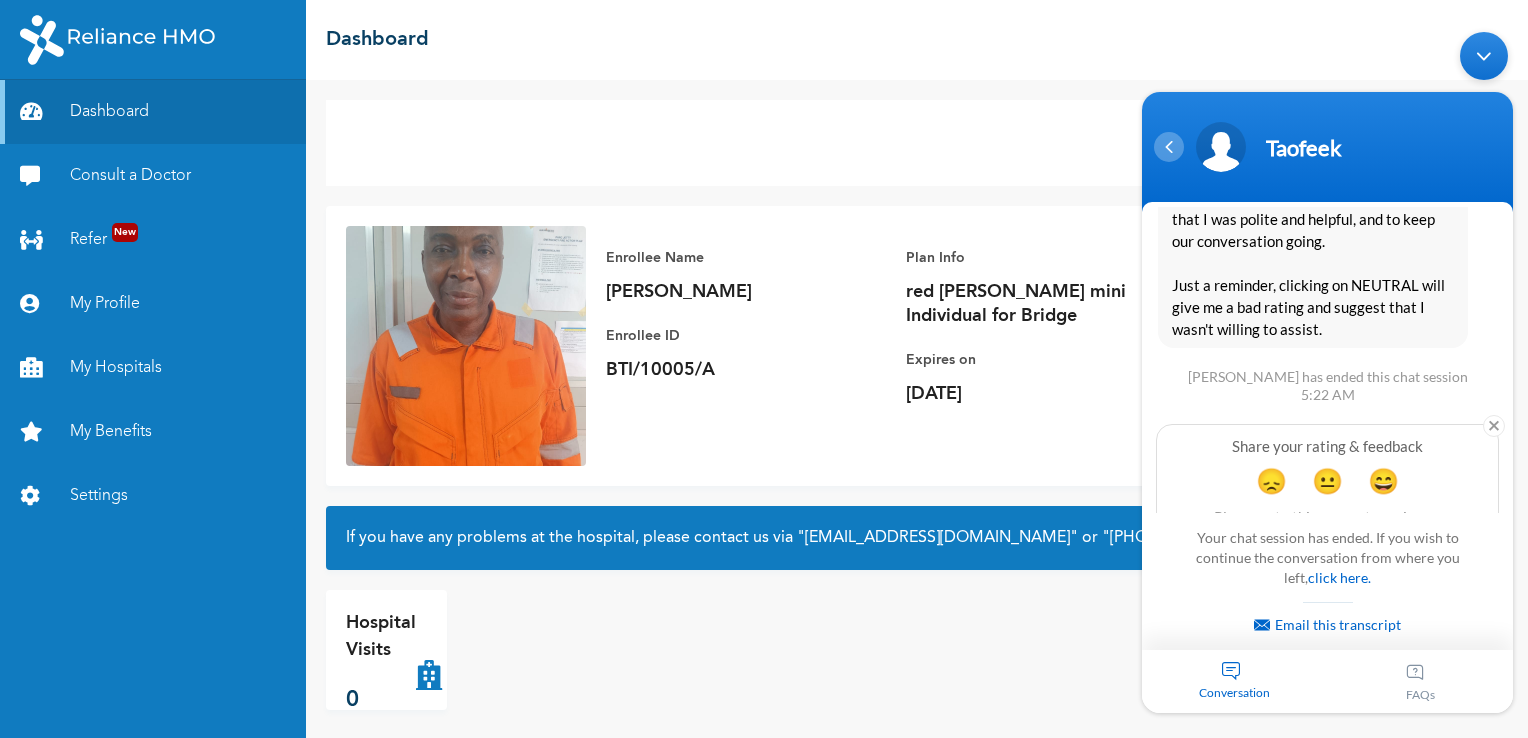 click at bounding box center [1169, 146] 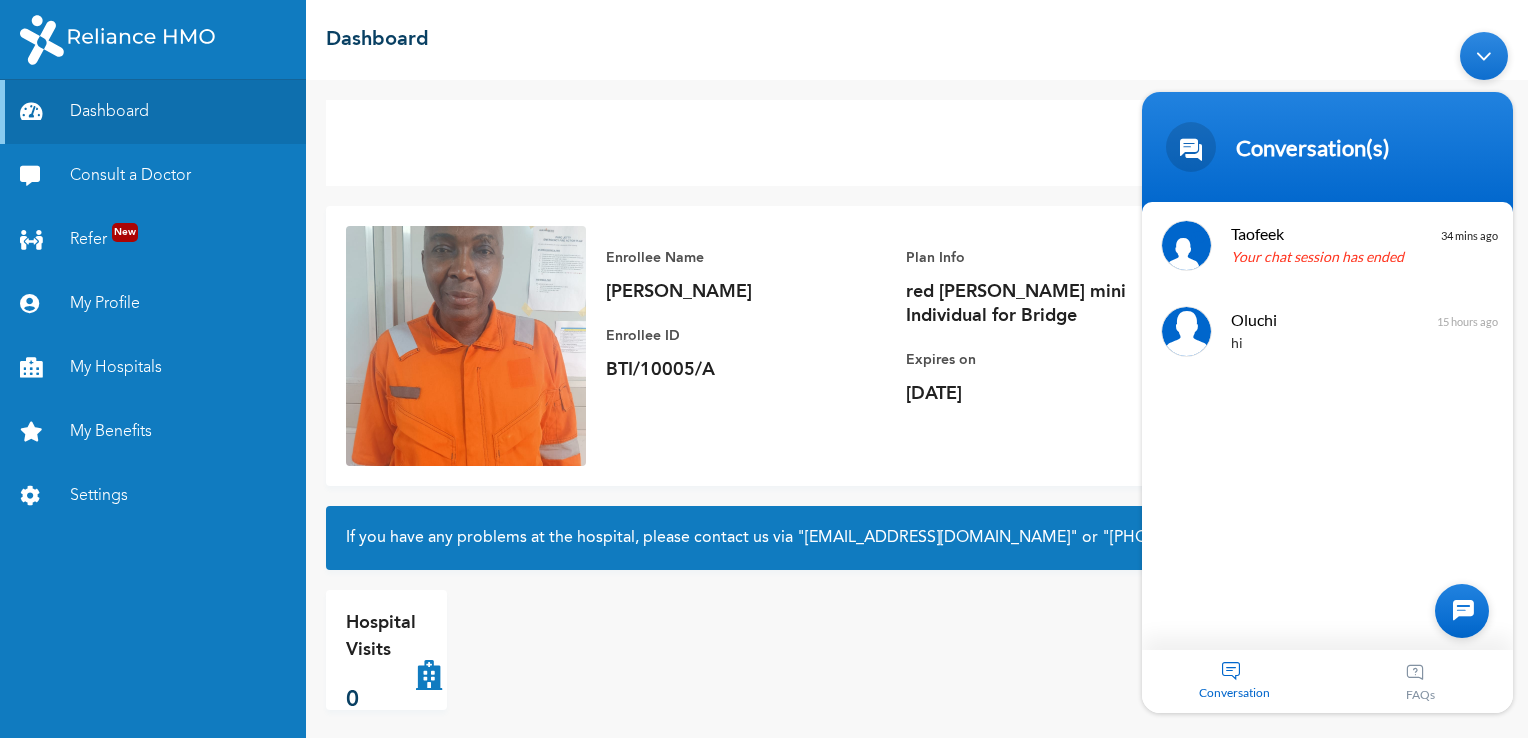 click on "Hospital Visits 0" at bounding box center [917, 650] 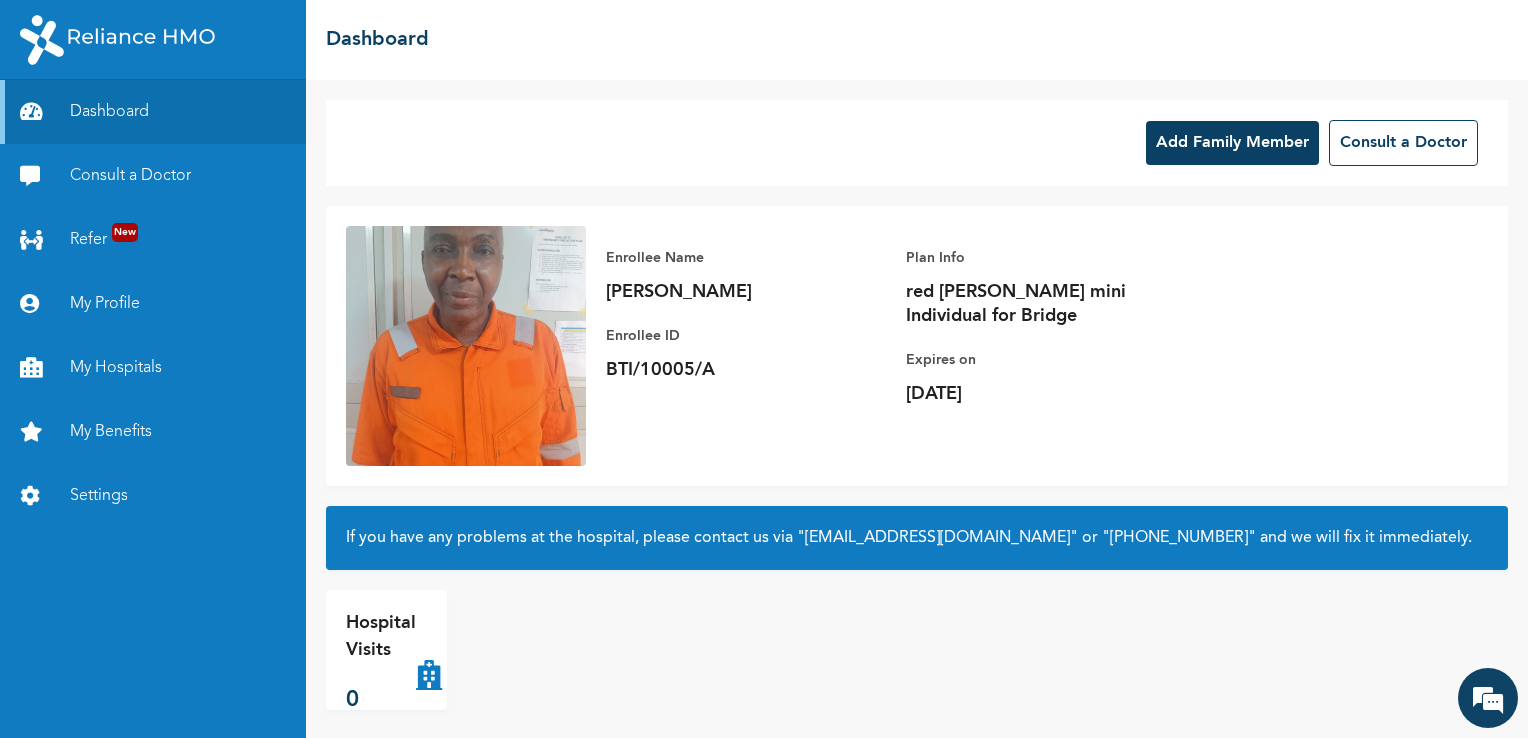 click on "Add Family Member" at bounding box center (1232, 143) 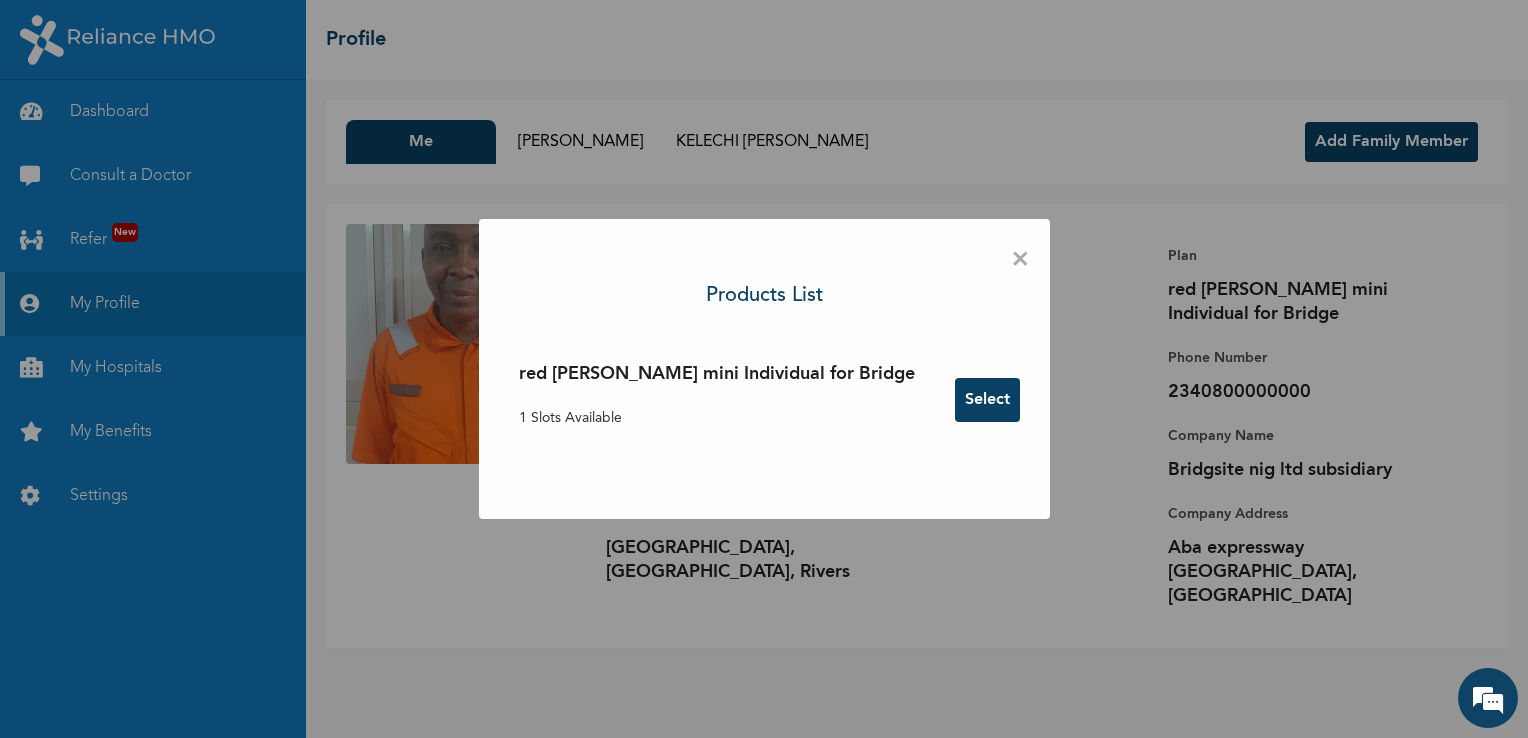 click on "Select" at bounding box center [987, 400] 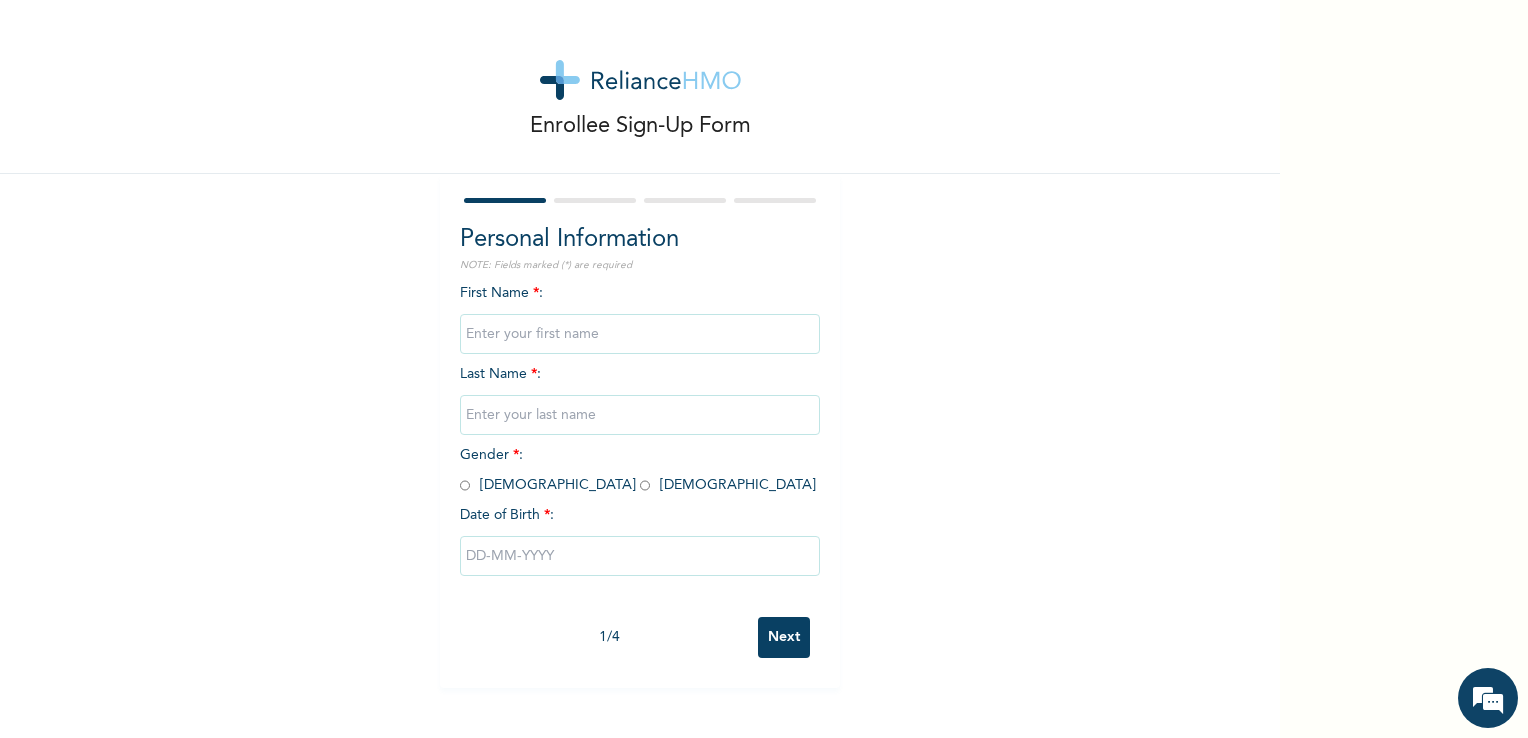 click at bounding box center (640, 334) 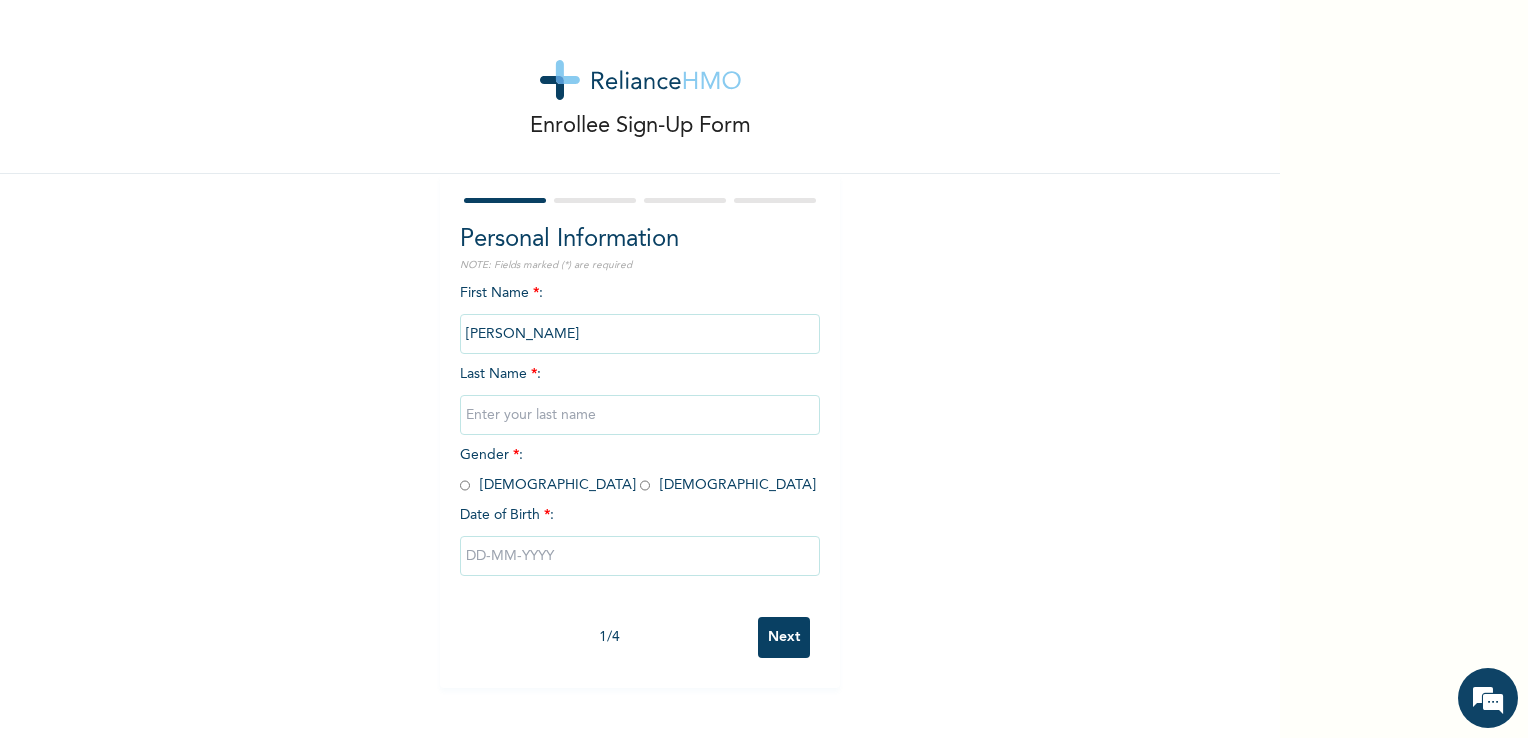type on "[PERSON_NAME]" 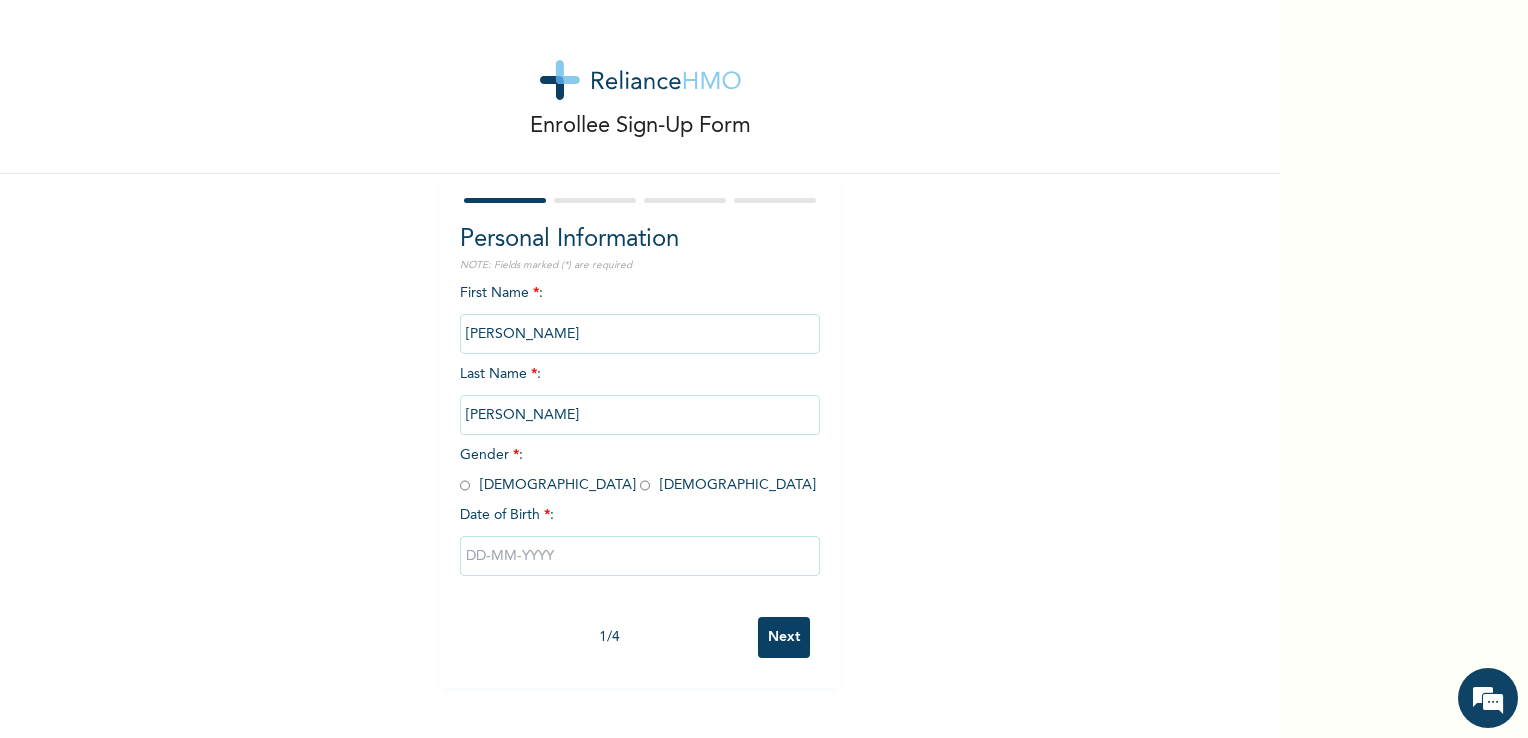click on "Gender   * : Male   Female" at bounding box center [638, 470] 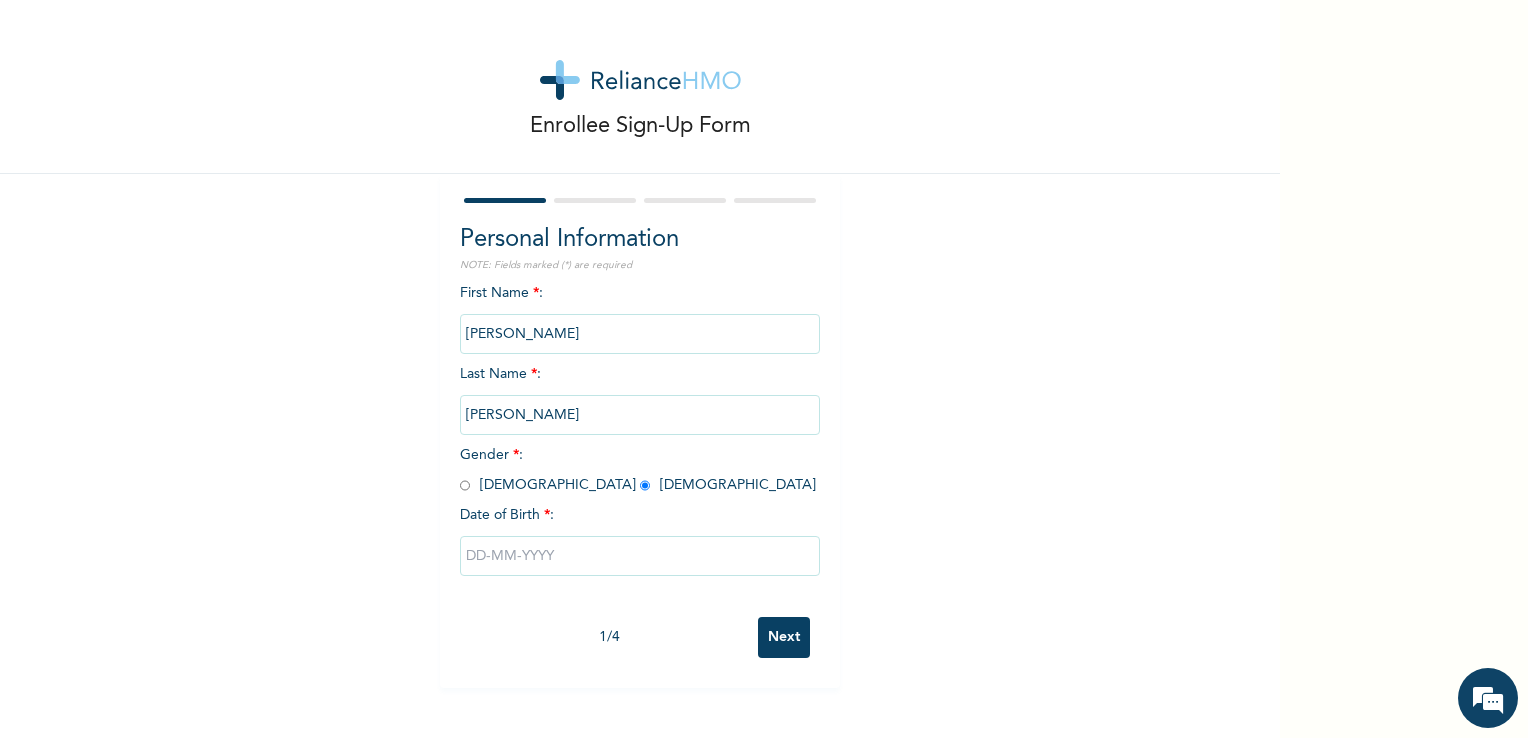 radio on "true" 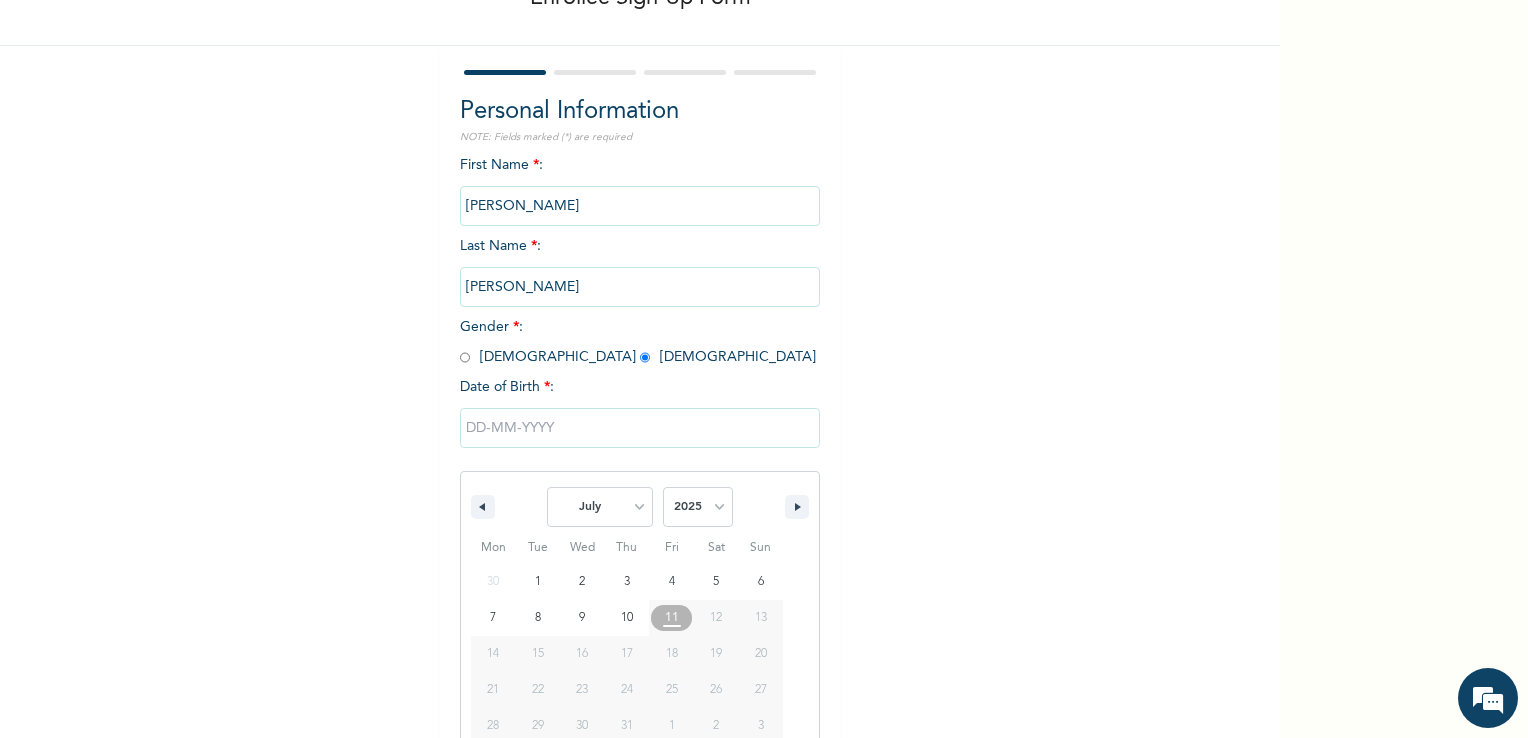 scroll, scrollTop: 170, scrollLeft: 0, axis: vertical 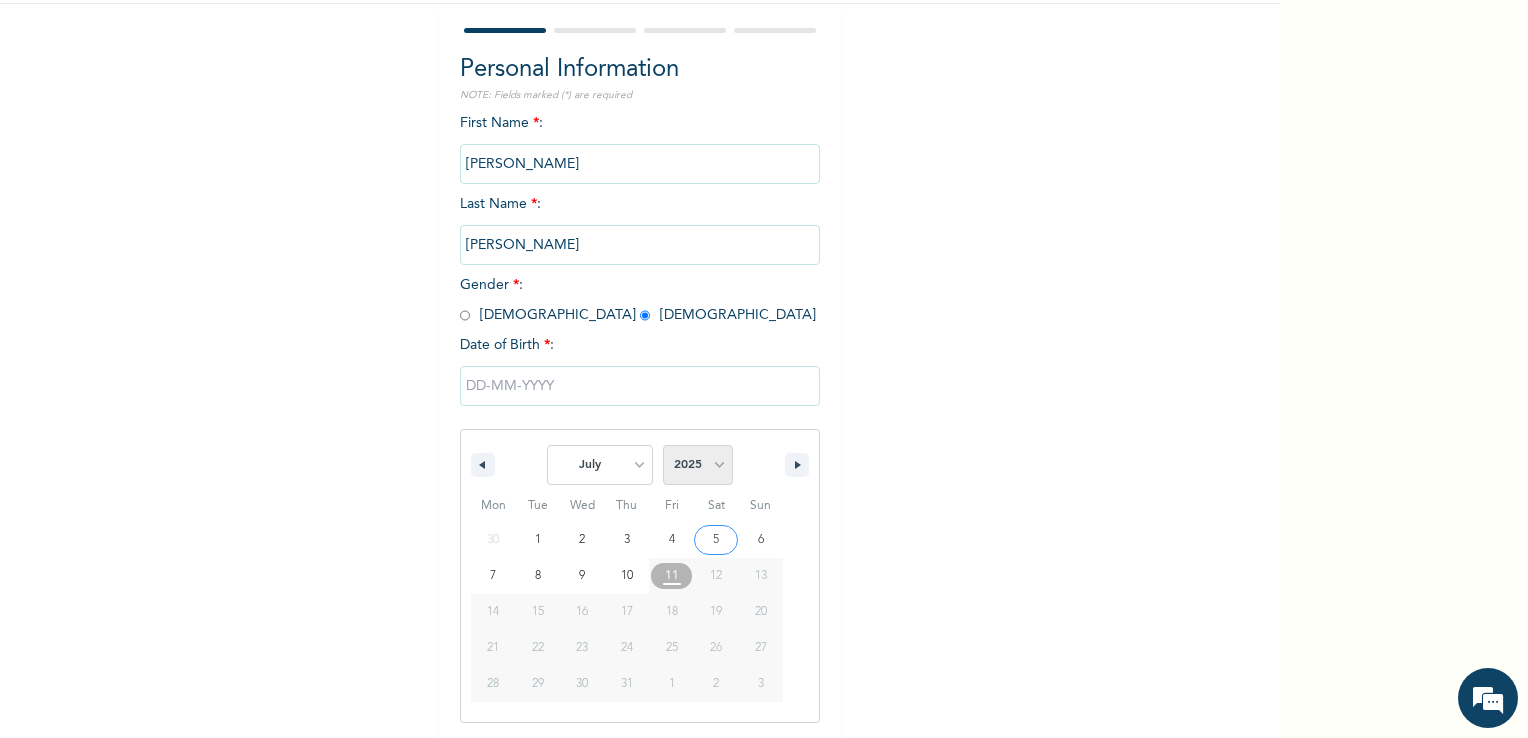click on "2025 2024 2023 2022 2021 2020 2019 2018 2017 2016 2015 2014 2013 2012 2011 2010 2009 2008 2007 2006 2005 2004 2003 2002 2001 2000 1999 1998 1997 1996 1995 1994 1993 1992 1991 1990 1989 1988 1987 1986 1985 1984 1983 1982 1981 1980 1979 1978 1977 1976 1975 1974 1973 1972 1971 1970 1969 1968 1967 1966 1965 1964 1963 1962 1961 1960 1959 1958 1957 1956 1955 1954 1953 1952 1951 1950 1949 1948 1947 1946 1945 1944 1943 1942 1941 1940 1939 1938 1937 1936 1935 1934 1933 1932 1931 1930 1929 1928 1927 1926 1925 1924 1923 1922 1921 1920 1919 1918 1917 1916 1915 1914 1913 1912 1911 1910 1909 1908 1907 1906 1905" at bounding box center (698, 465) 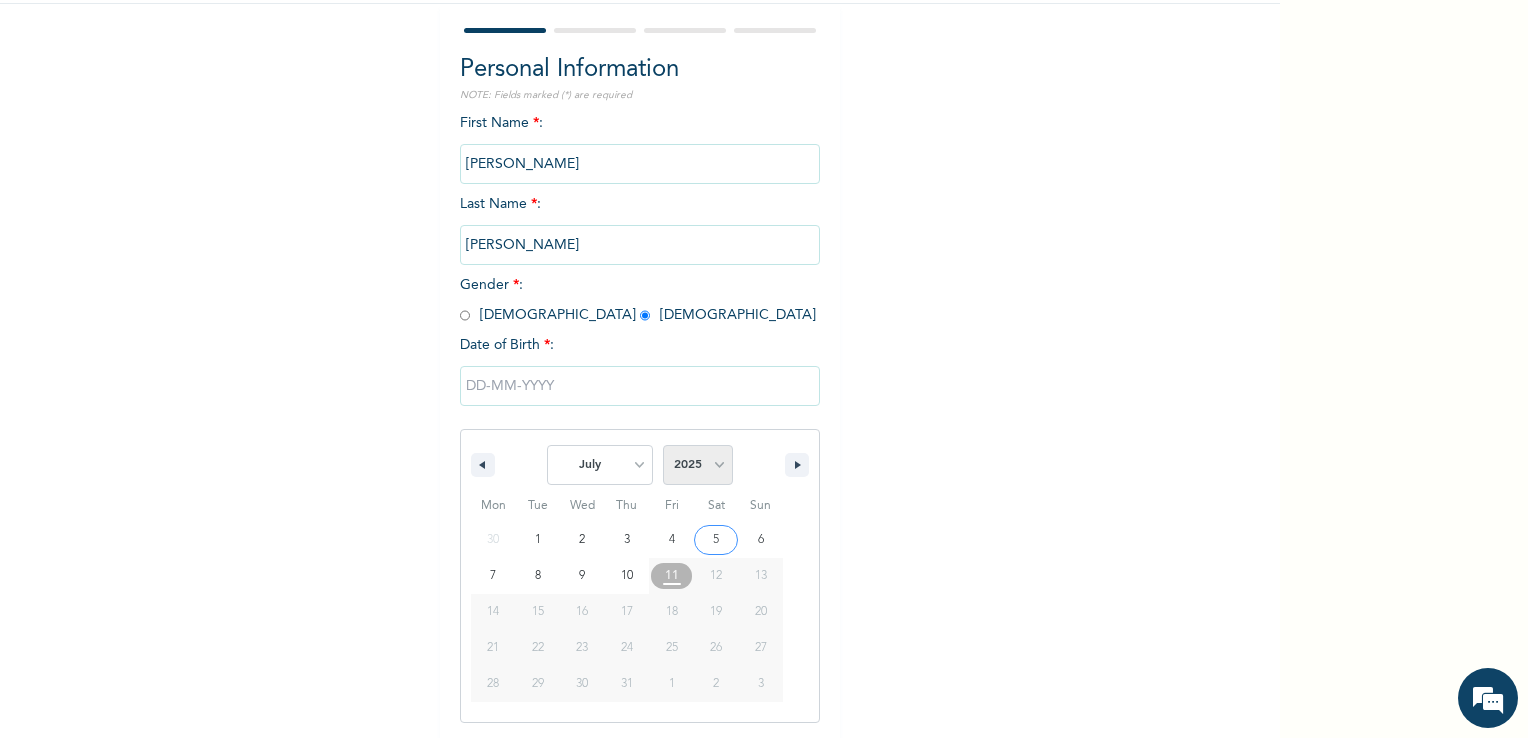select on "2009" 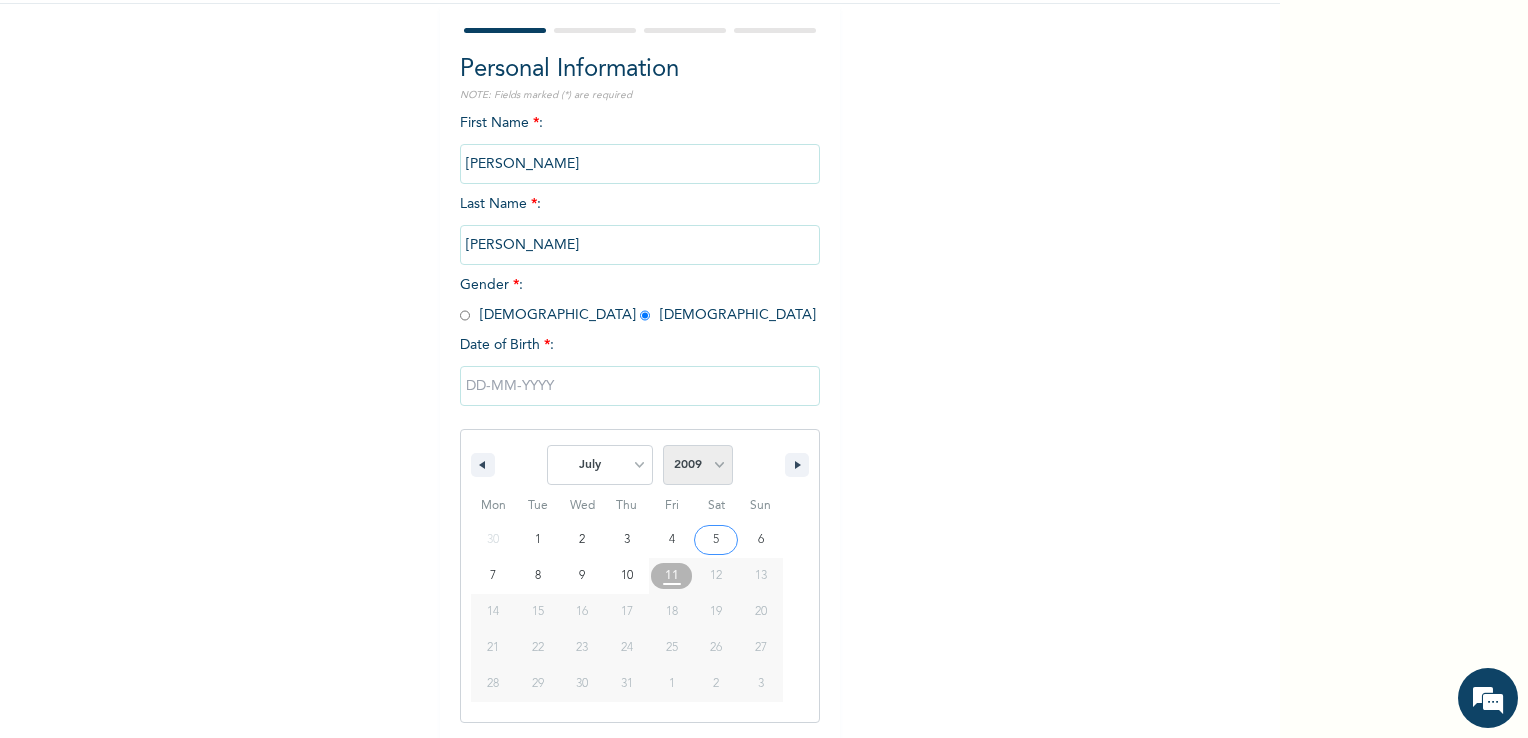 click on "2025 2024 2023 2022 2021 2020 2019 2018 2017 2016 2015 2014 2013 2012 2011 2010 2009 2008 2007 2006 2005 2004 2003 2002 2001 2000 1999 1998 1997 1996 1995 1994 1993 1992 1991 1990 1989 1988 1987 1986 1985 1984 1983 1982 1981 1980 1979 1978 1977 1976 1975 1974 1973 1972 1971 1970 1969 1968 1967 1966 1965 1964 1963 1962 1961 1960 1959 1958 1957 1956 1955 1954 1953 1952 1951 1950 1949 1948 1947 1946 1945 1944 1943 1942 1941 1940 1939 1938 1937 1936 1935 1934 1933 1932 1931 1930 1929 1928 1927 1926 1925 1924 1923 1922 1921 1920 1919 1918 1917 1916 1915 1914 1913 1912 1911 1910 1909 1908 1907 1906 1905" at bounding box center (698, 465) 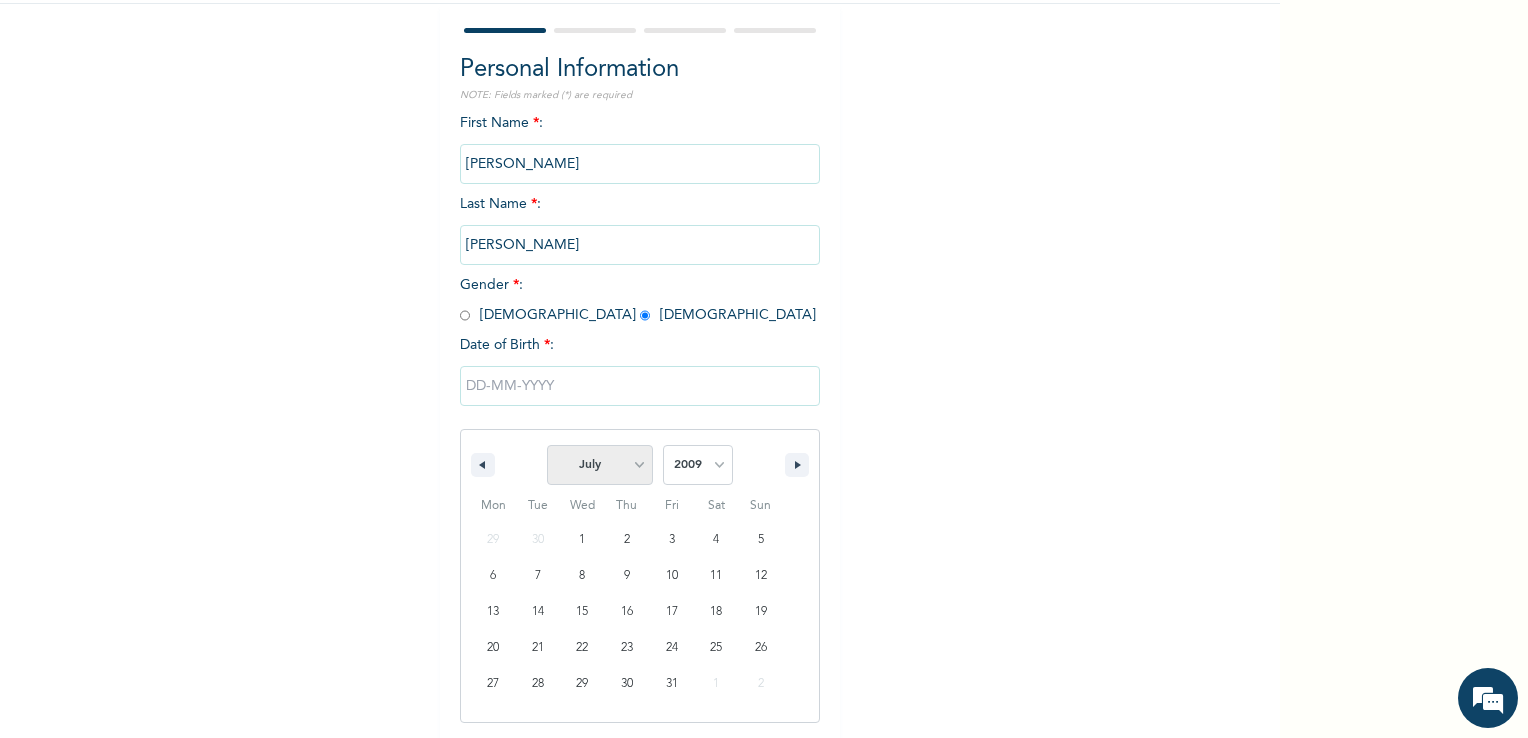 click on "January February March April May June July August September October November December" at bounding box center (600, 465) 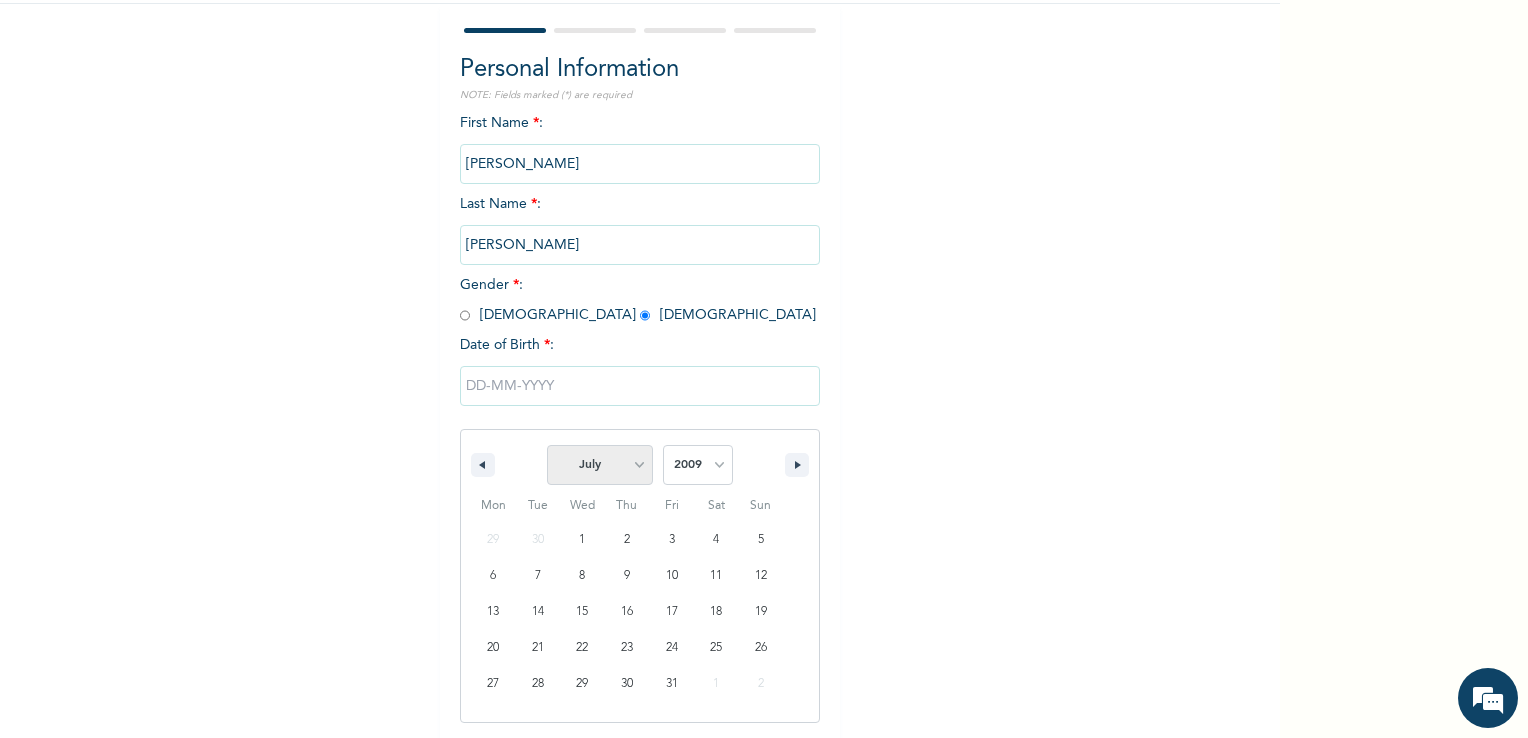 select on "9" 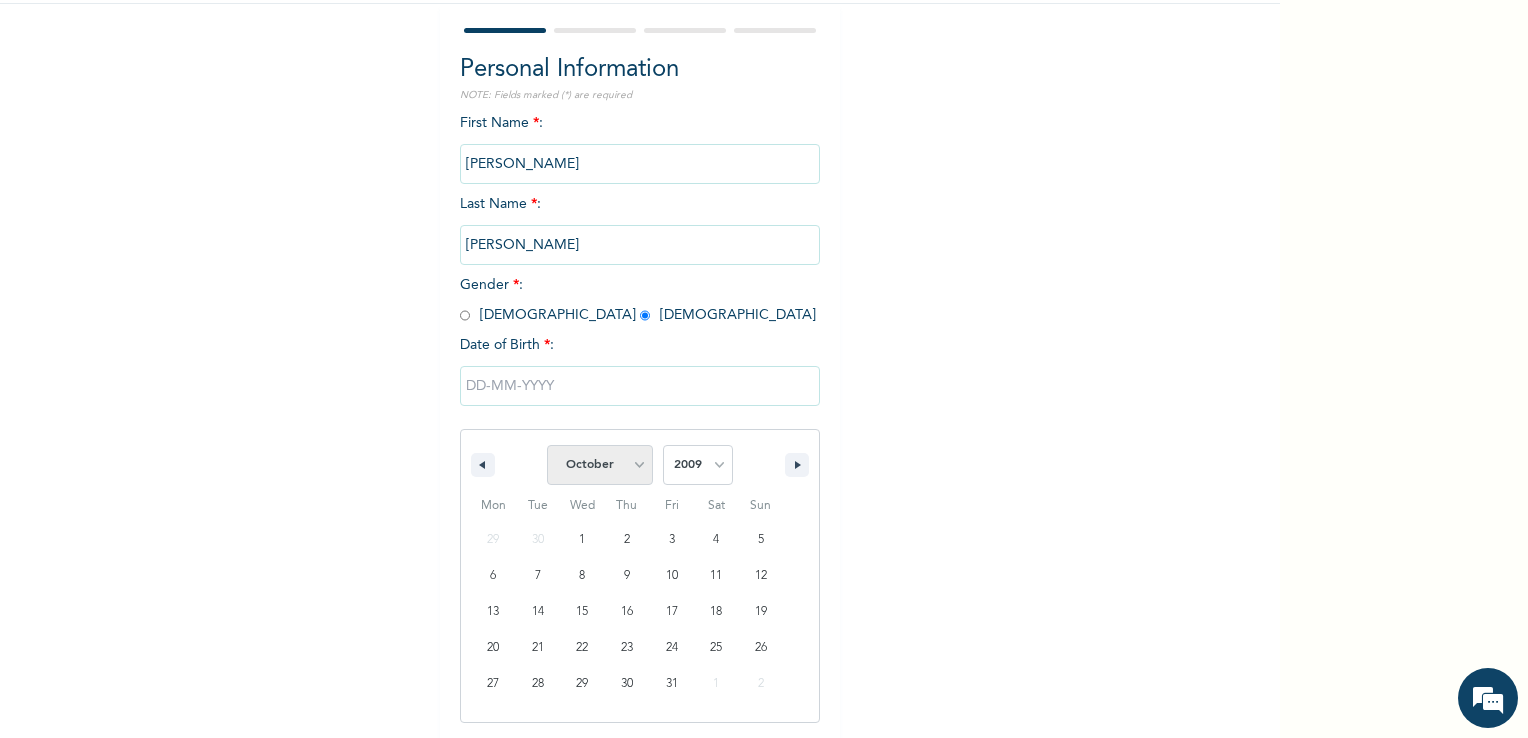 click on "January February March April May June July August September October November December" at bounding box center (600, 465) 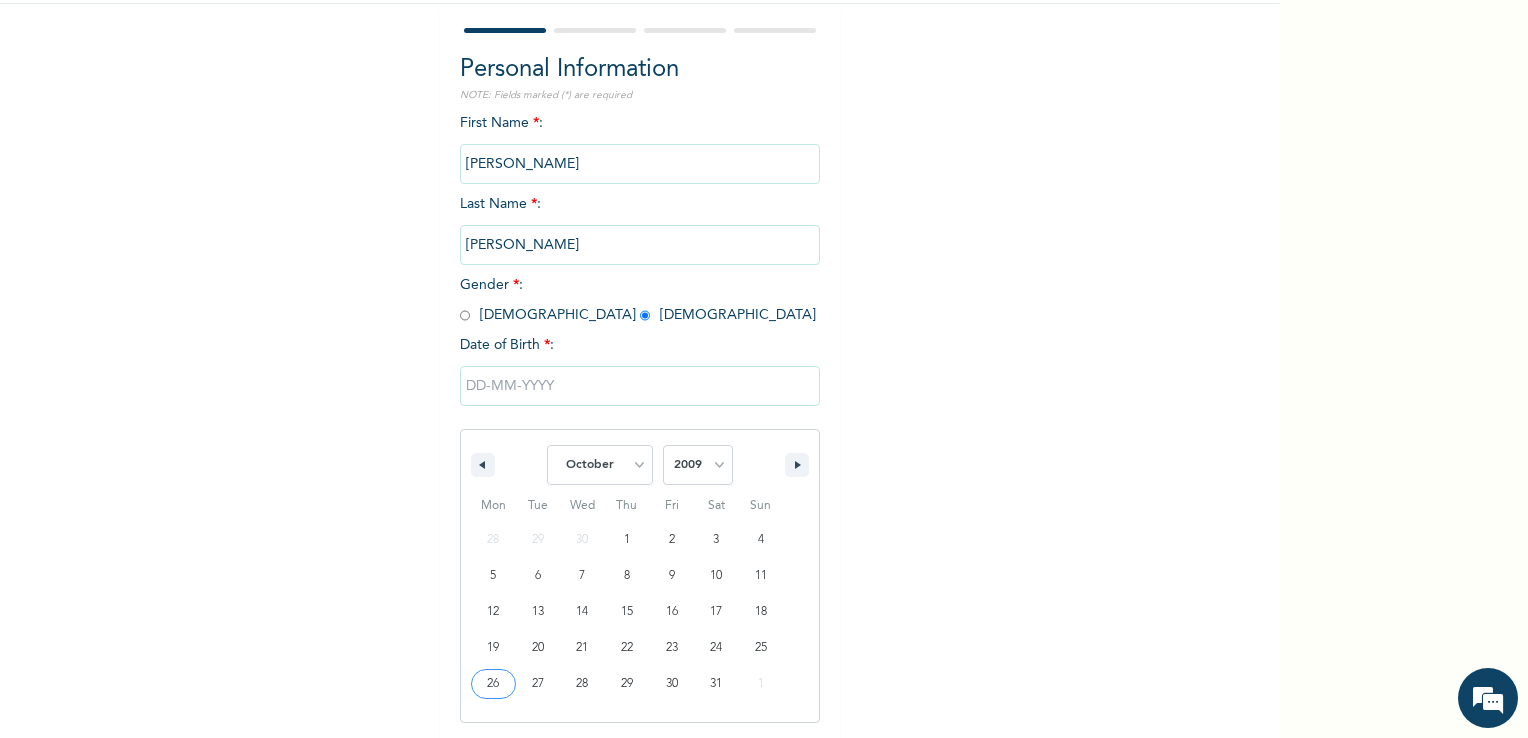type on "[DATE]" 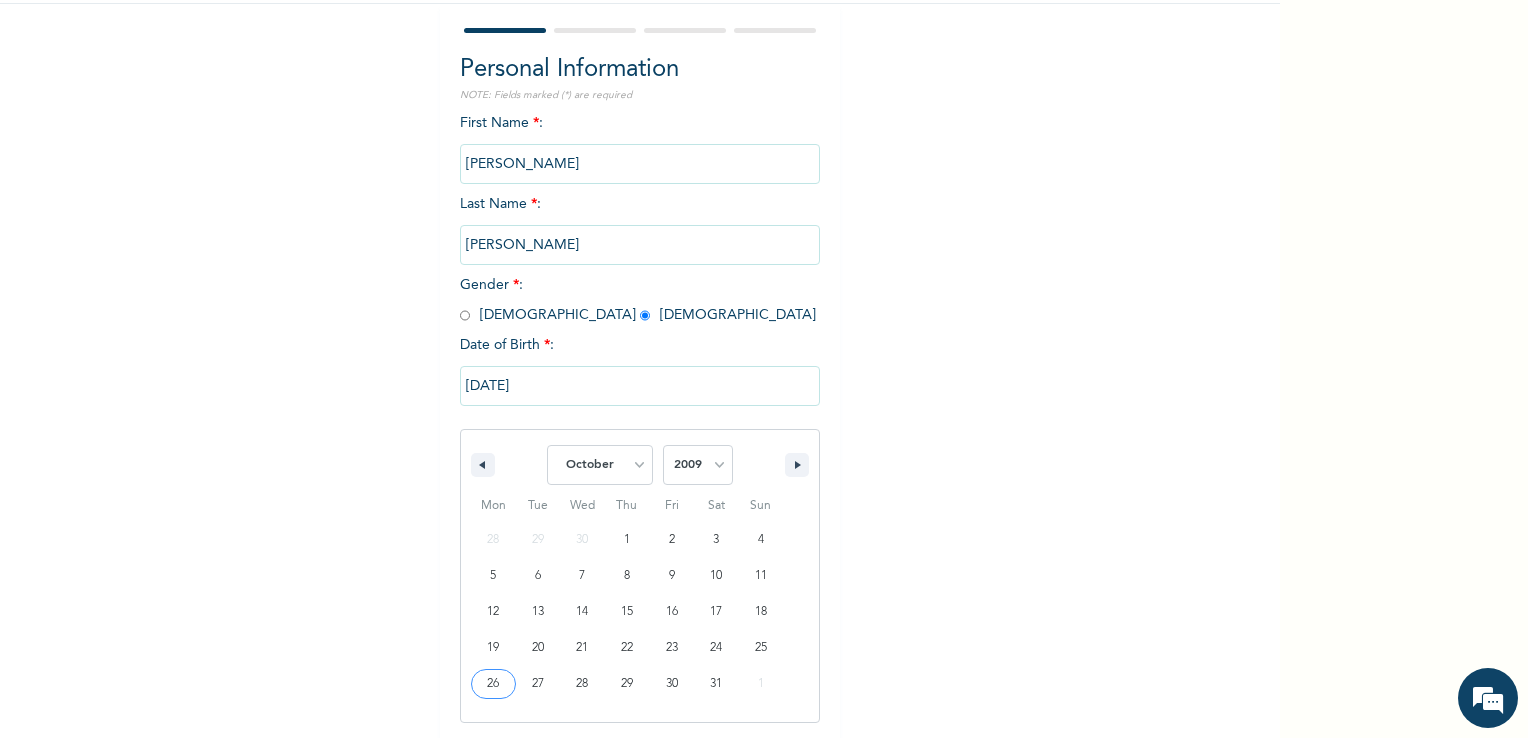 scroll, scrollTop: 0, scrollLeft: 0, axis: both 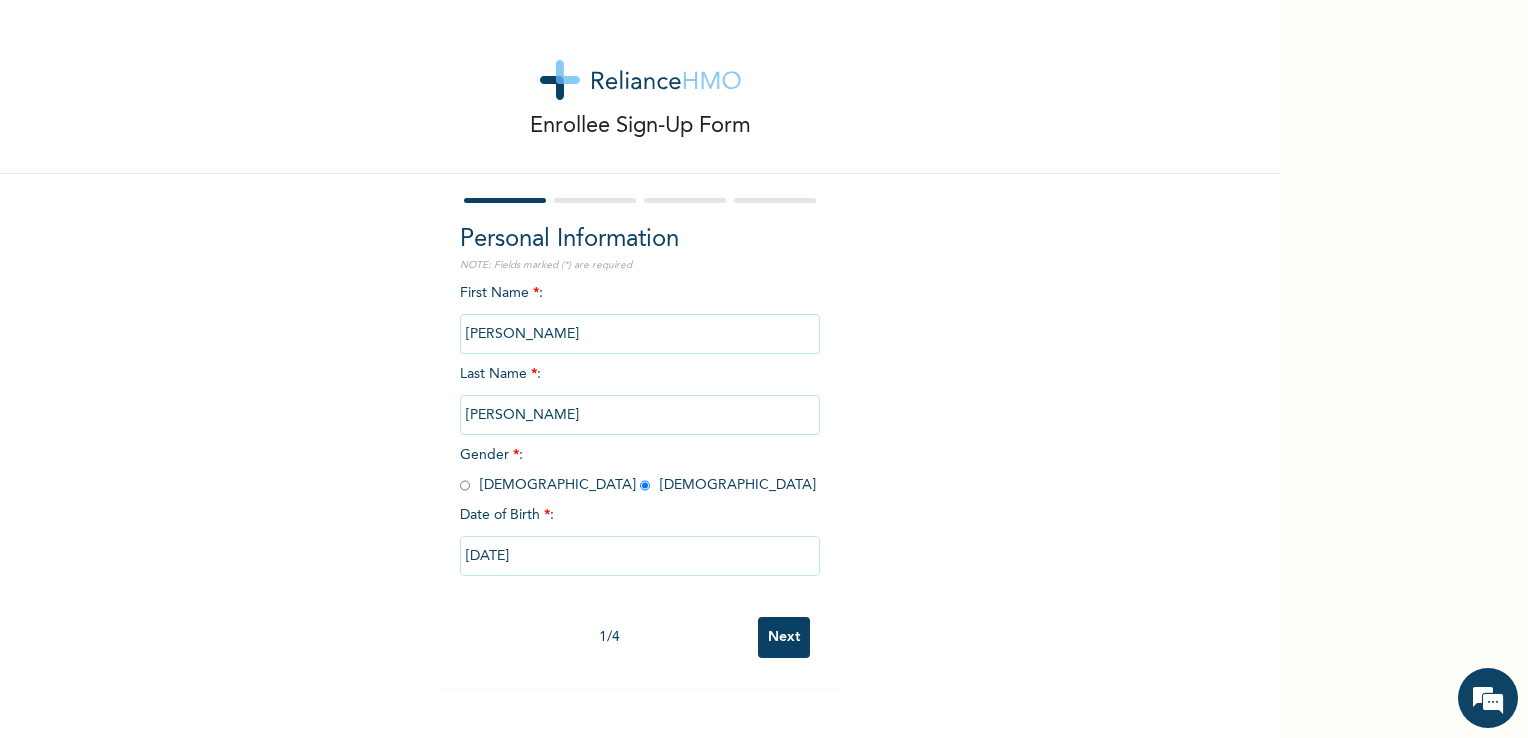 click on "Next" at bounding box center (784, 637) 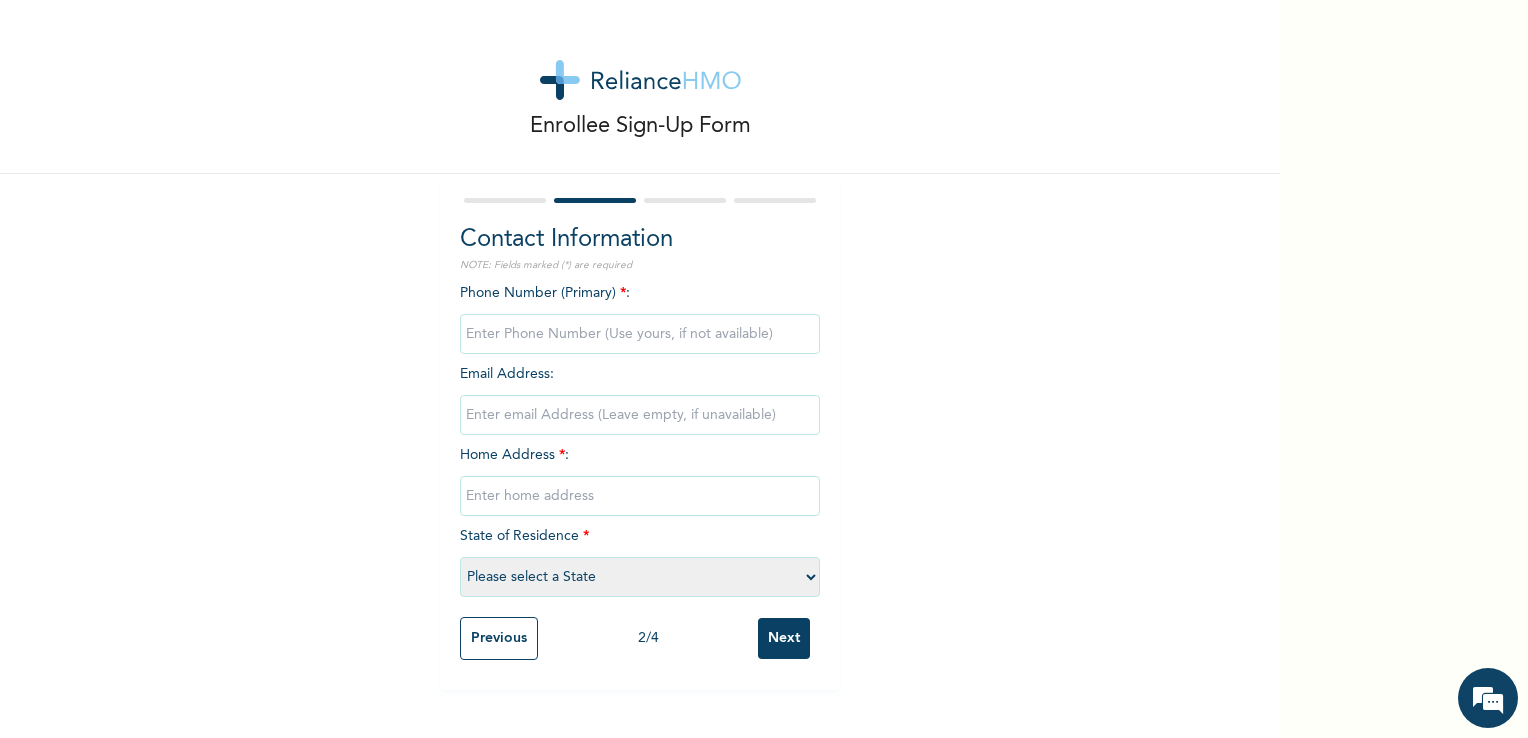 click at bounding box center [640, 334] 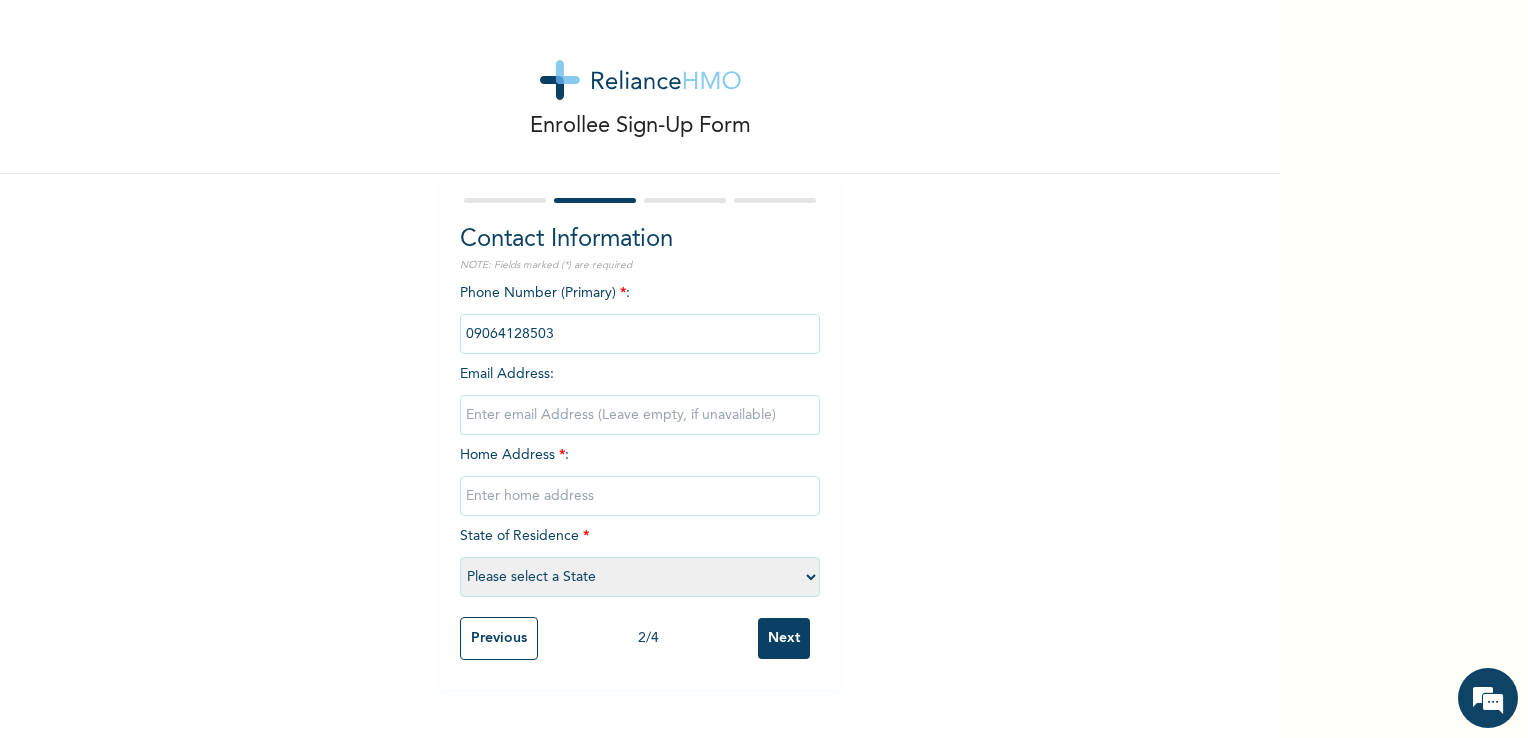type on "[EMAIL_ADDRESS][DOMAIN_NAME]" 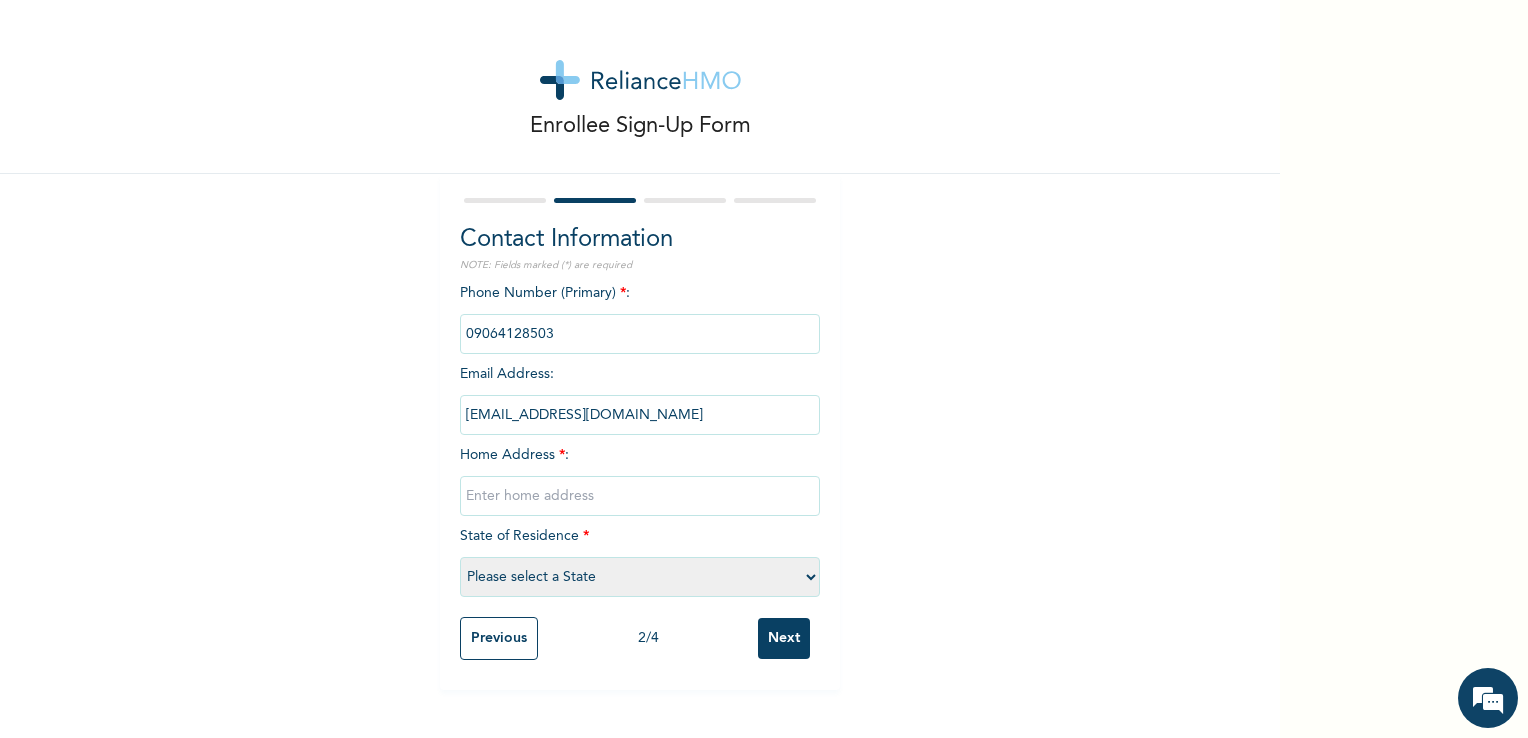 type on "BLOCK 3, HOUSE 30. UNITY ESTATE [GEOGRAPHIC_DATA]" 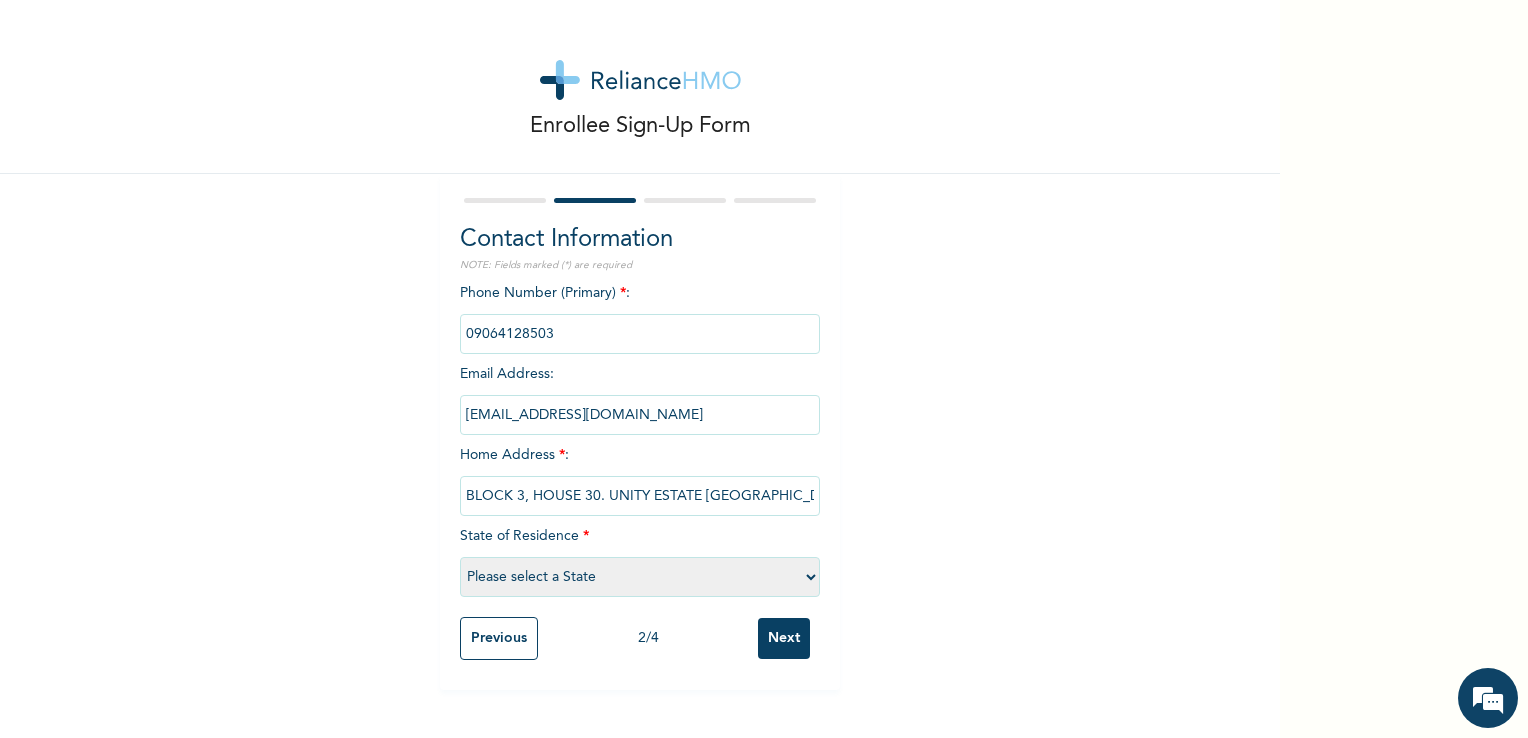 select on "33" 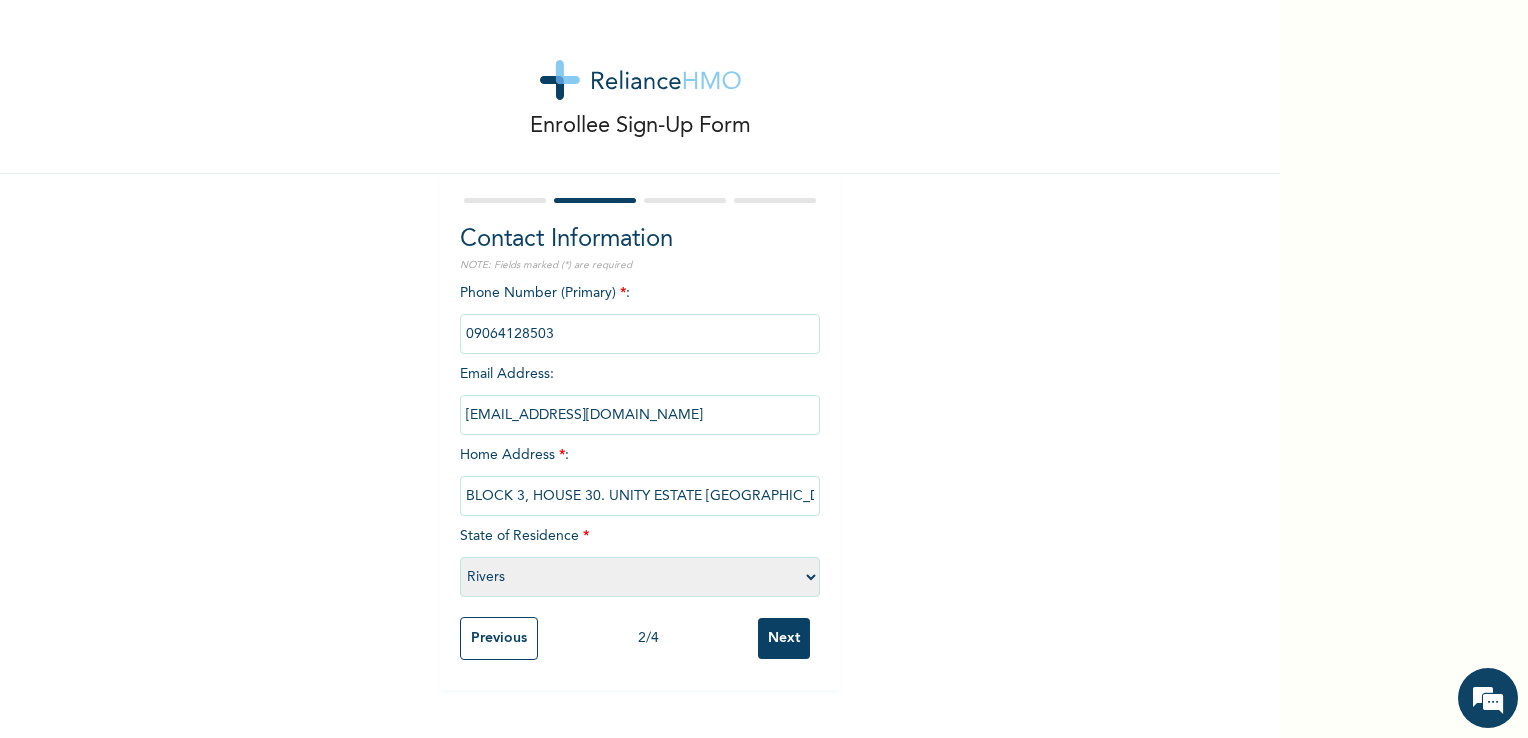 click on "Next" at bounding box center [784, 638] 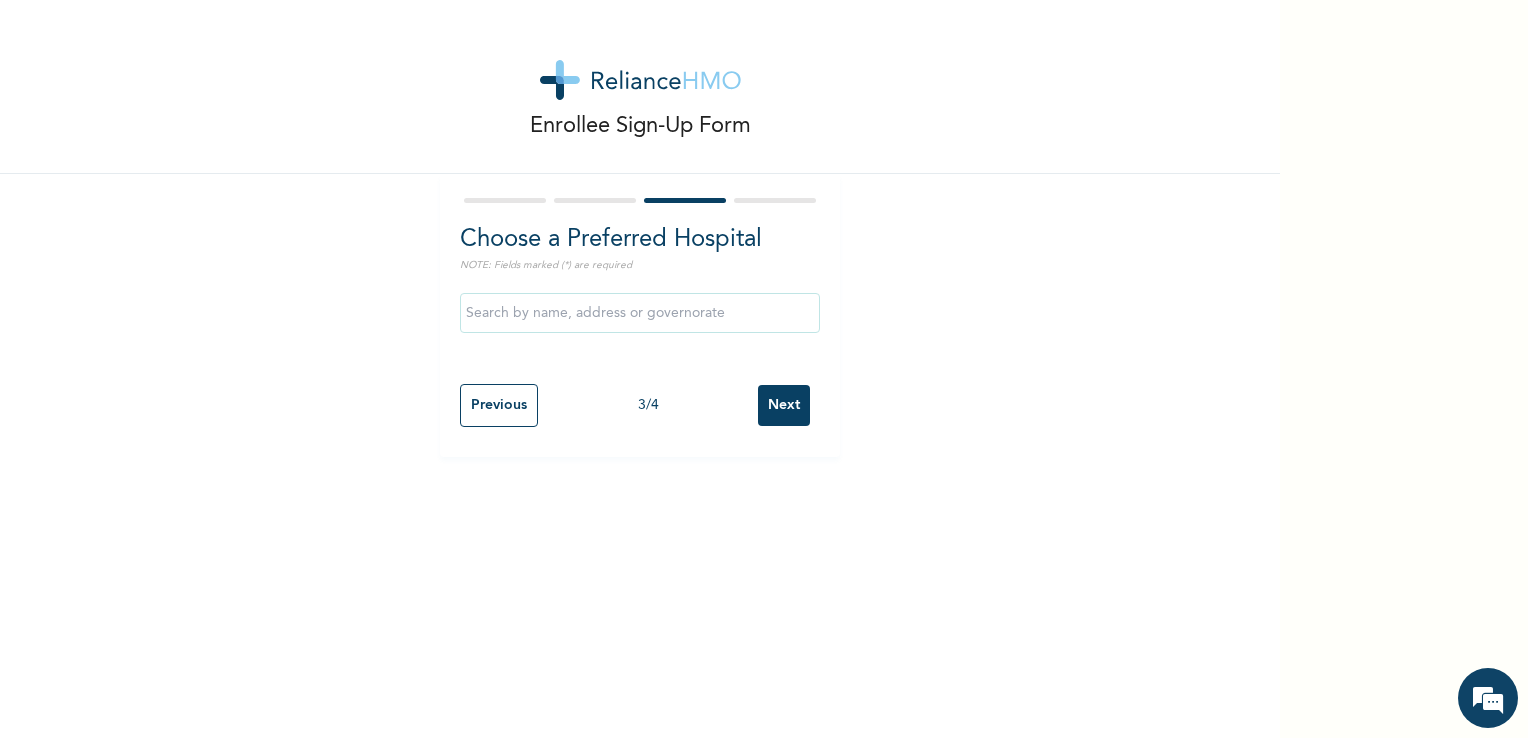 click at bounding box center [640, 313] 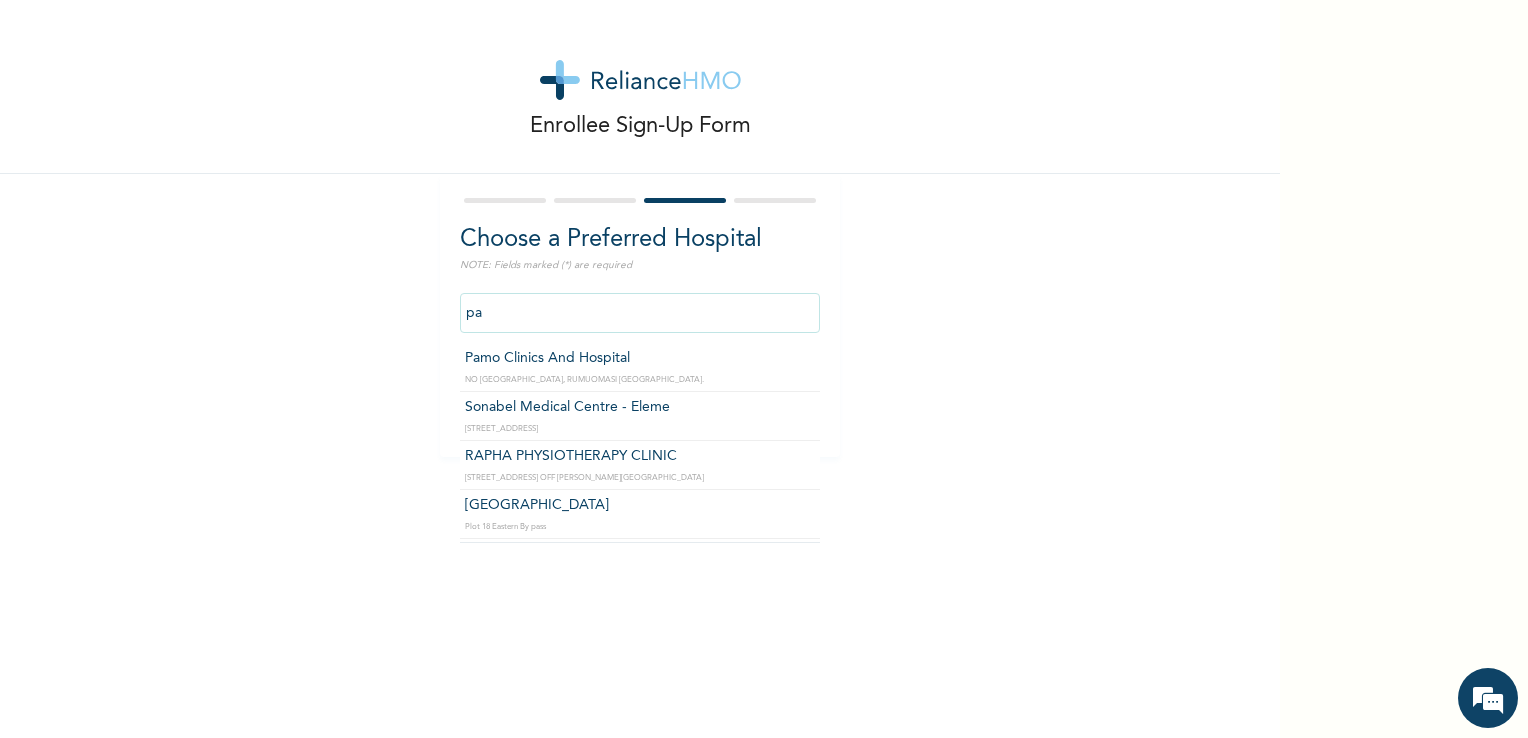 type on "Pamo Clinics And Hospital" 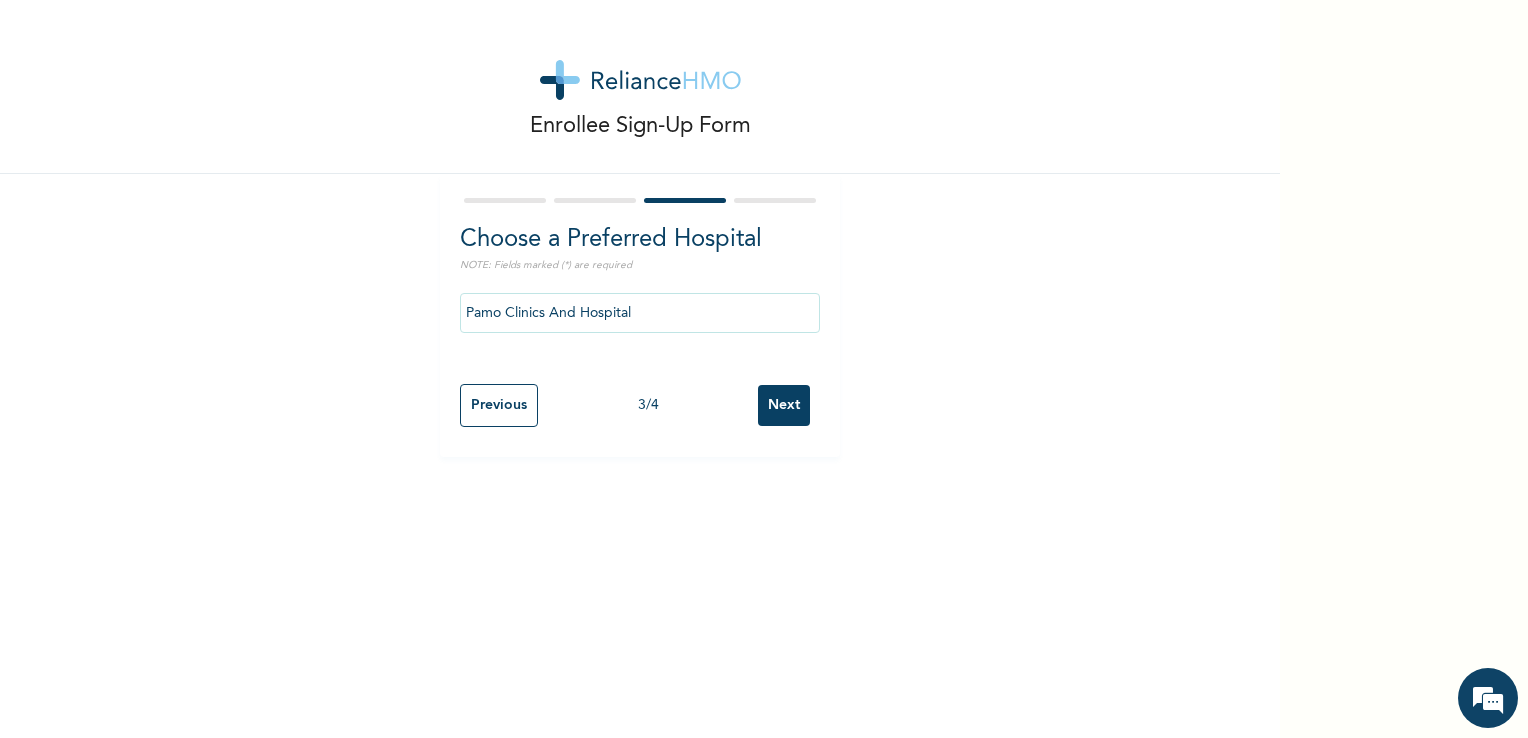 click on "Next" at bounding box center (784, 405) 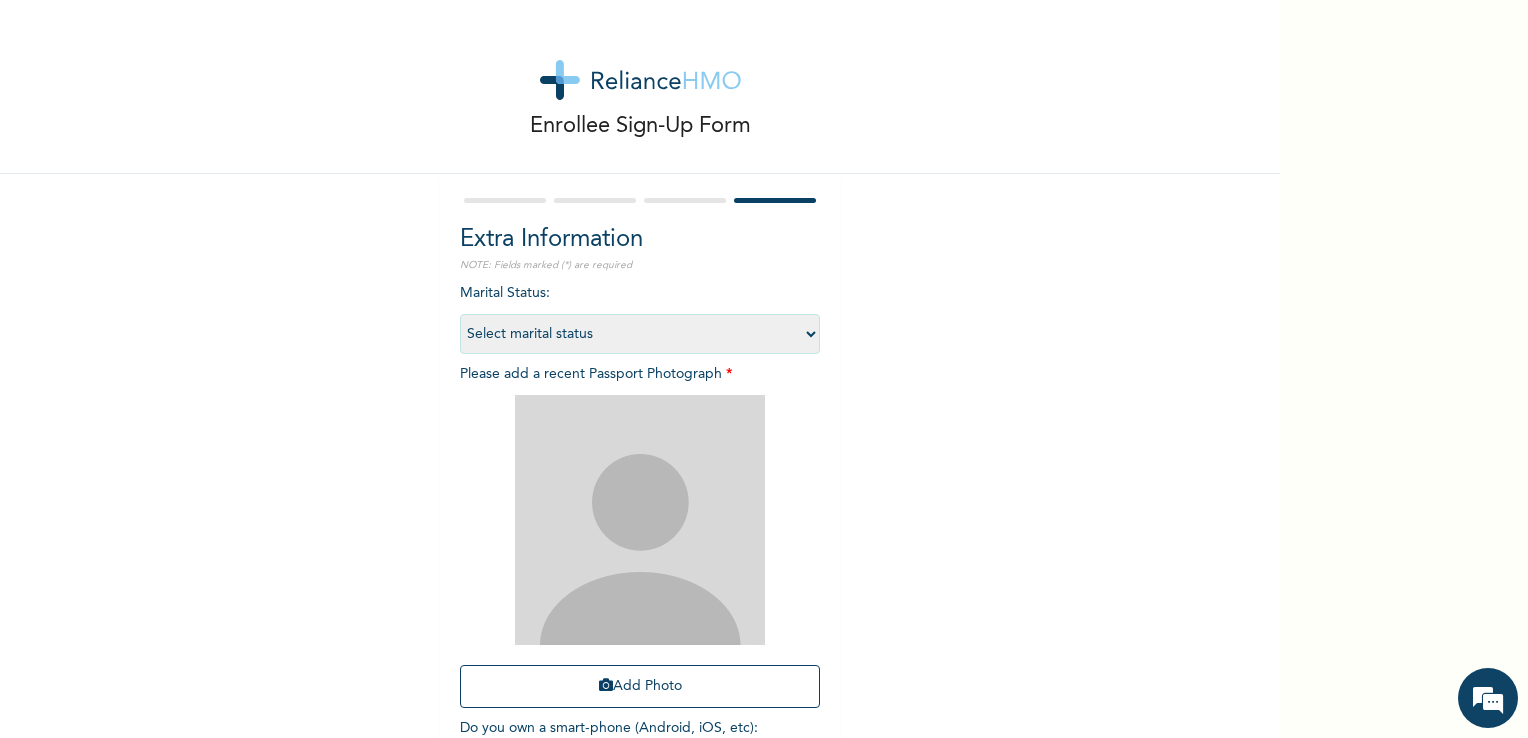 click on "Select marital status [DEMOGRAPHIC_DATA] Married [DEMOGRAPHIC_DATA] Widow/[DEMOGRAPHIC_DATA]" at bounding box center (640, 334) 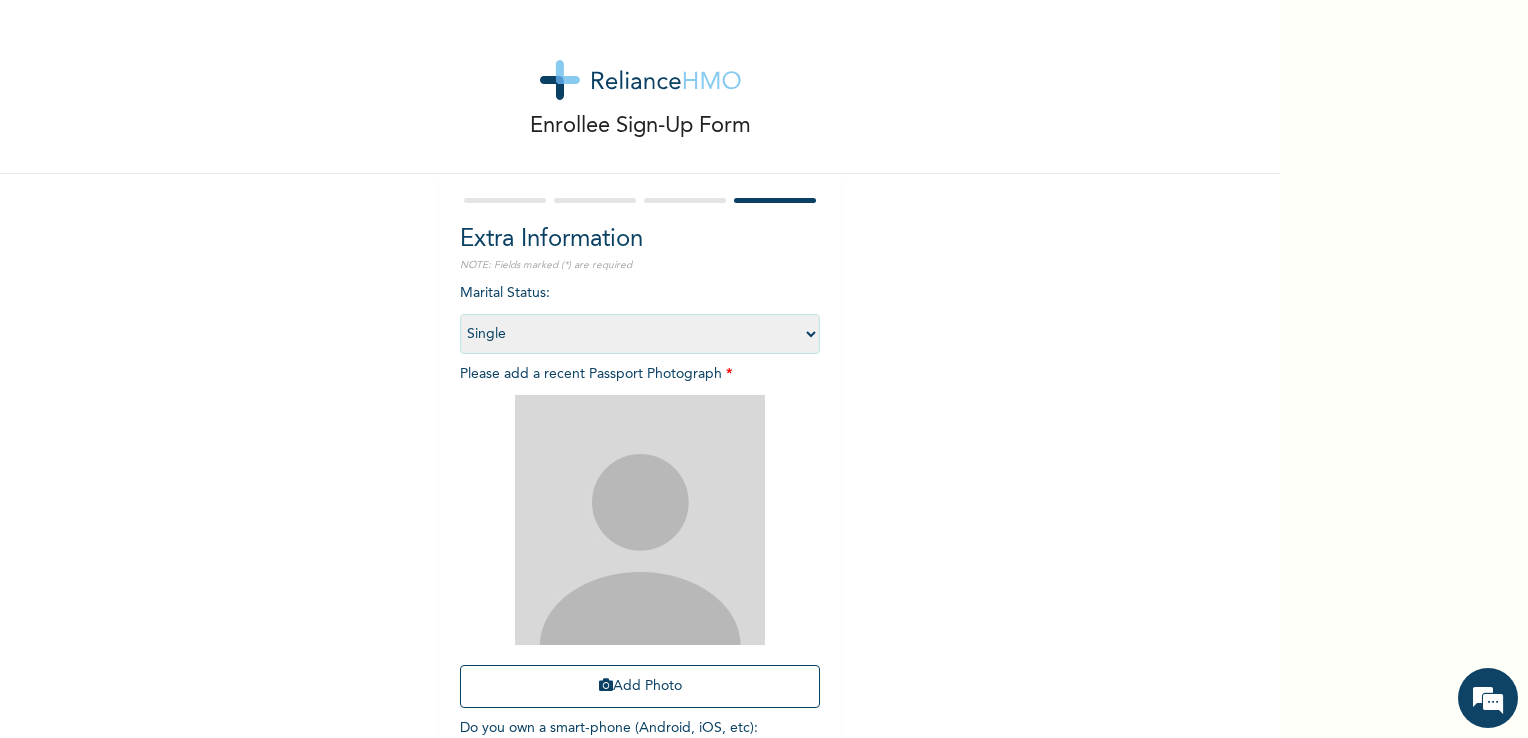 click on "Select marital status [DEMOGRAPHIC_DATA] Married [DEMOGRAPHIC_DATA] Widow/[DEMOGRAPHIC_DATA]" at bounding box center (640, 334) 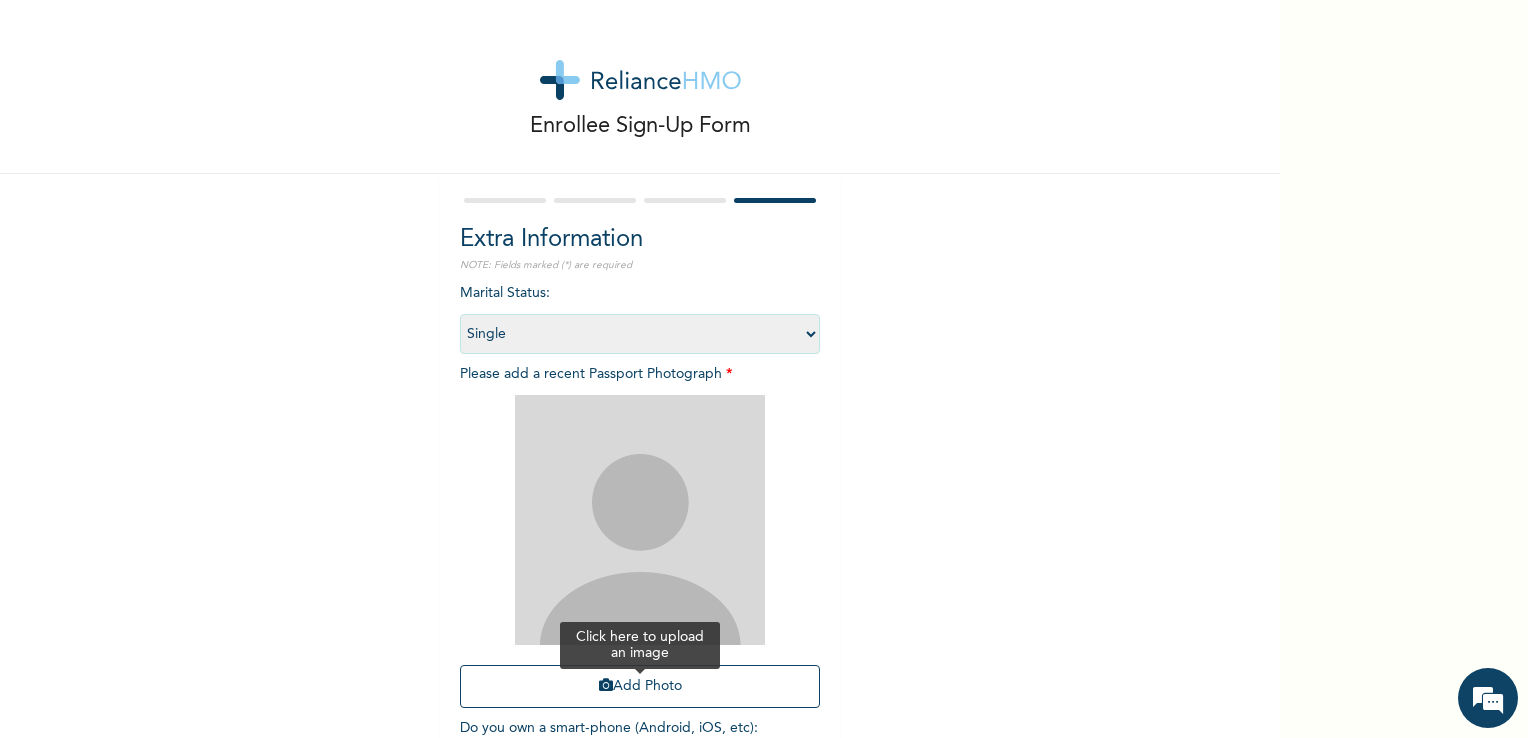 click at bounding box center [606, 685] 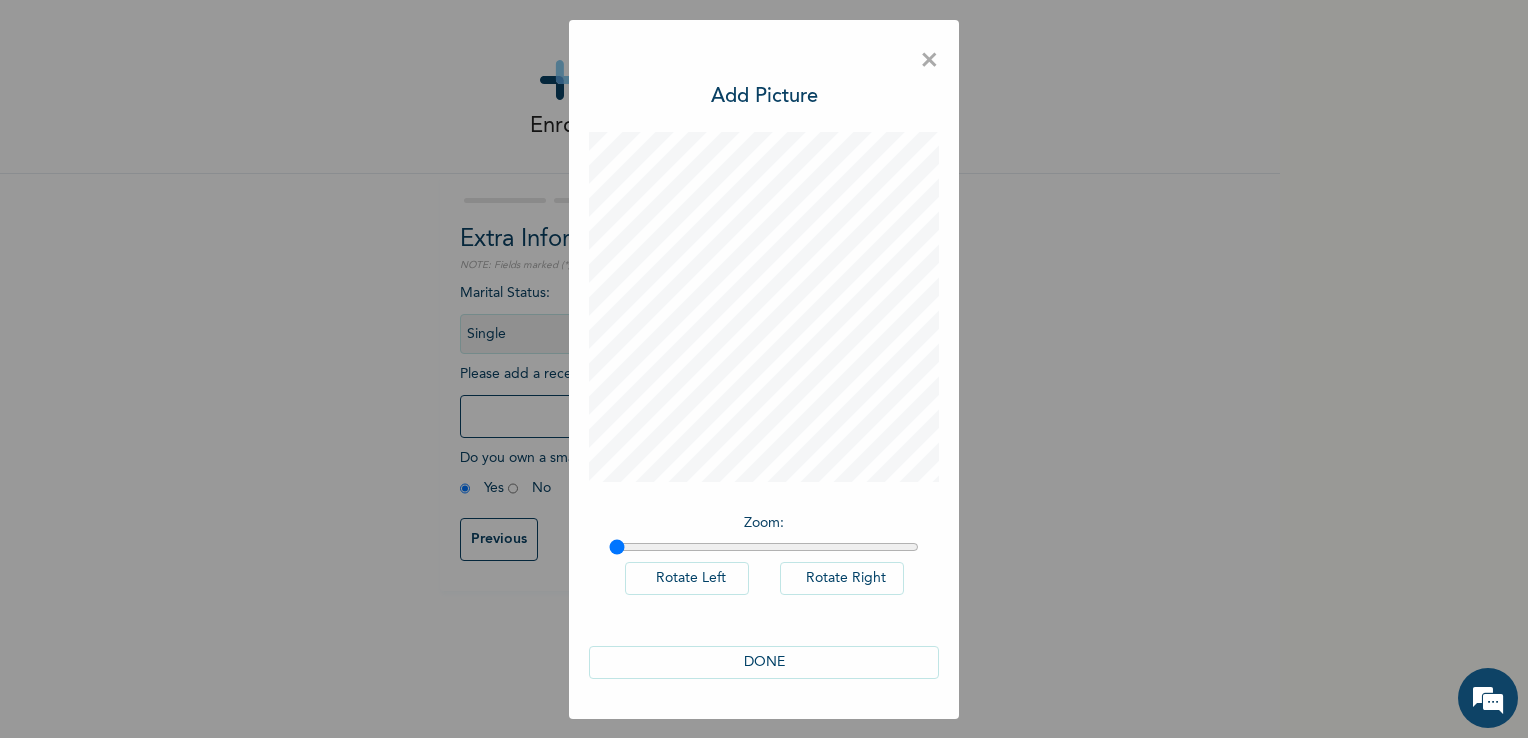 click on "DONE" at bounding box center (764, 662) 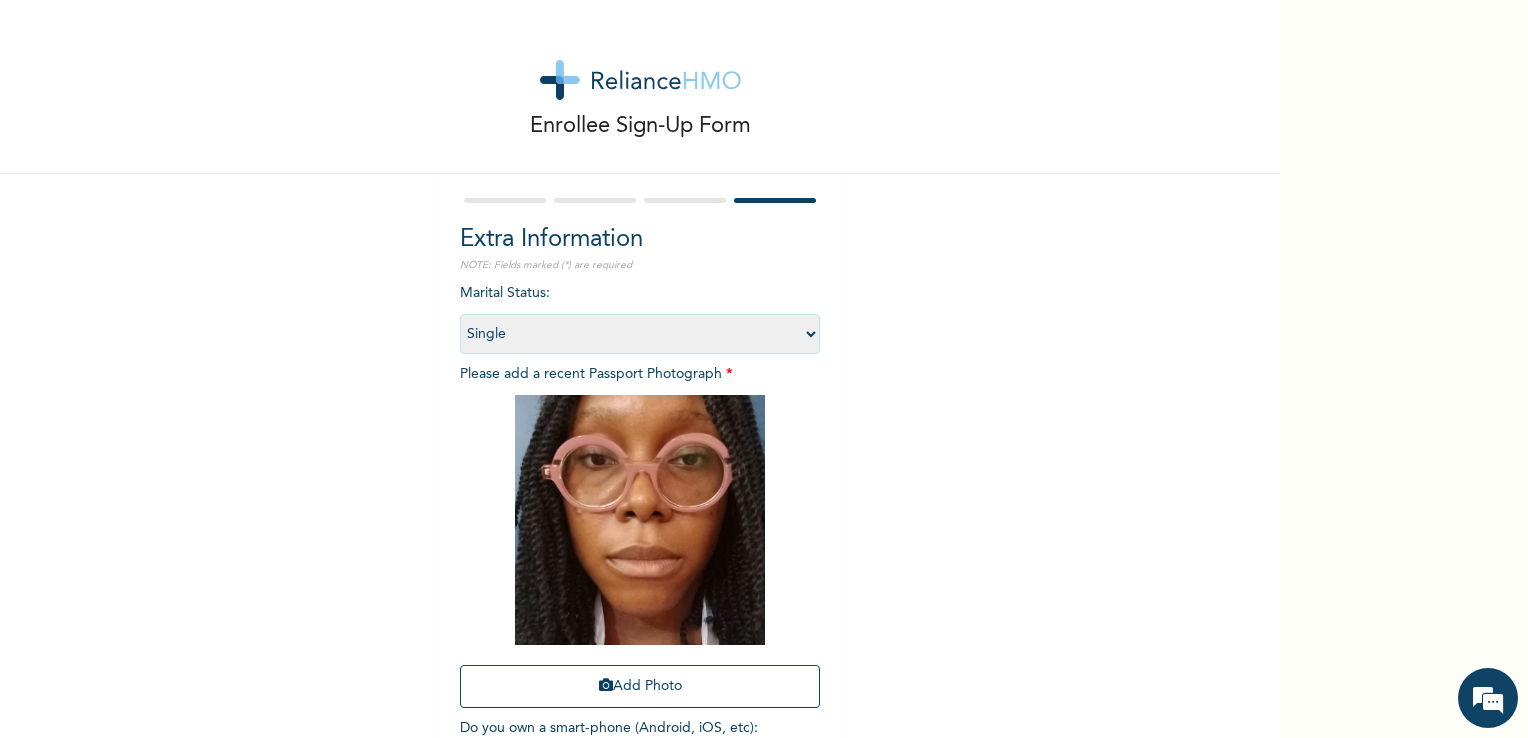 scroll, scrollTop: 136, scrollLeft: 0, axis: vertical 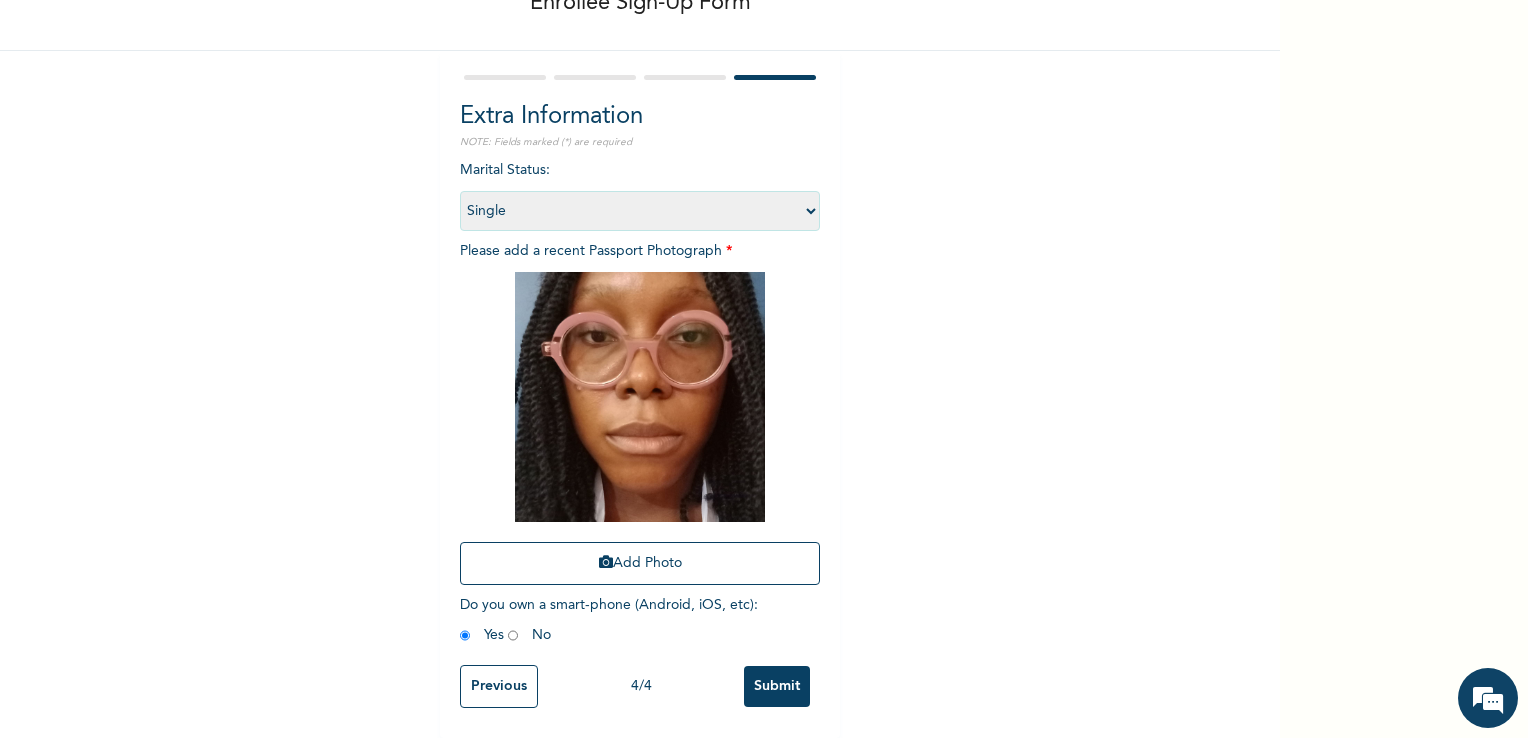 click on "Submit" at bounding box center [777, 686] 